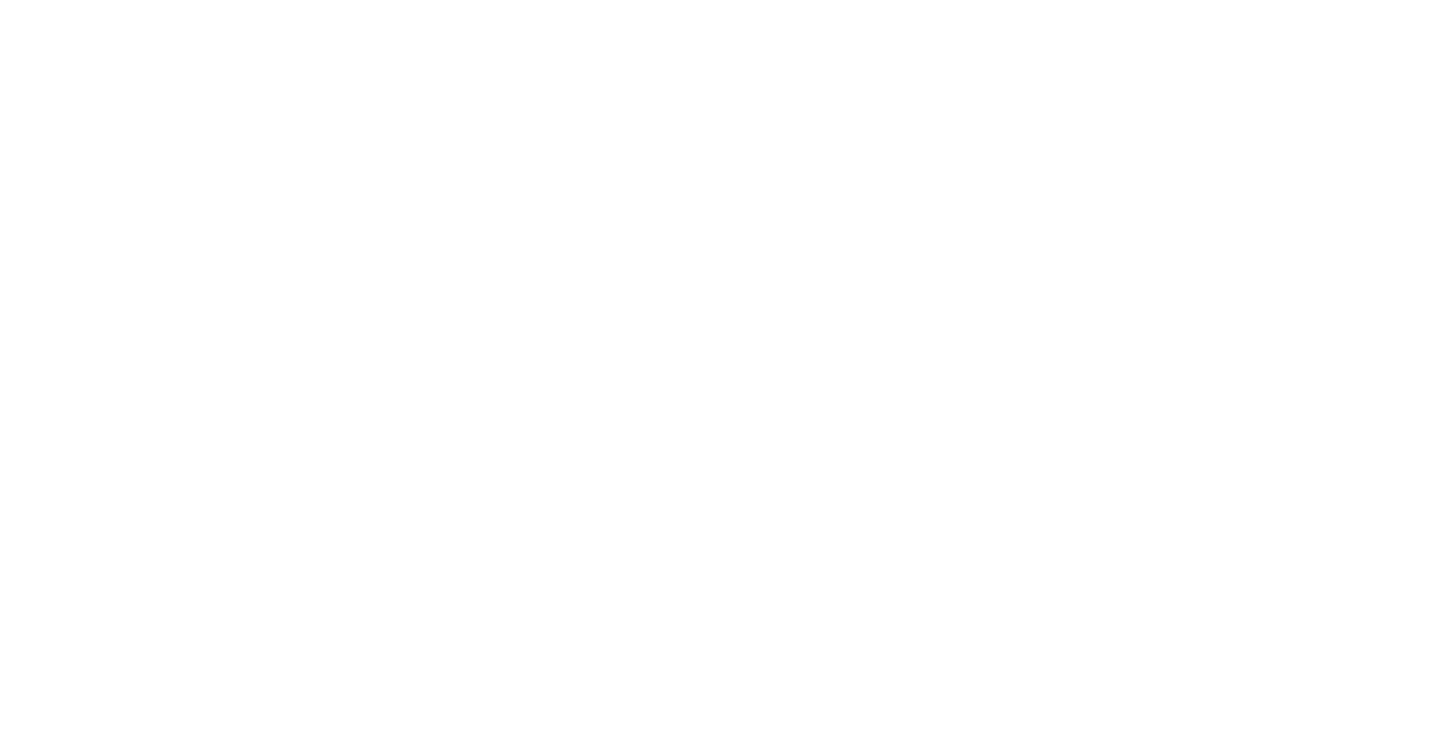 scroll, scrollTop: 0, scrollLeft: 0, axis: both 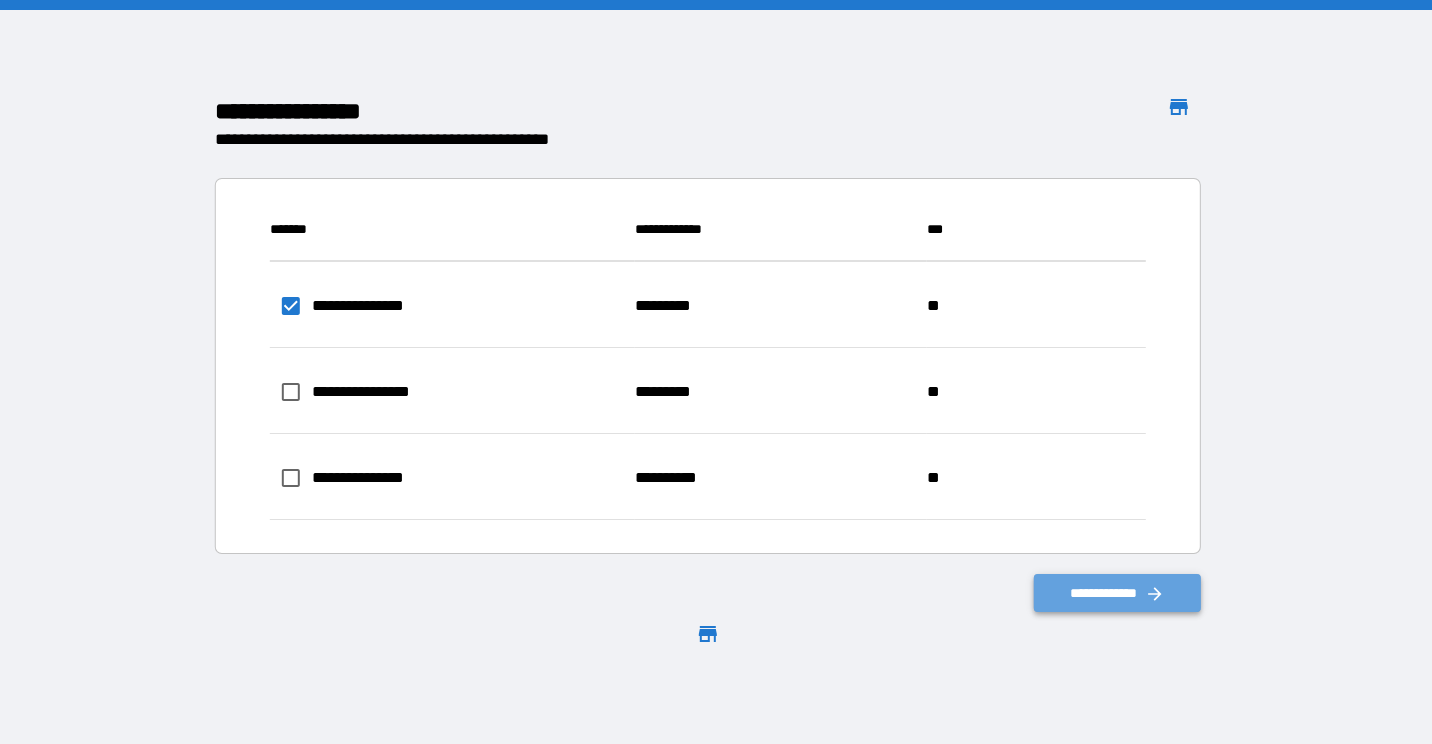click on "**********" at bounding box center (1118, 593) 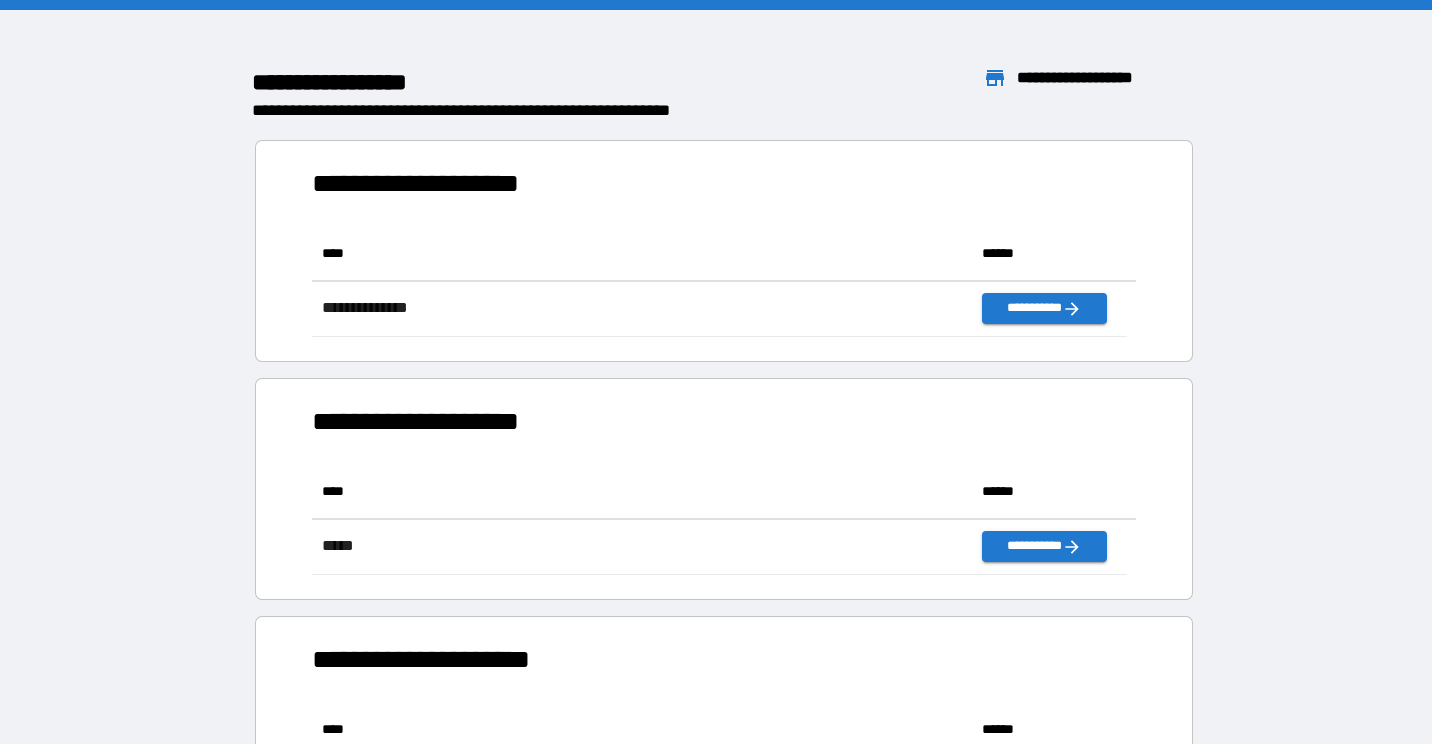 scroll, scrollTop: 16, scrollLeft: 16, axis: both 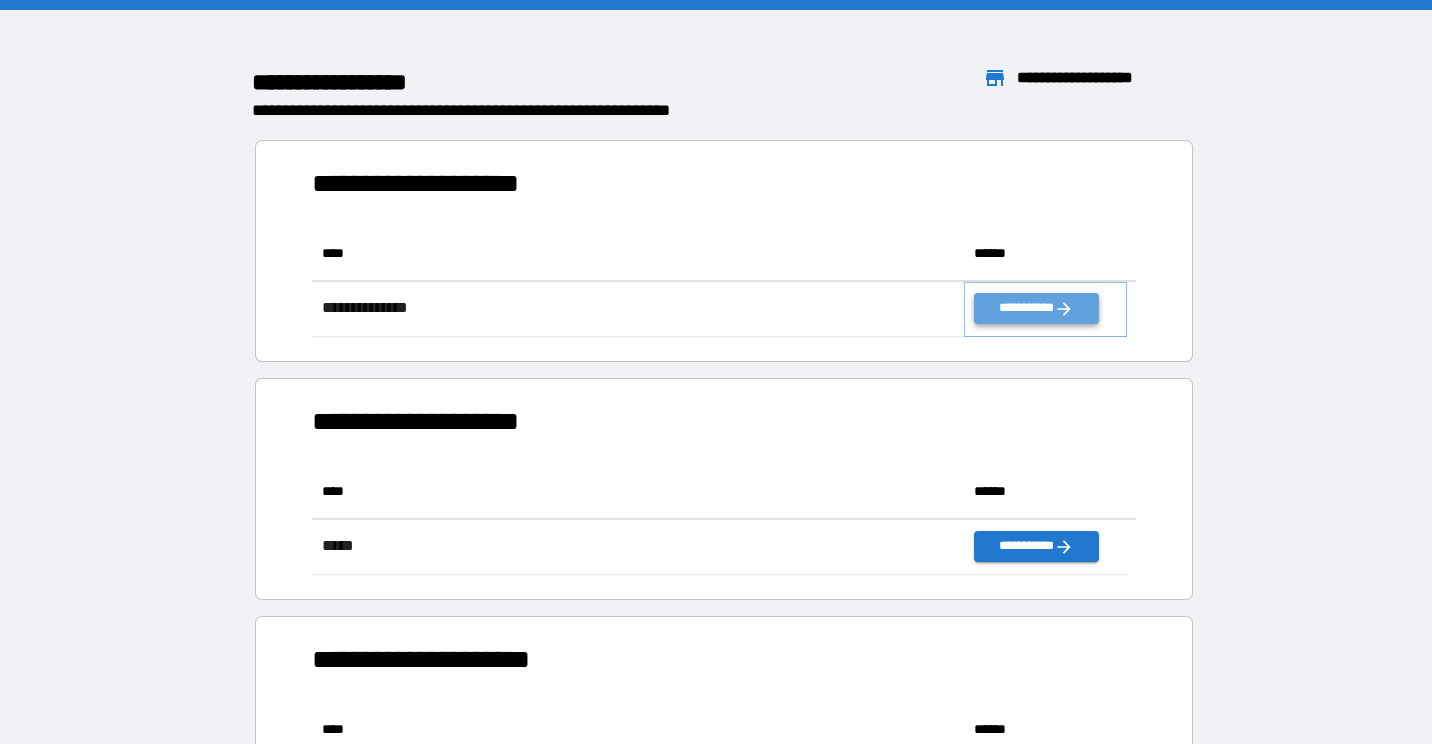 click on "**********" at bounding box center [1036, 308] 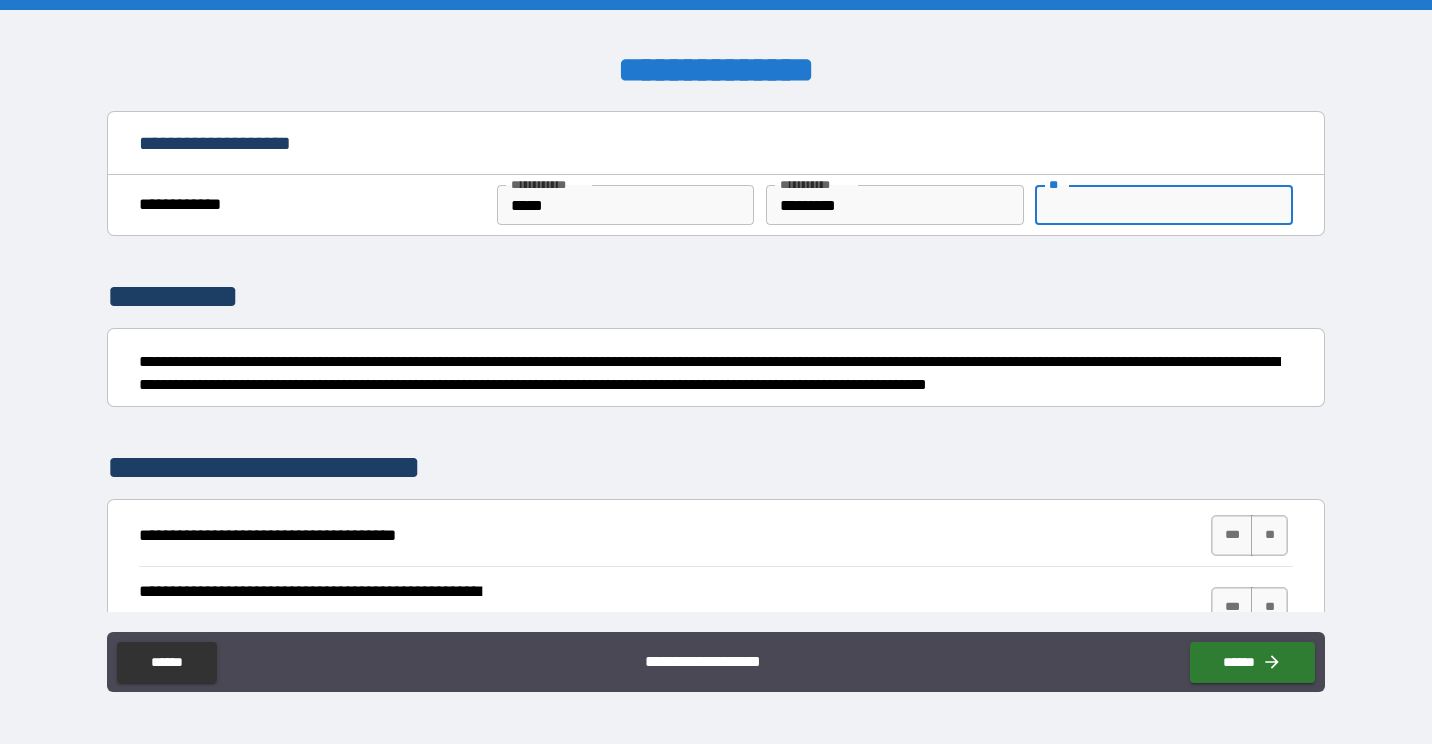 click on "**" at bounding box center (1164, 205) 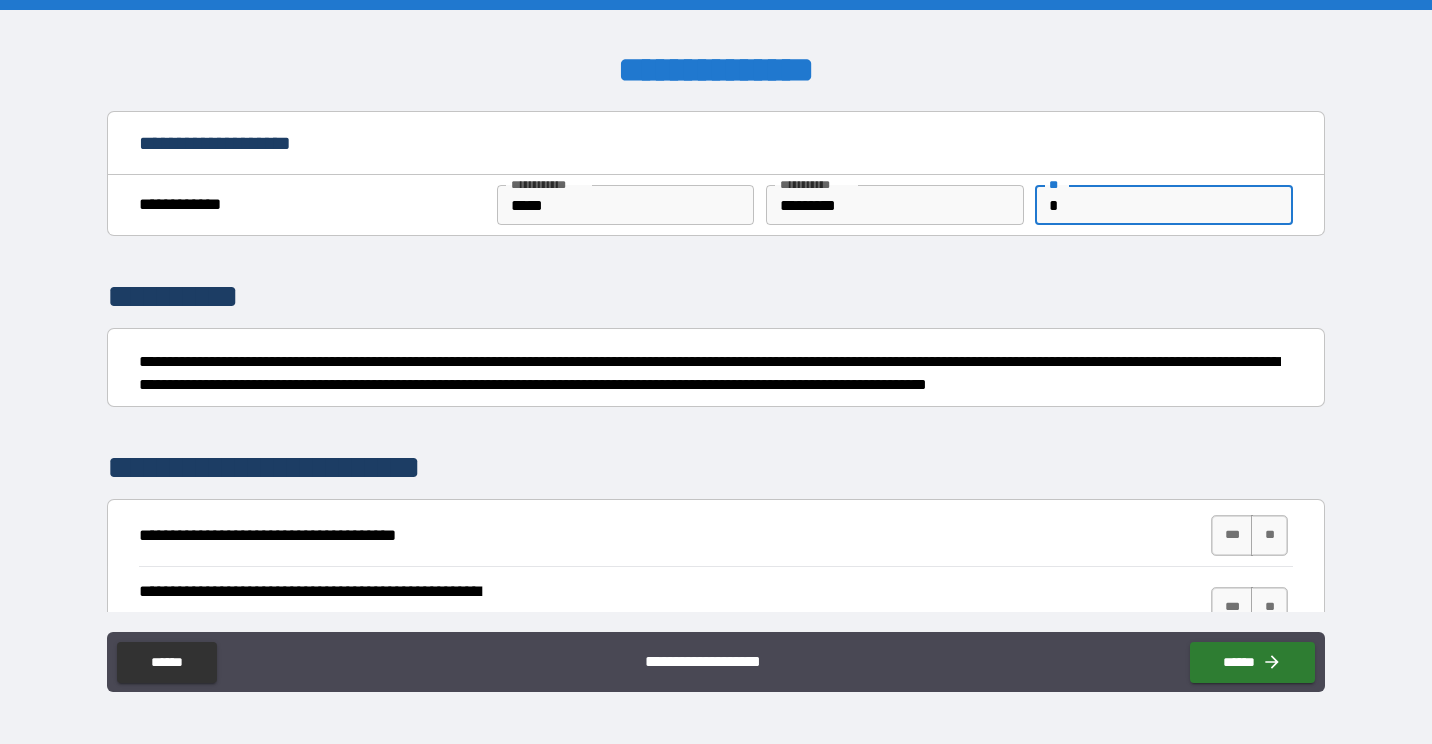 type on "*" 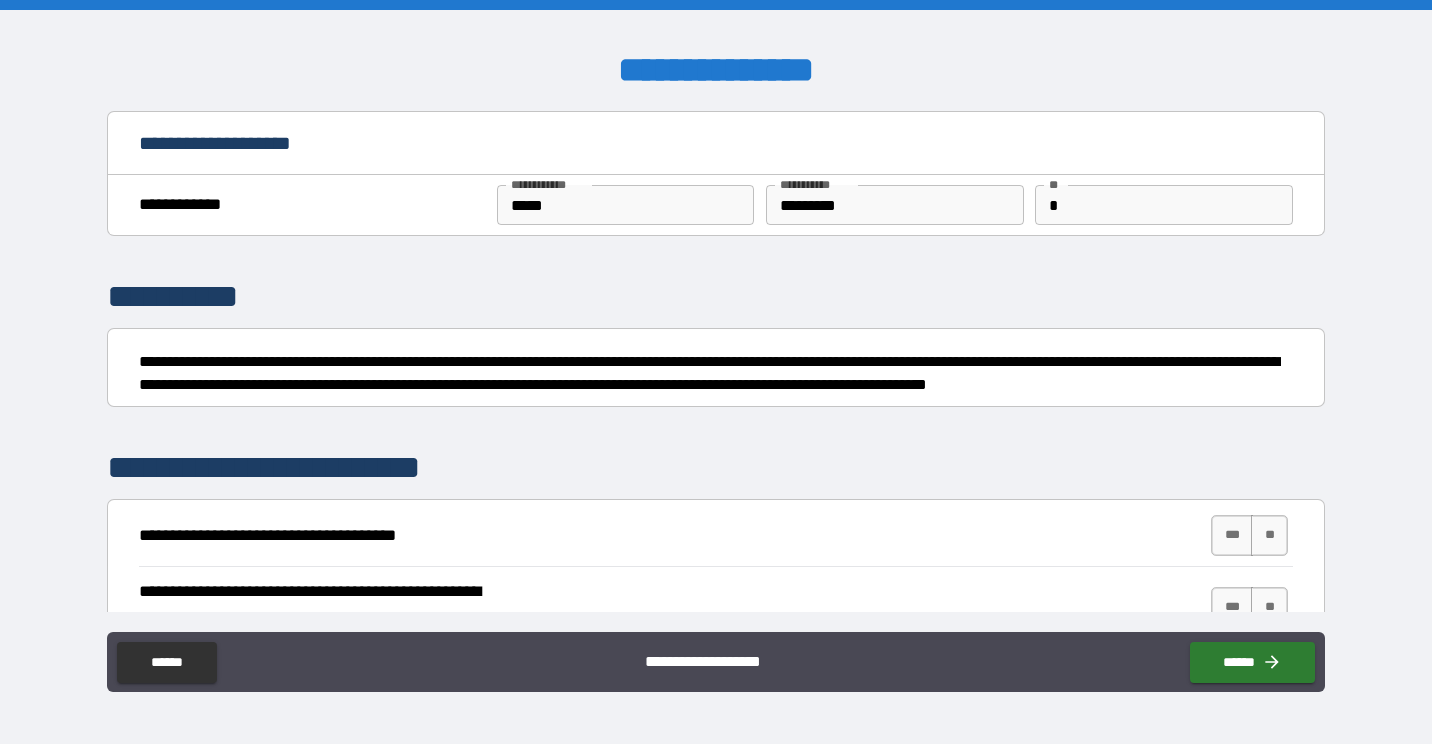 click on "**********" at bounding box center [715, 297] 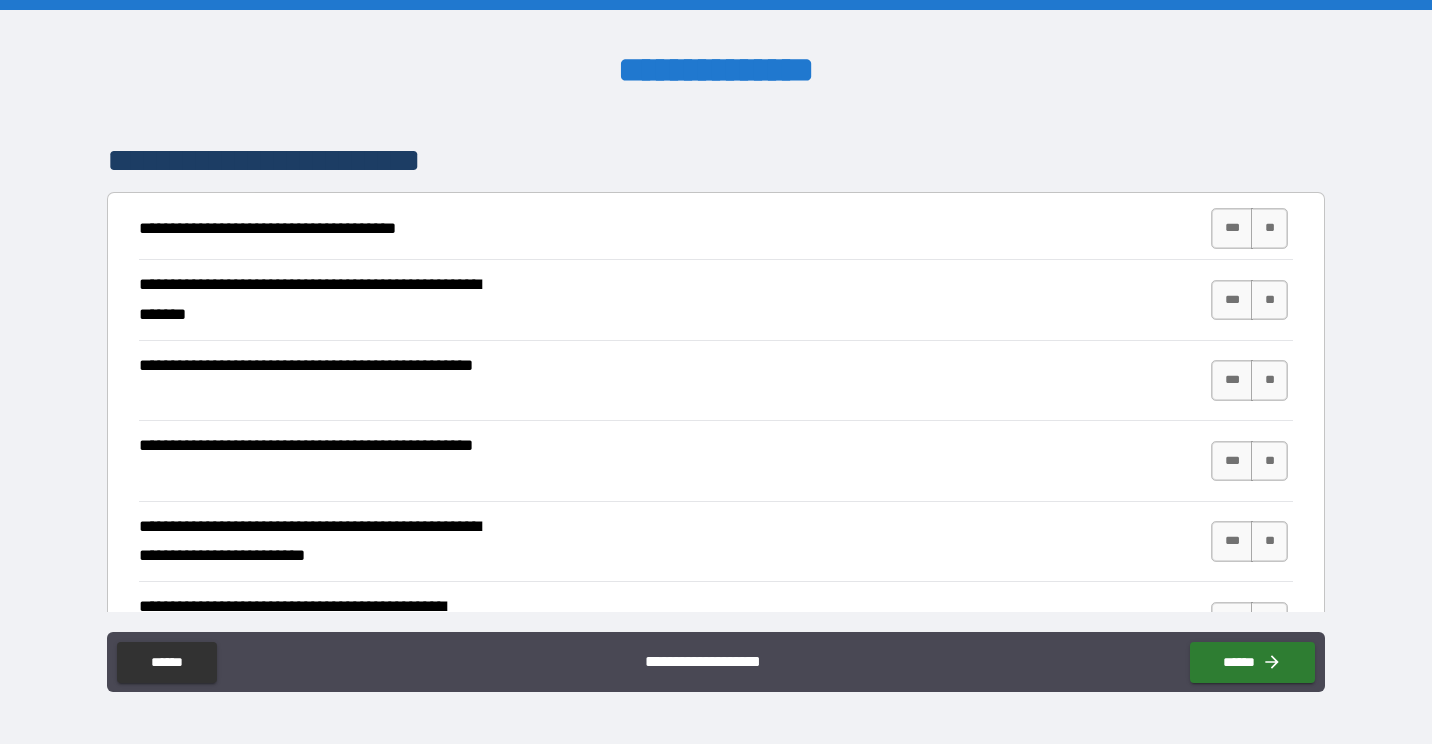 scroll, scrollTop: 308, scrollLeft: 0, axis: vertical 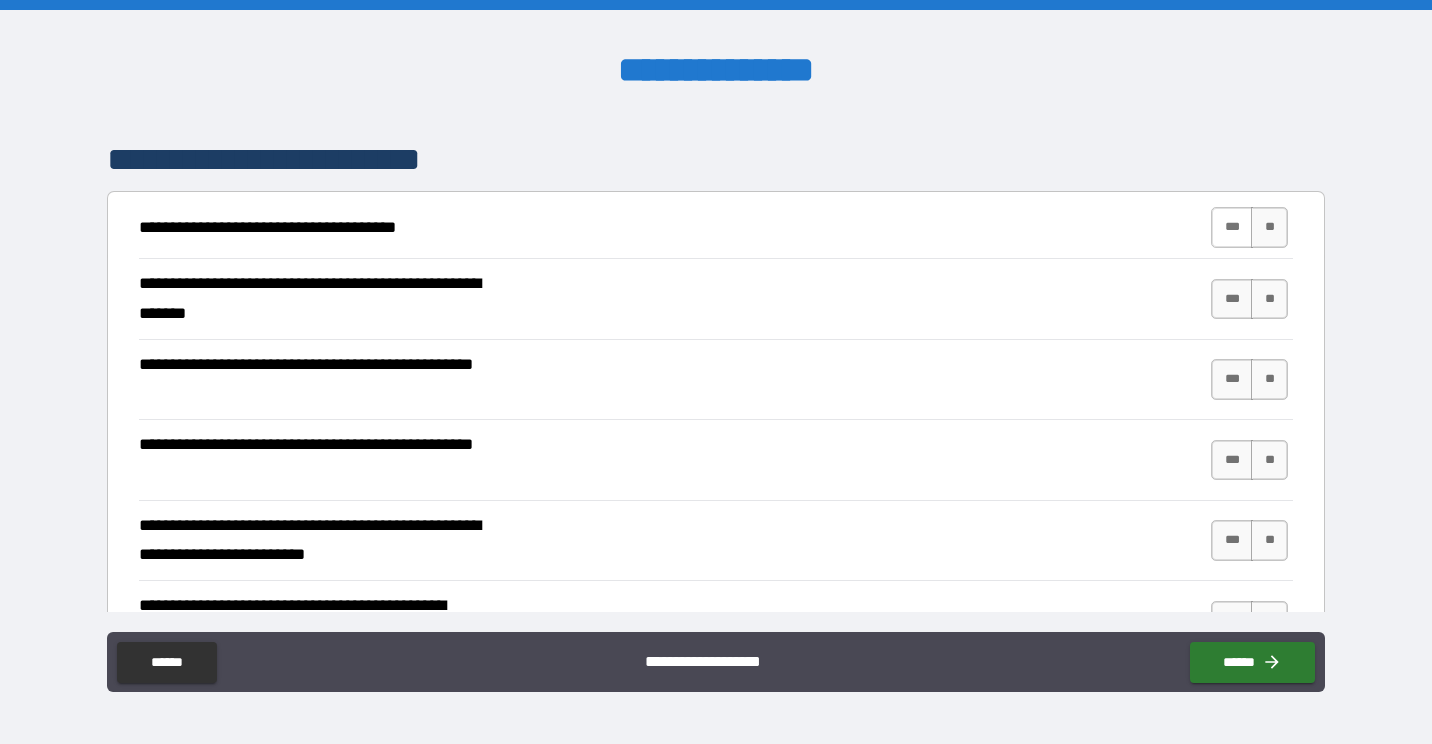 click on "***" at bounding box center [1232, 227] 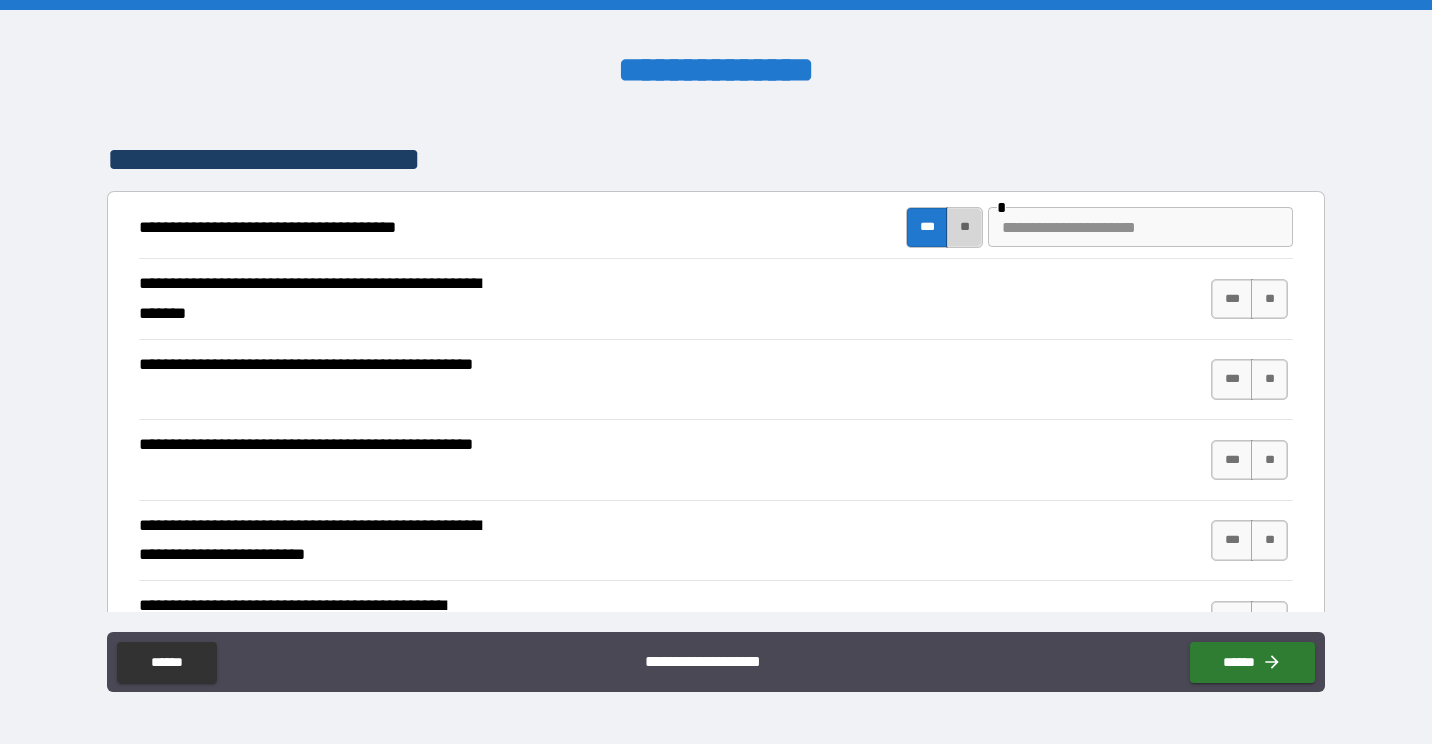 click on "**" at bounding box center [964, 227] 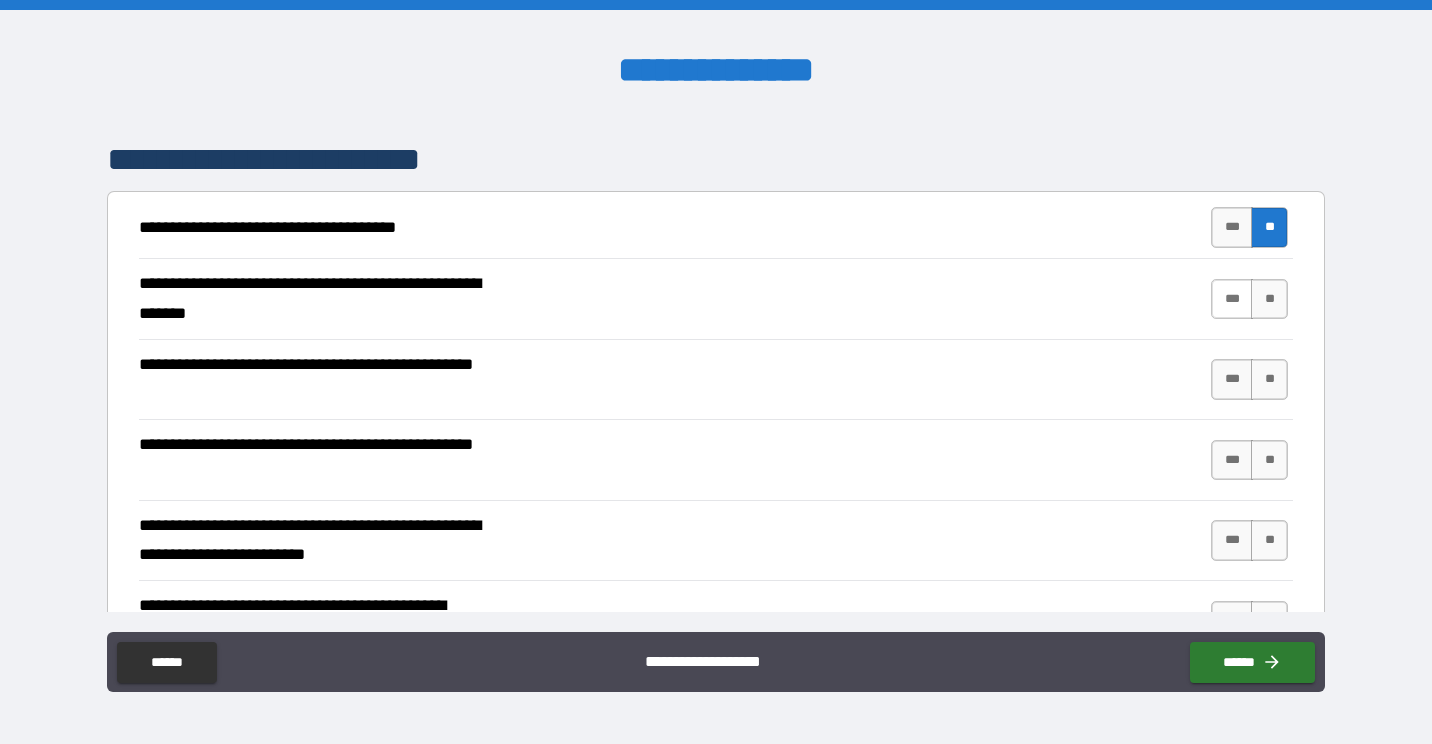 click on "***" at bounding box center (1232, 299) 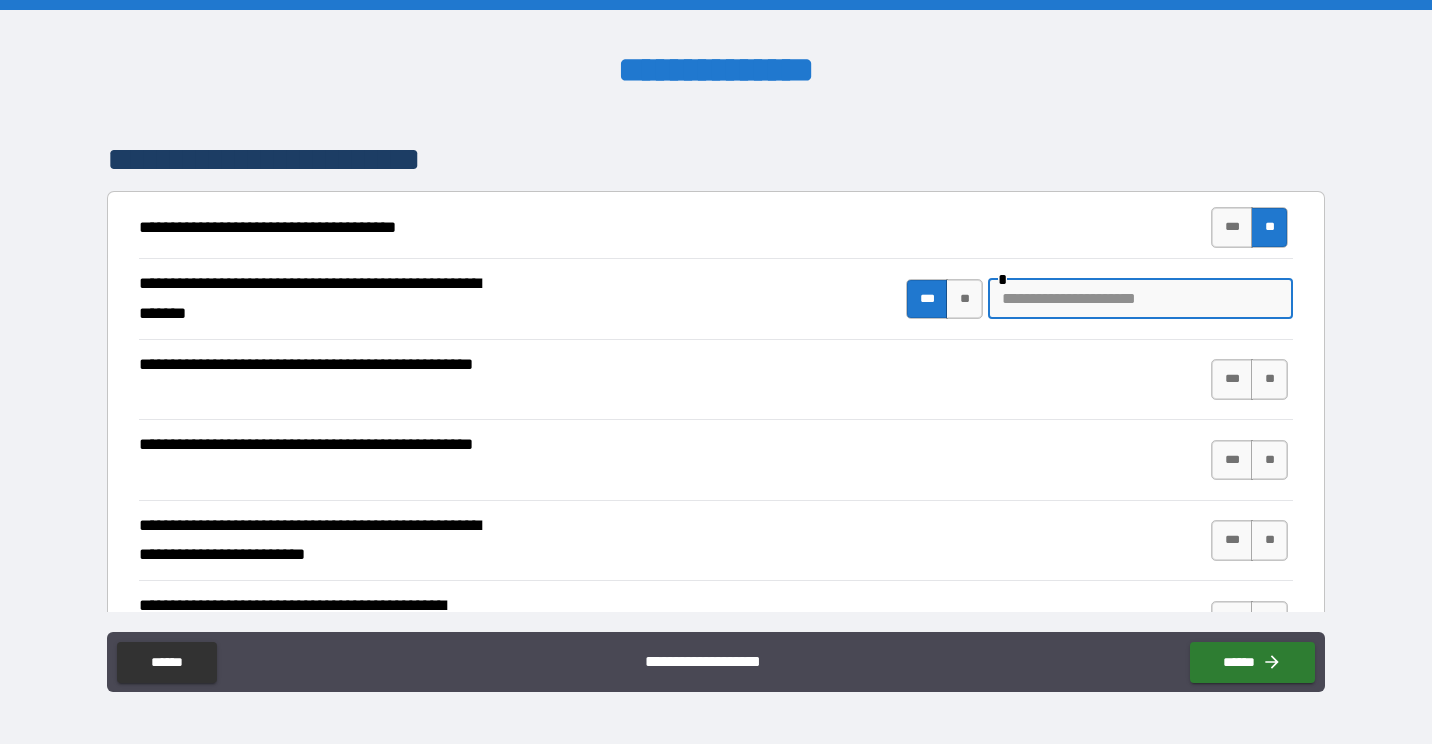 click at bounding box center (1140, 299) 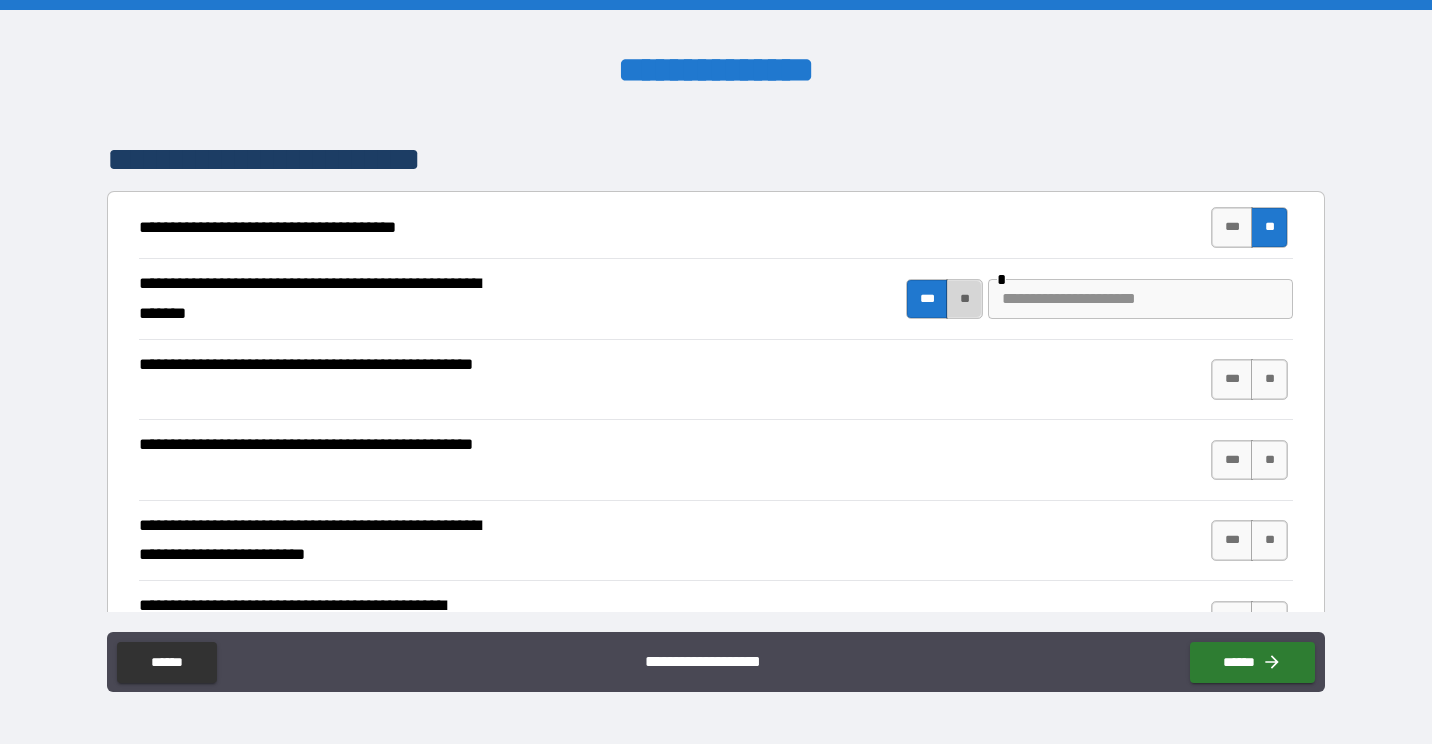 click on "**" at bounding box center [964, 299] 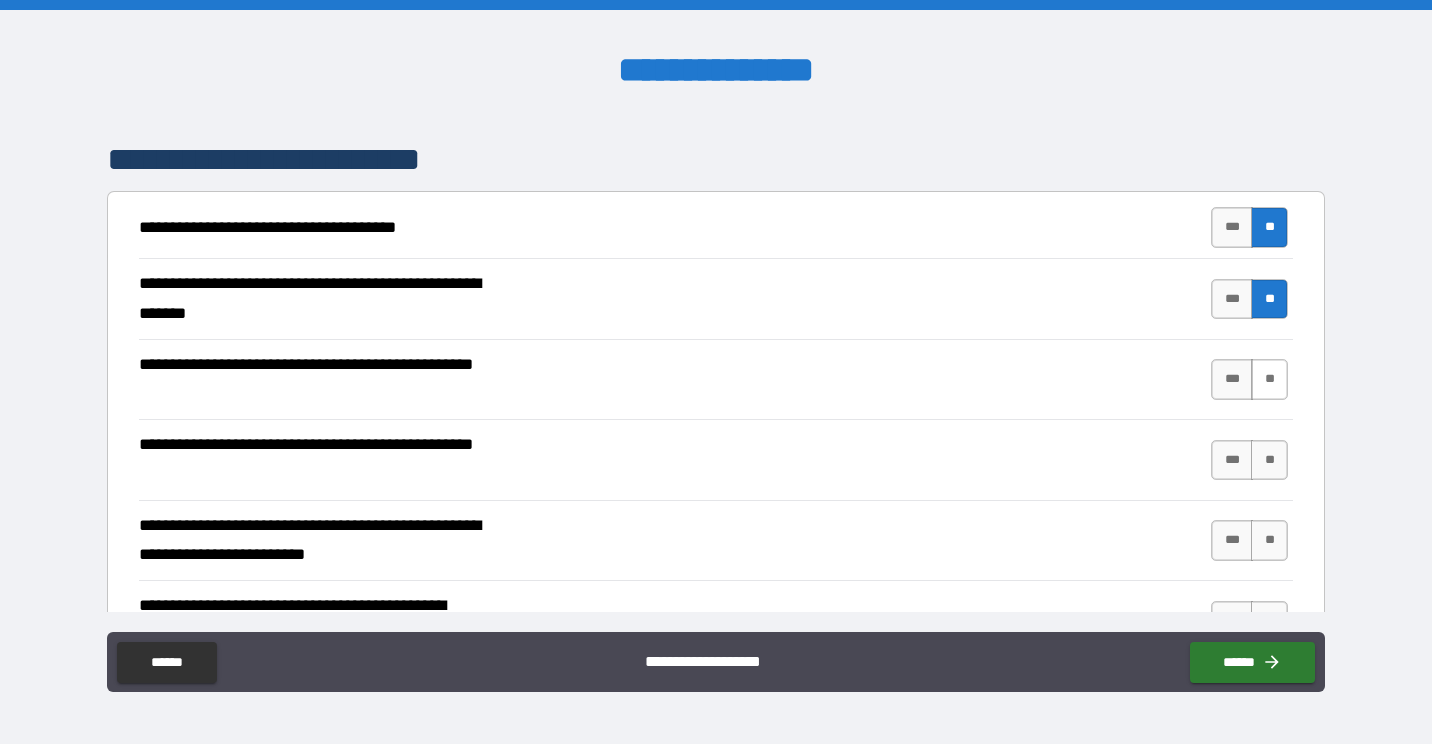 click on "**" at bounding box center [1269, 379] 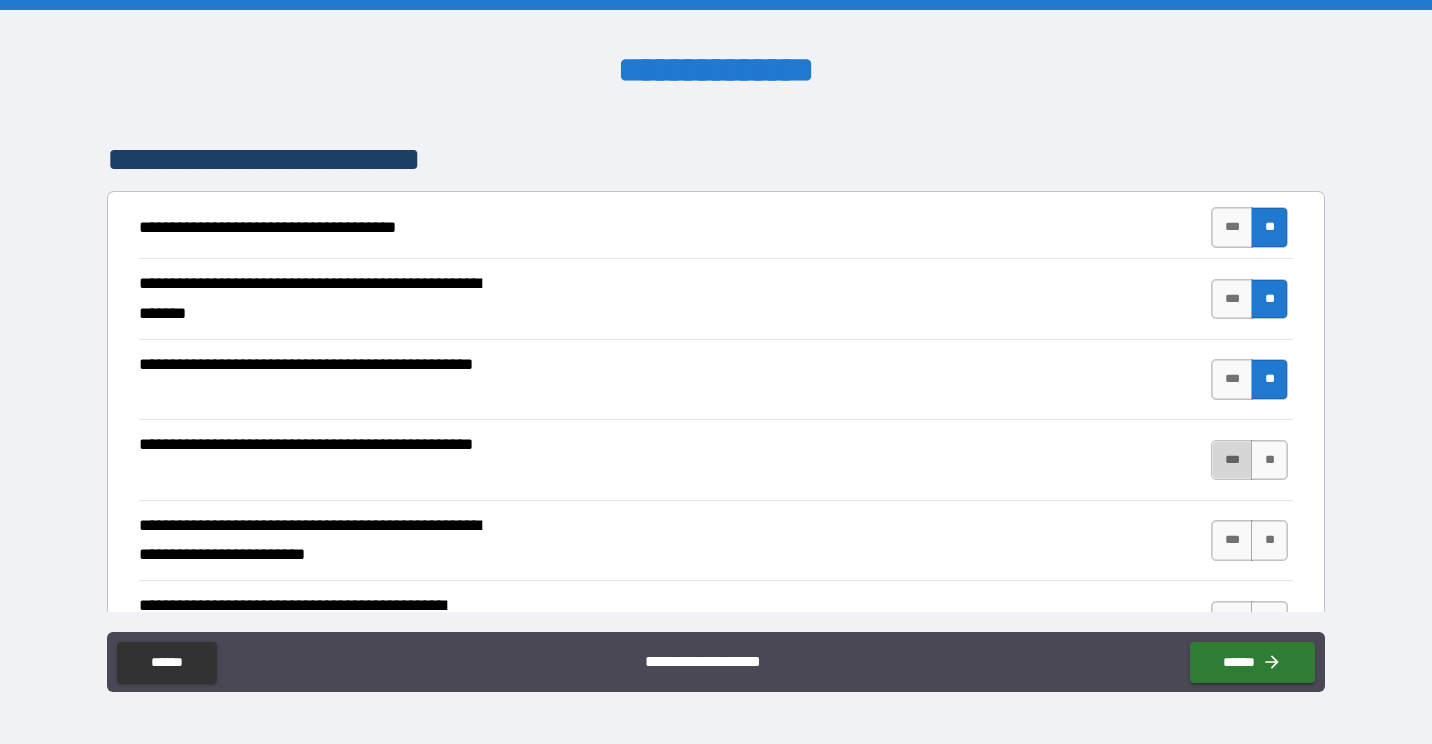click on "***" at bounding box center [1232, 460] 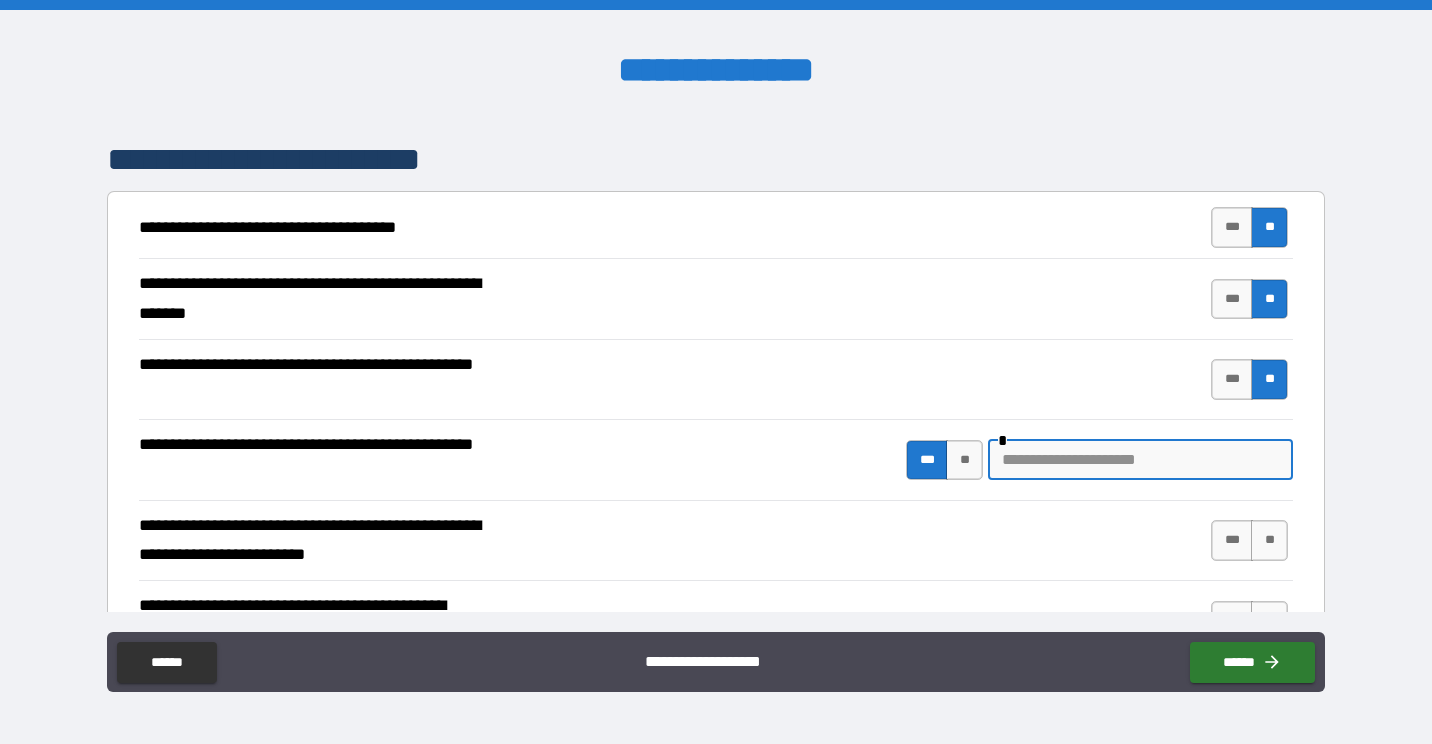 click at bounding box center [1140, 460] 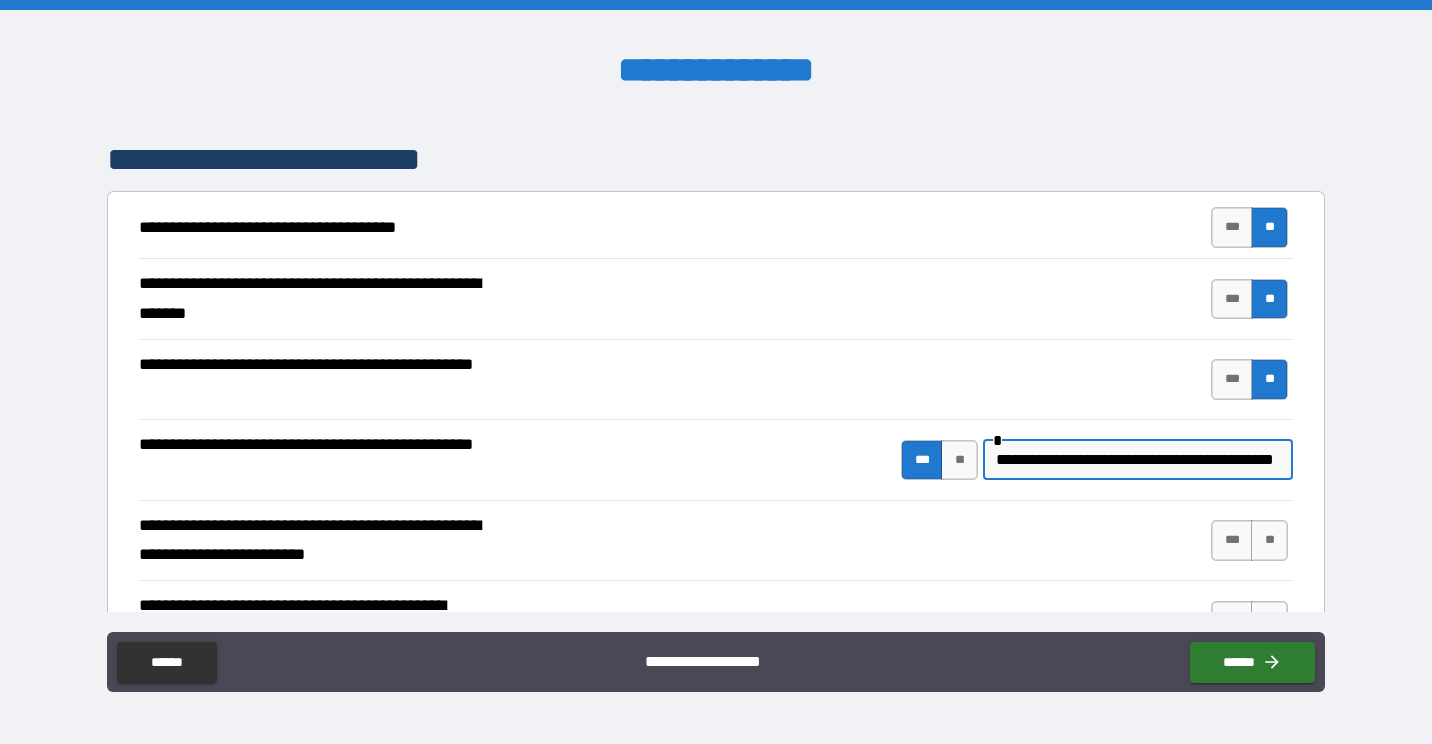 scroll, scrollTop: 0, scrollLeft: 63, axis: horizontal 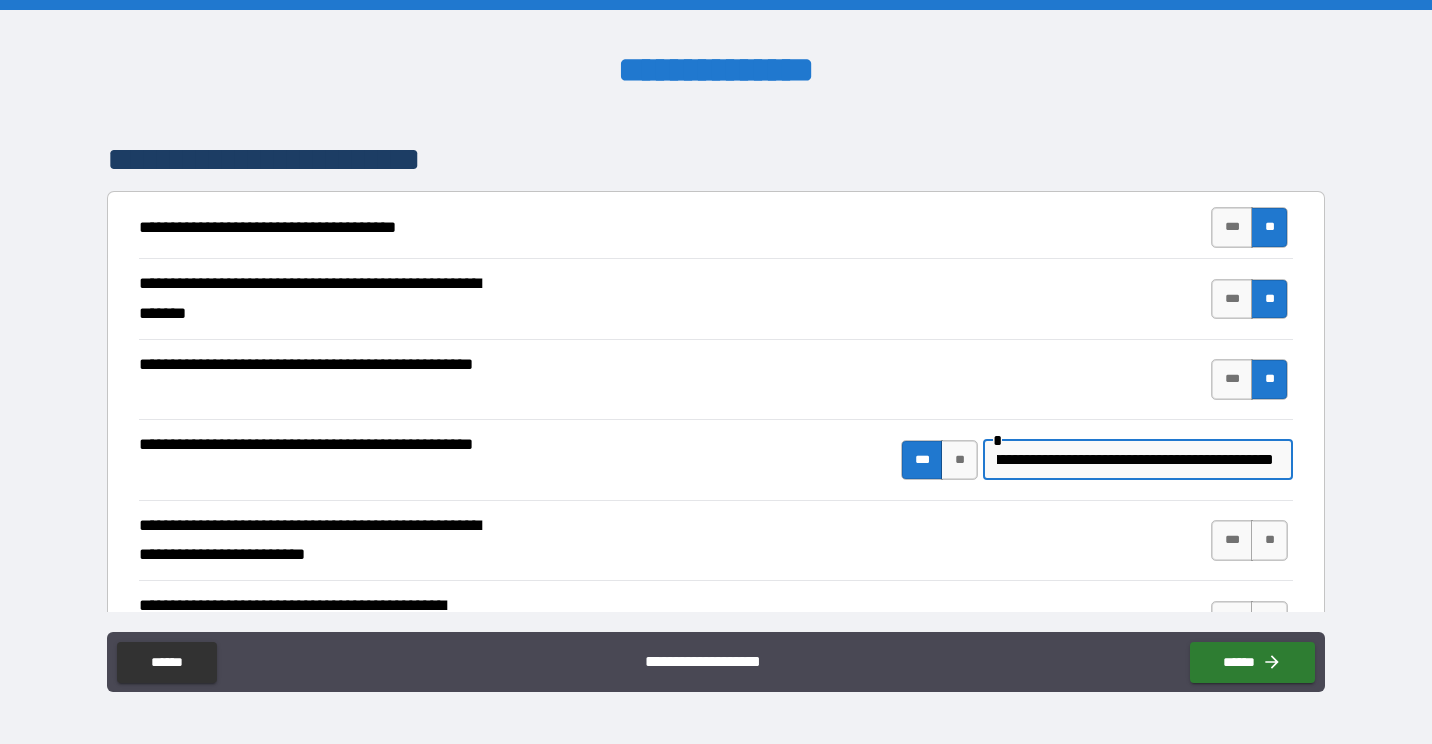type on "**********" 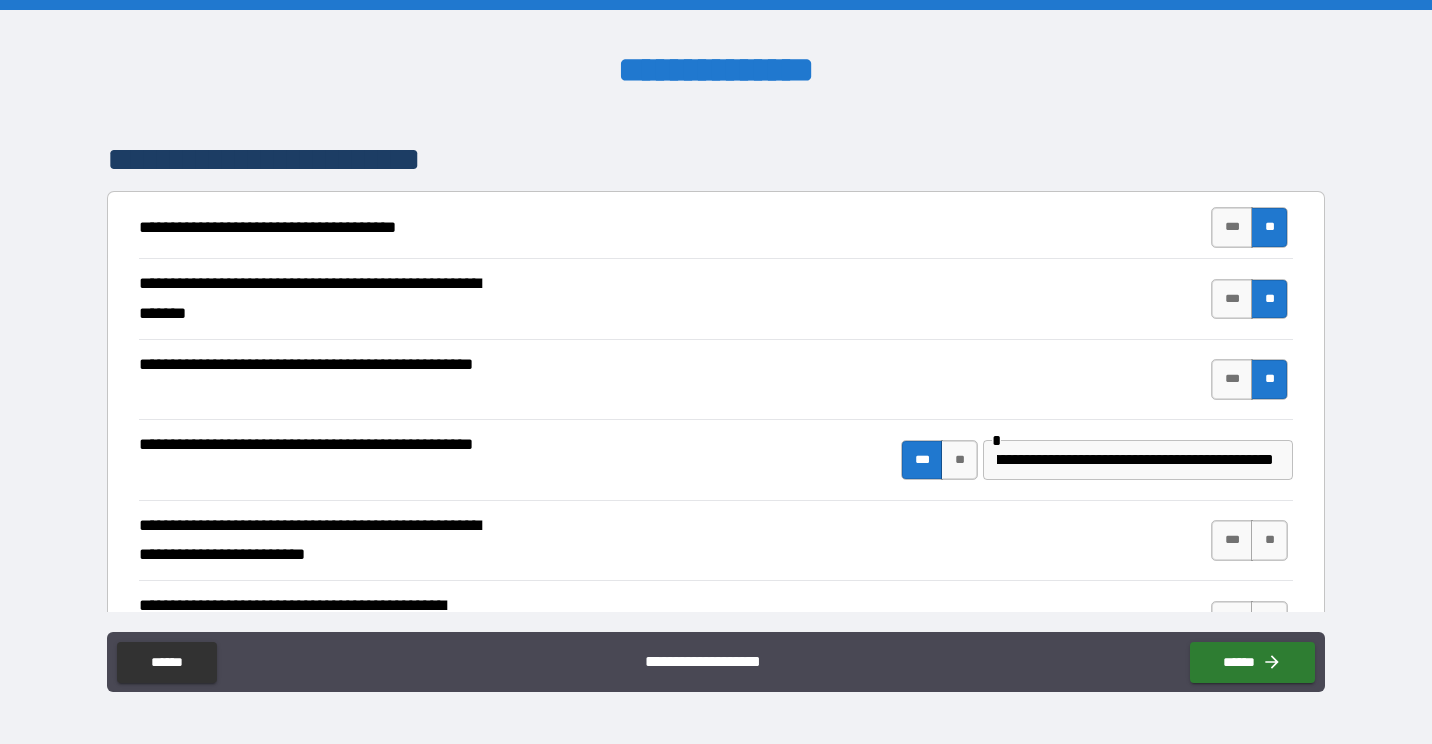 scroll, scrollTop: 0, scrollLeft: 0, axis: both 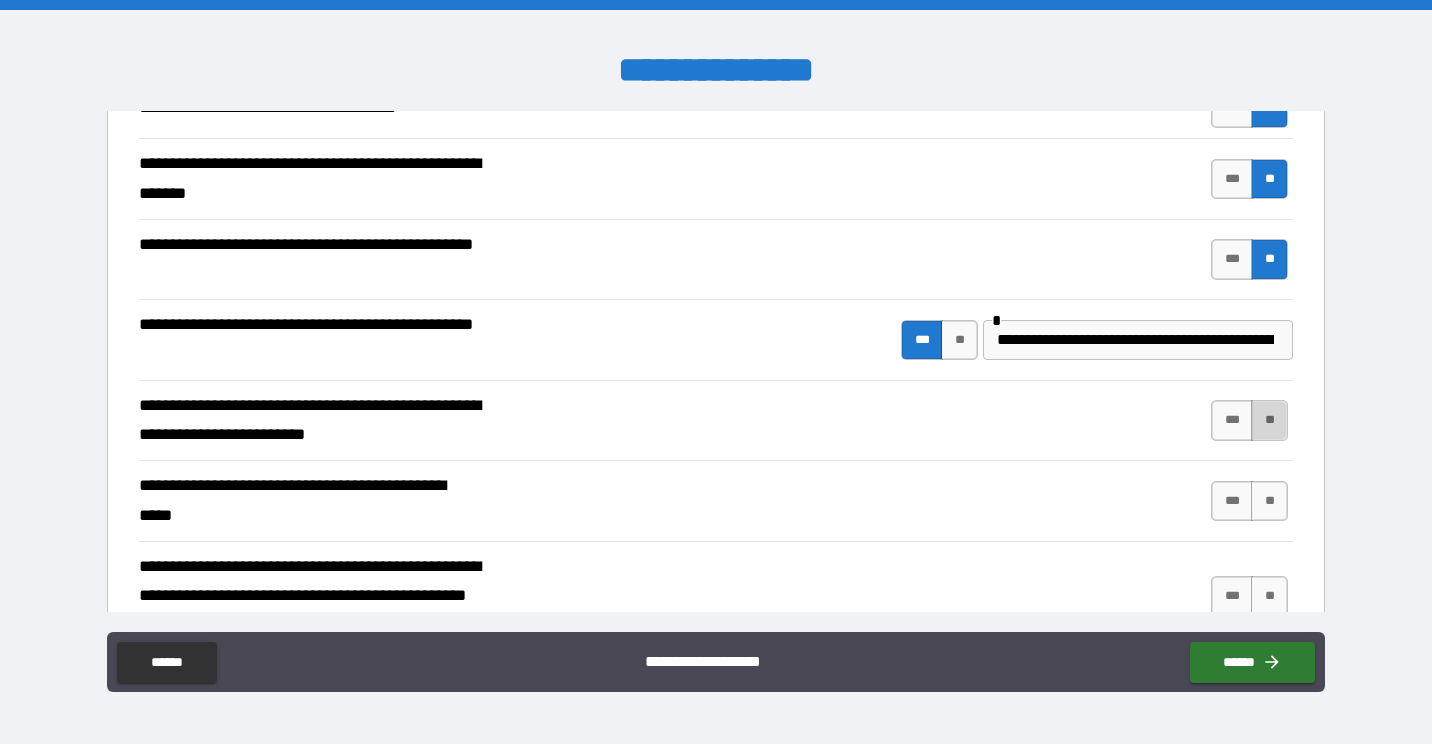 click on "**" at bounding box center [1269, 420] 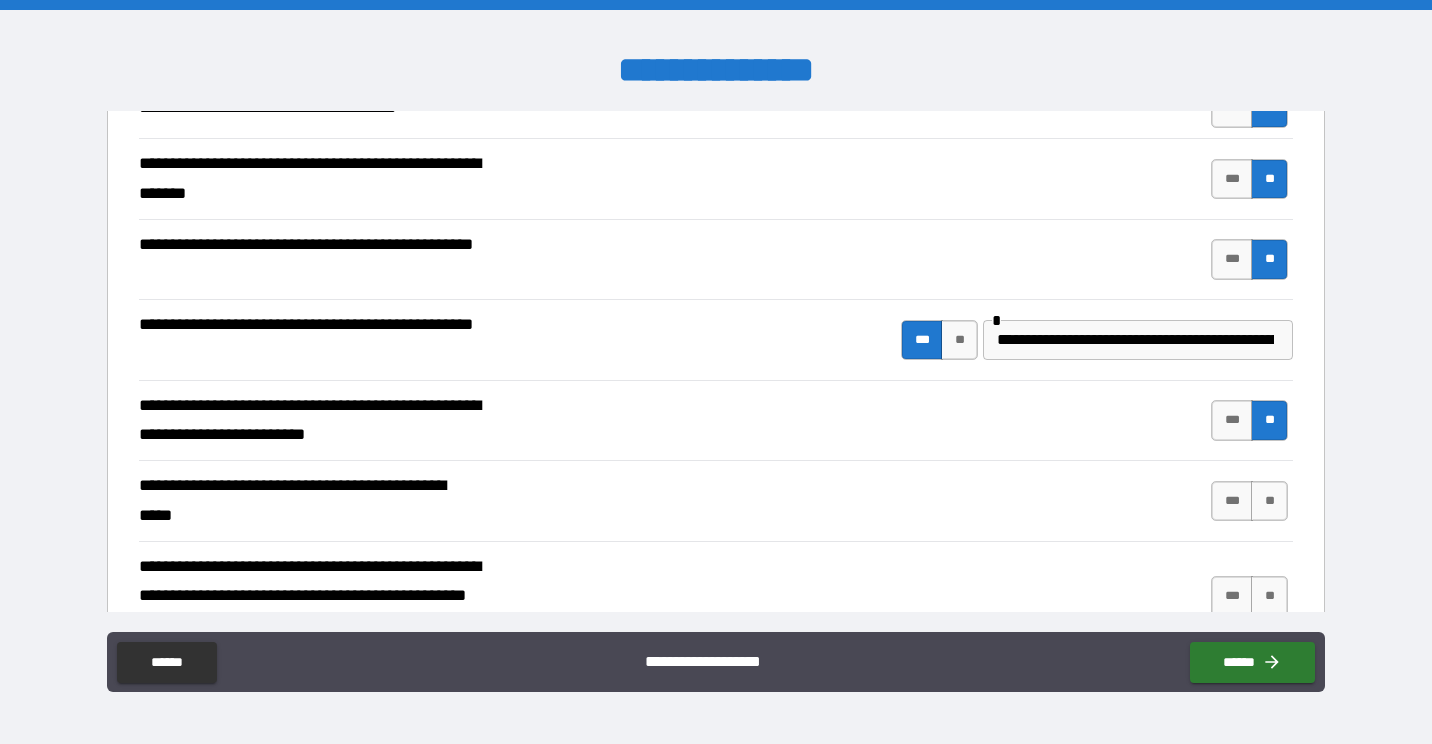 scroll, scrollTop: 519, scrollLeft: 0, axis: vertical 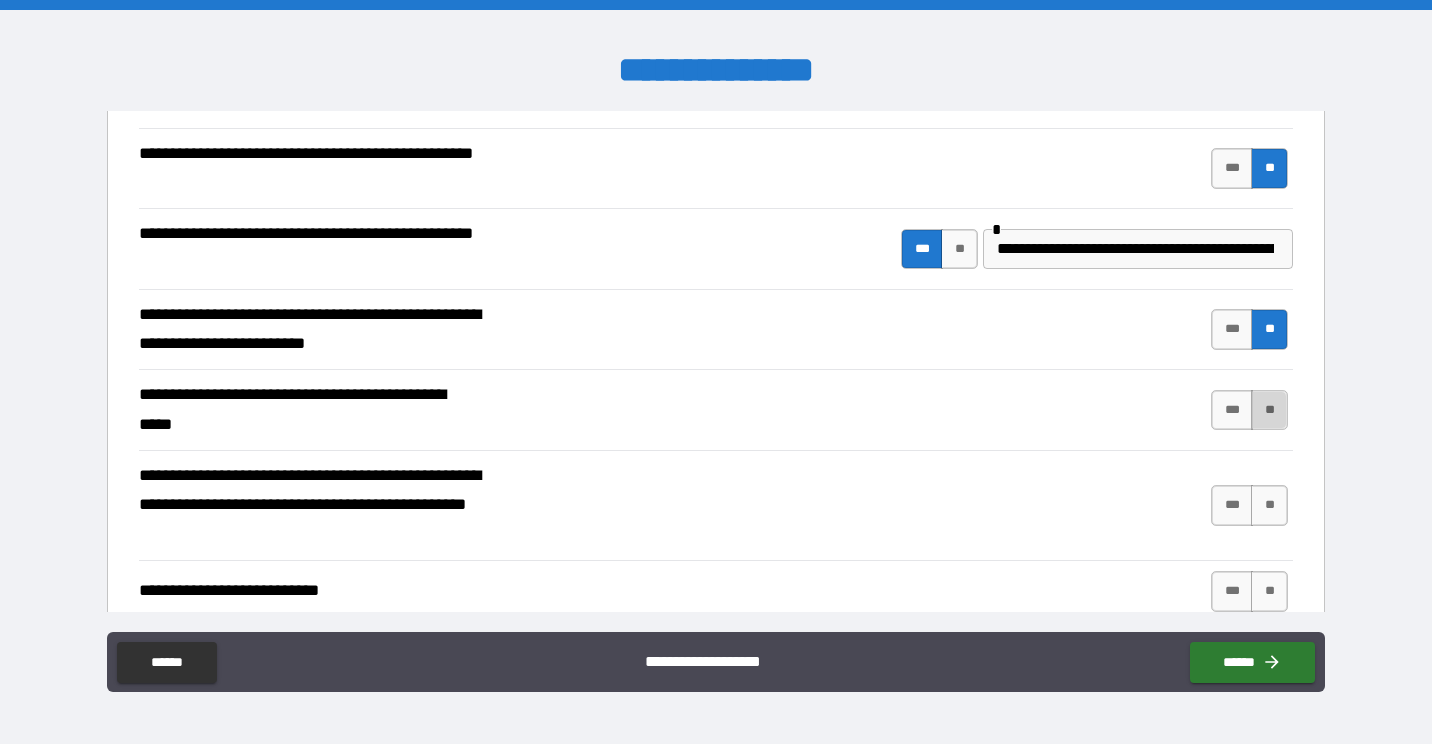 click on "**" at bounding box center [1269, 410] 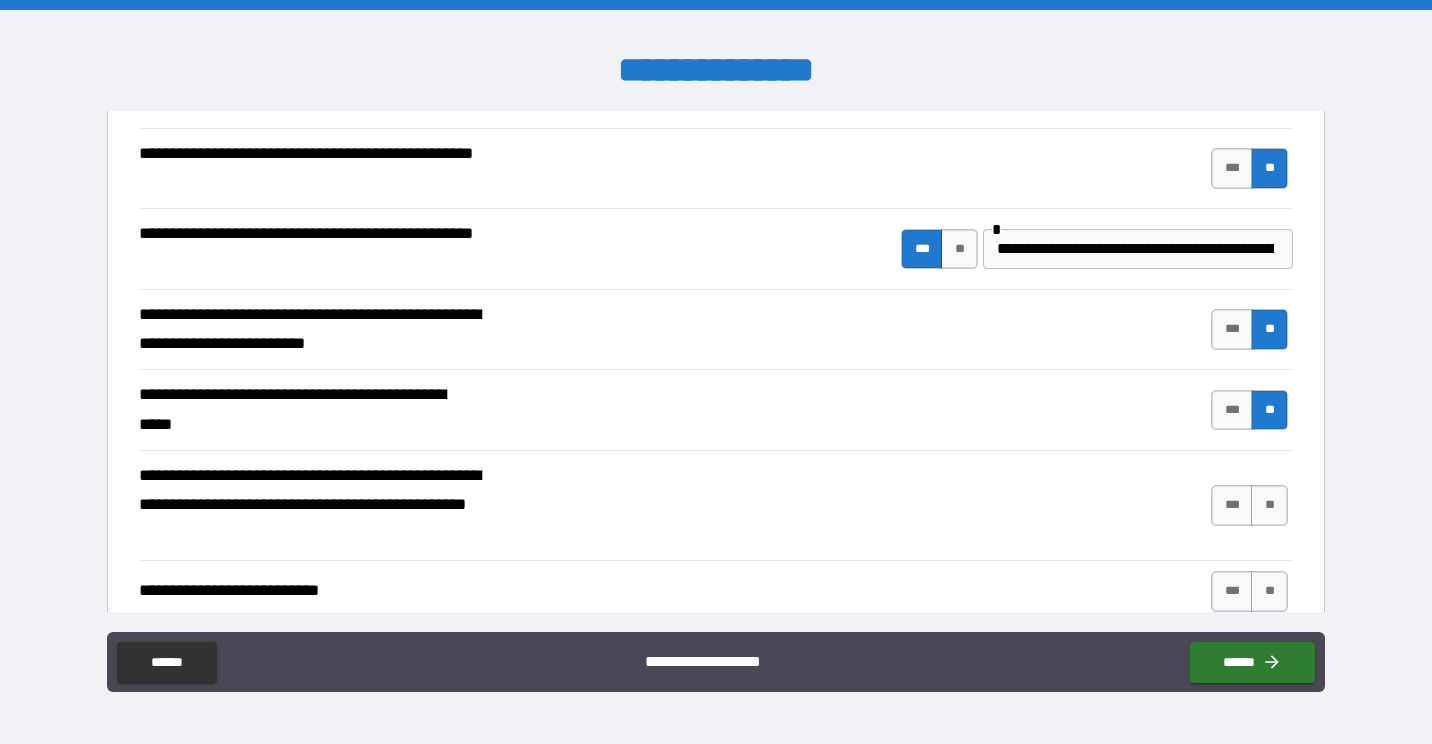 scroll, scrollTop: 649, scrollLeft: 0, axis: vertical 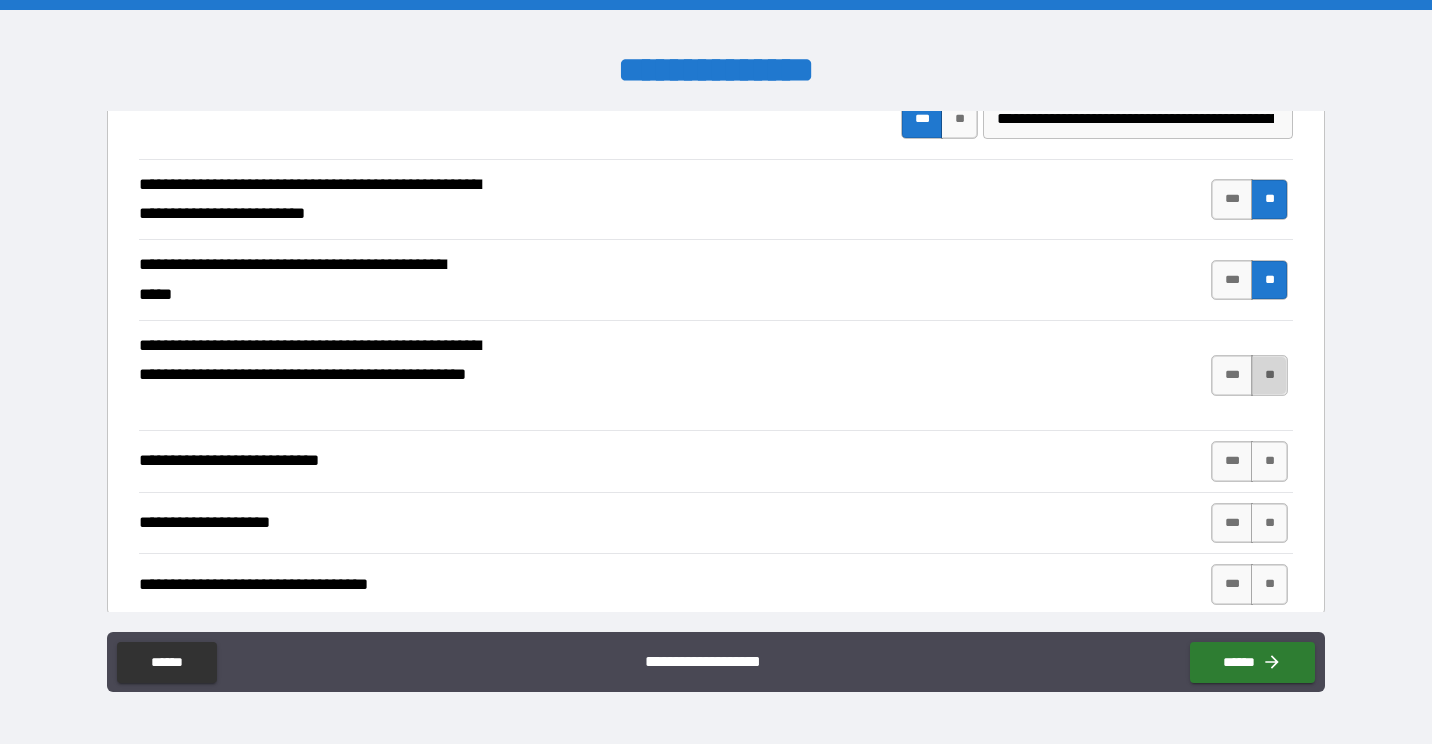 click on "**" at bounding box center [1269, 375] 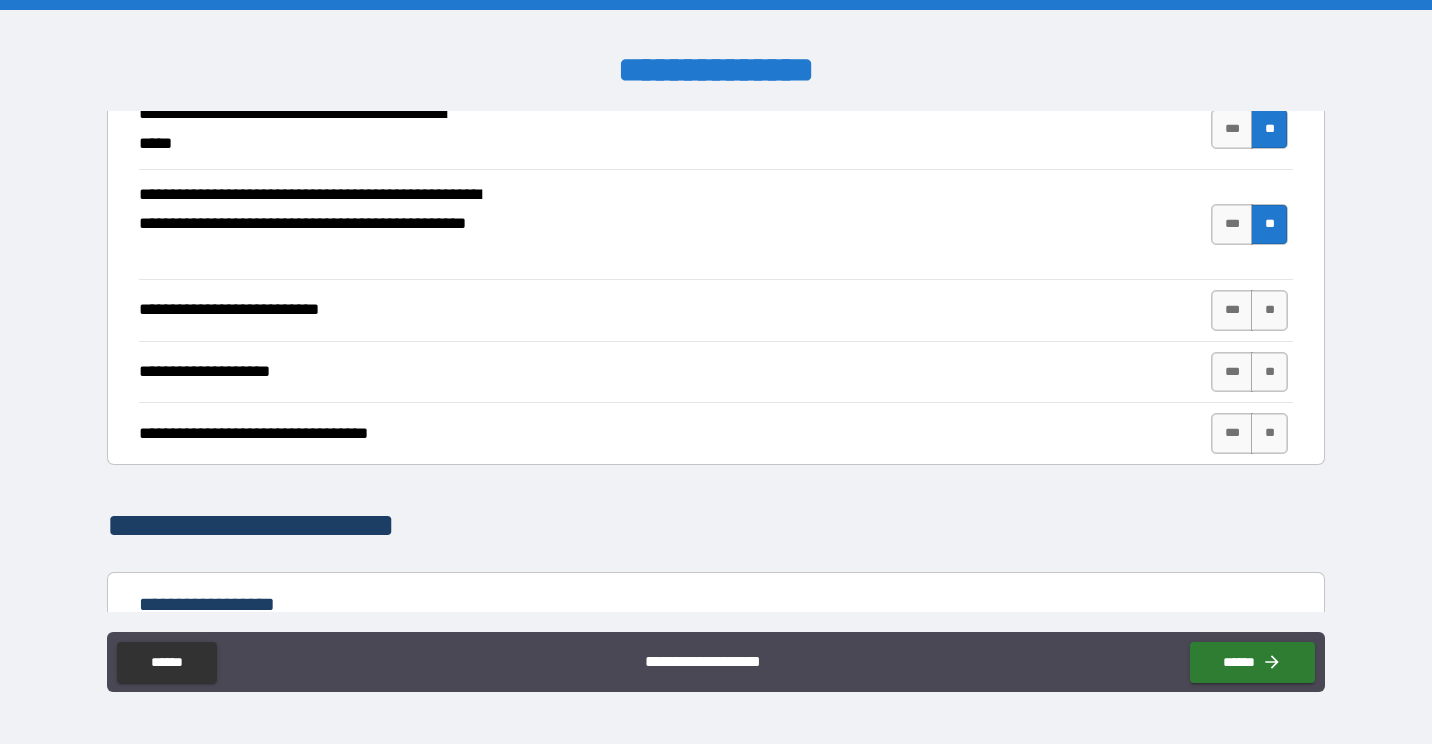 scroll, scrollTop: 801, scrollLeft: 0, axis: vertical 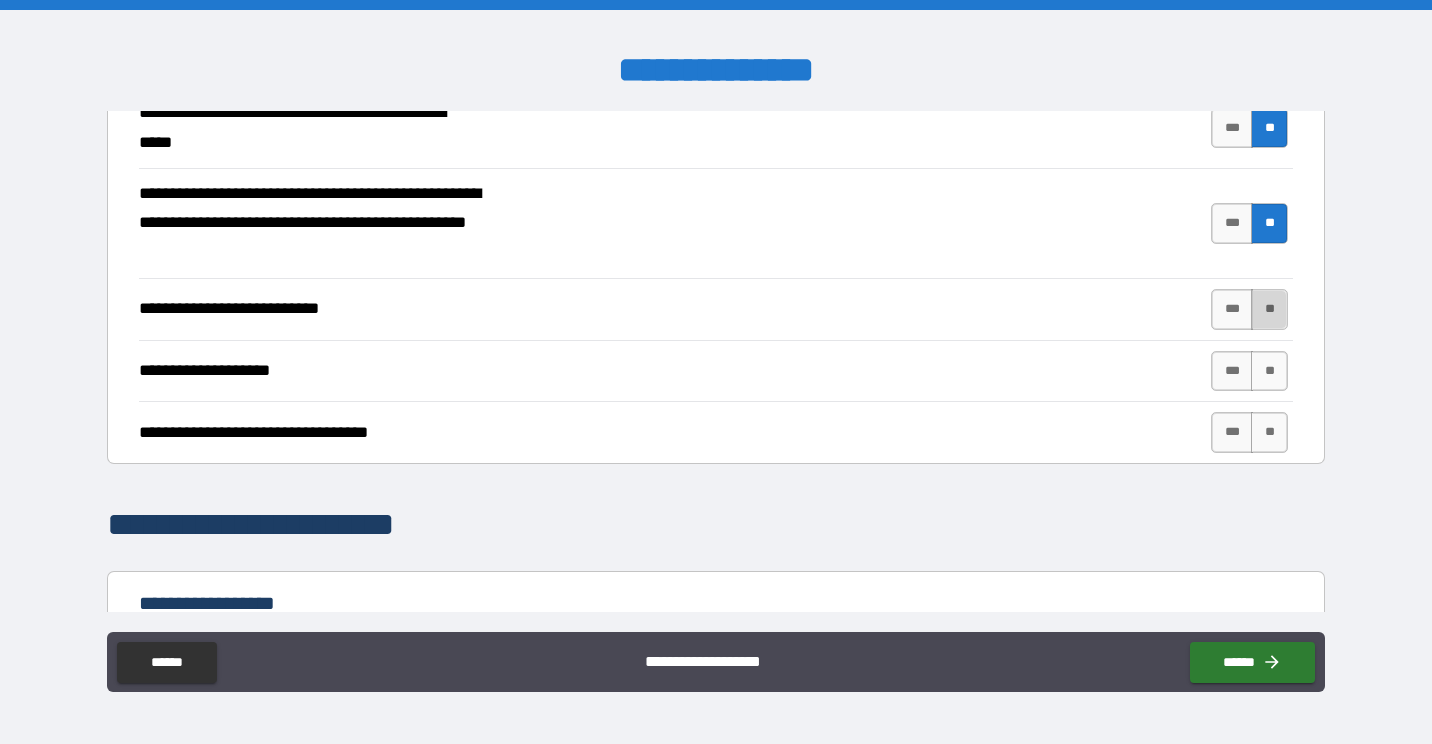 click on "**" at bounding box center [1269, 309] 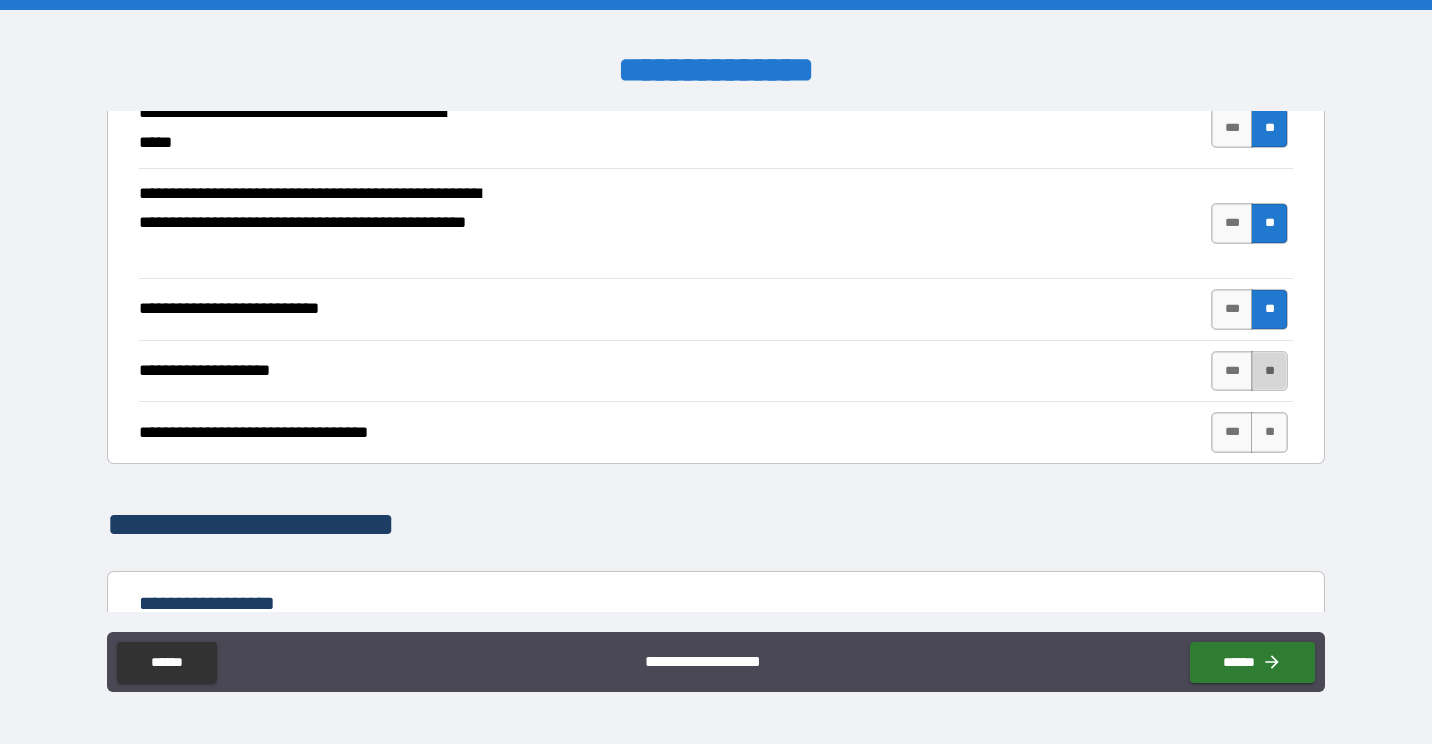 click on "**" at bounding box center (1269, 371) 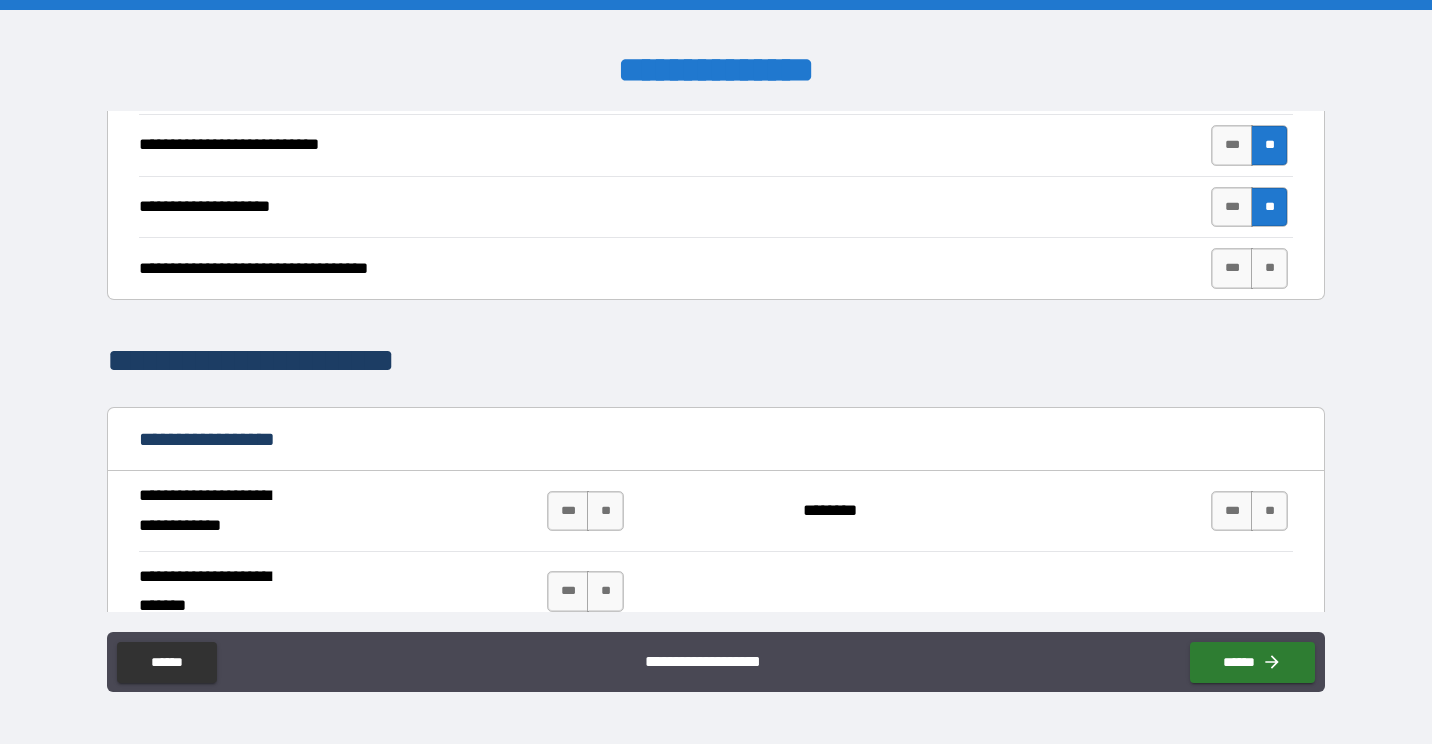 scroll, scrollTop: 966, scrollLeft: 0, axis: vertical 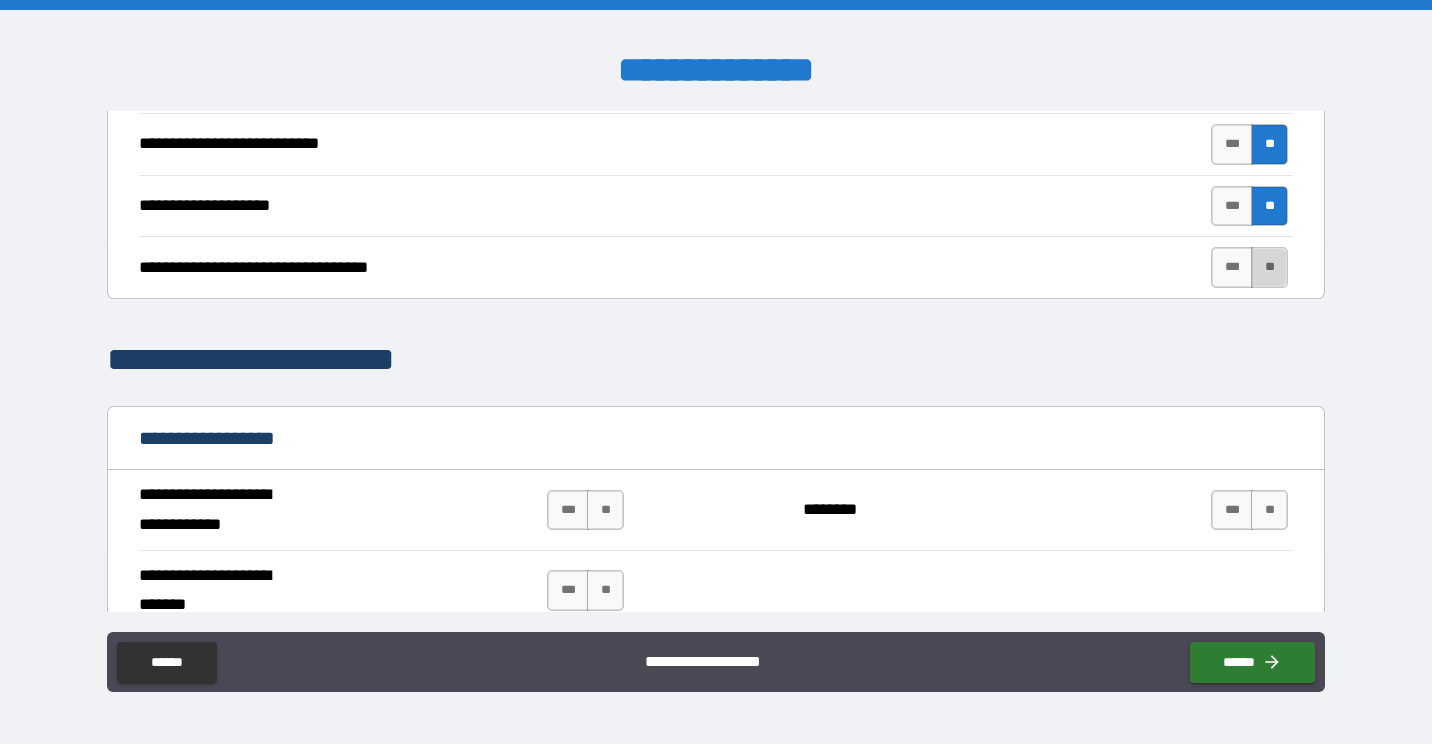 click on "**" at bounding box center (1269, 267) 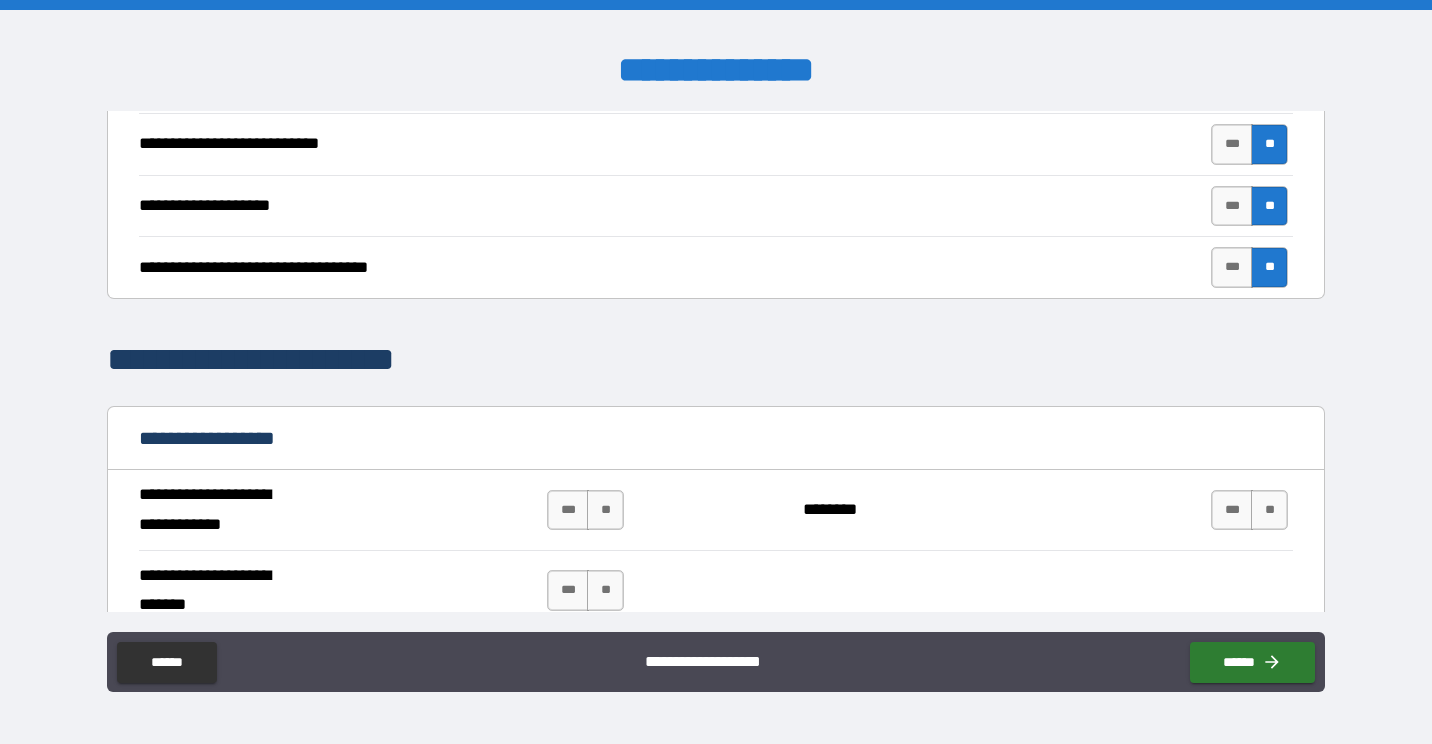 scroll, scrollTop: 1227, scrollLeft: 0, axis: vertical 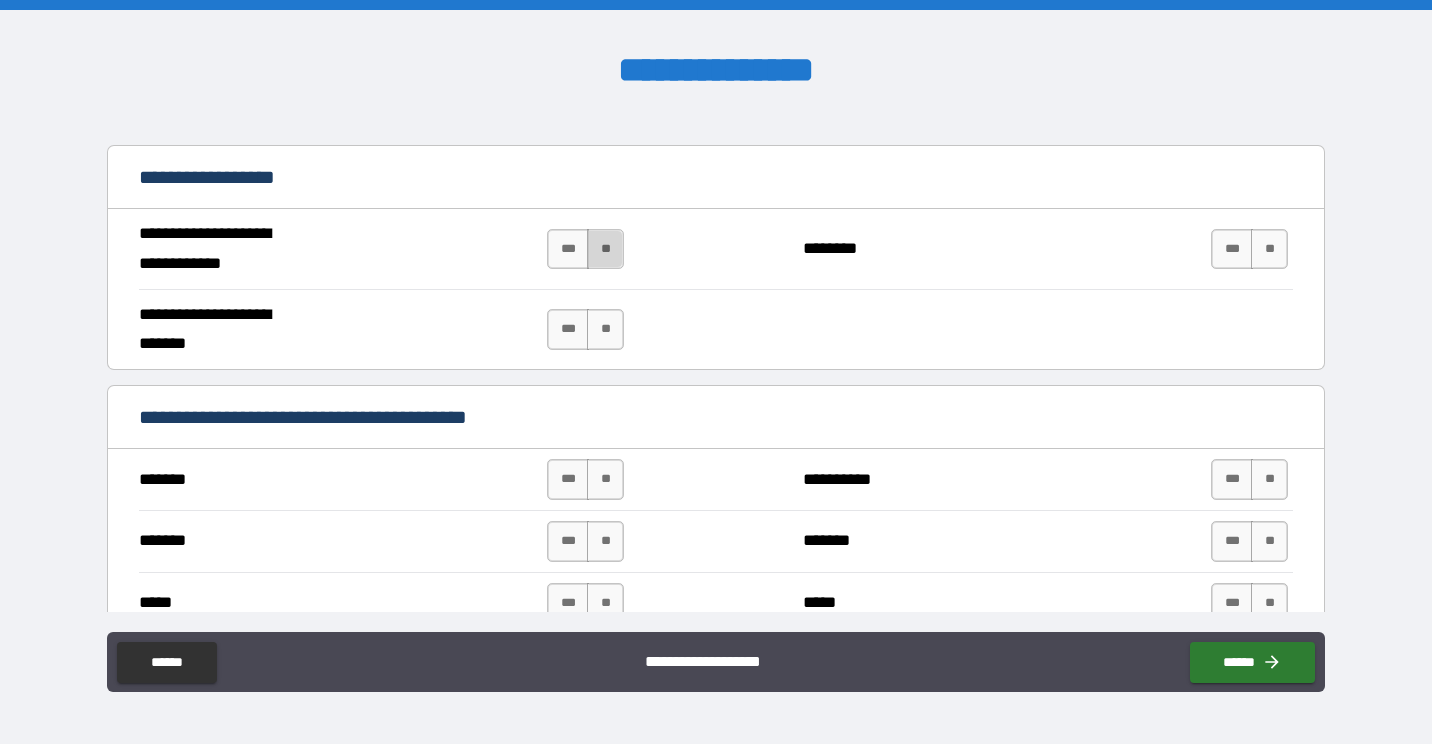 click on "**" at bounding box center [605, 249] 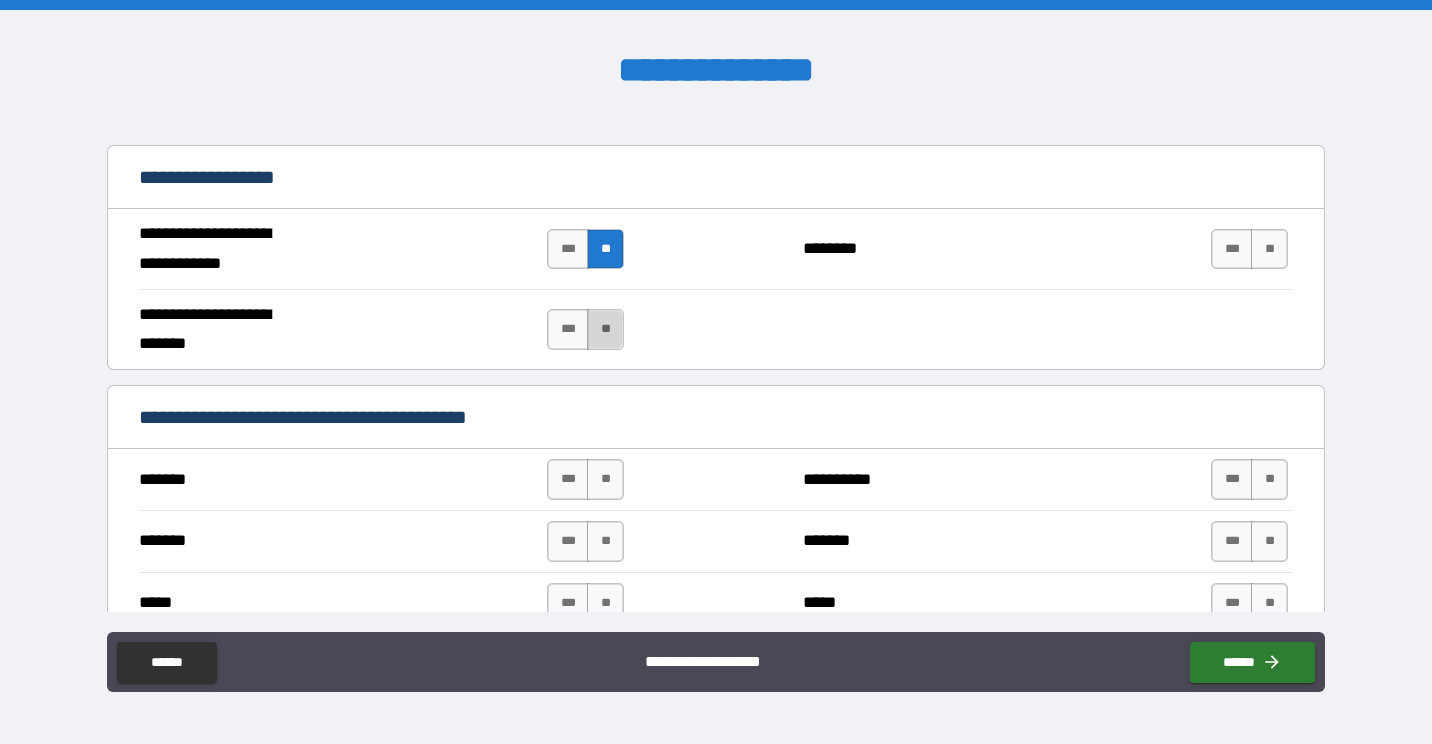 click on "**" at bounding box center [605, 329] 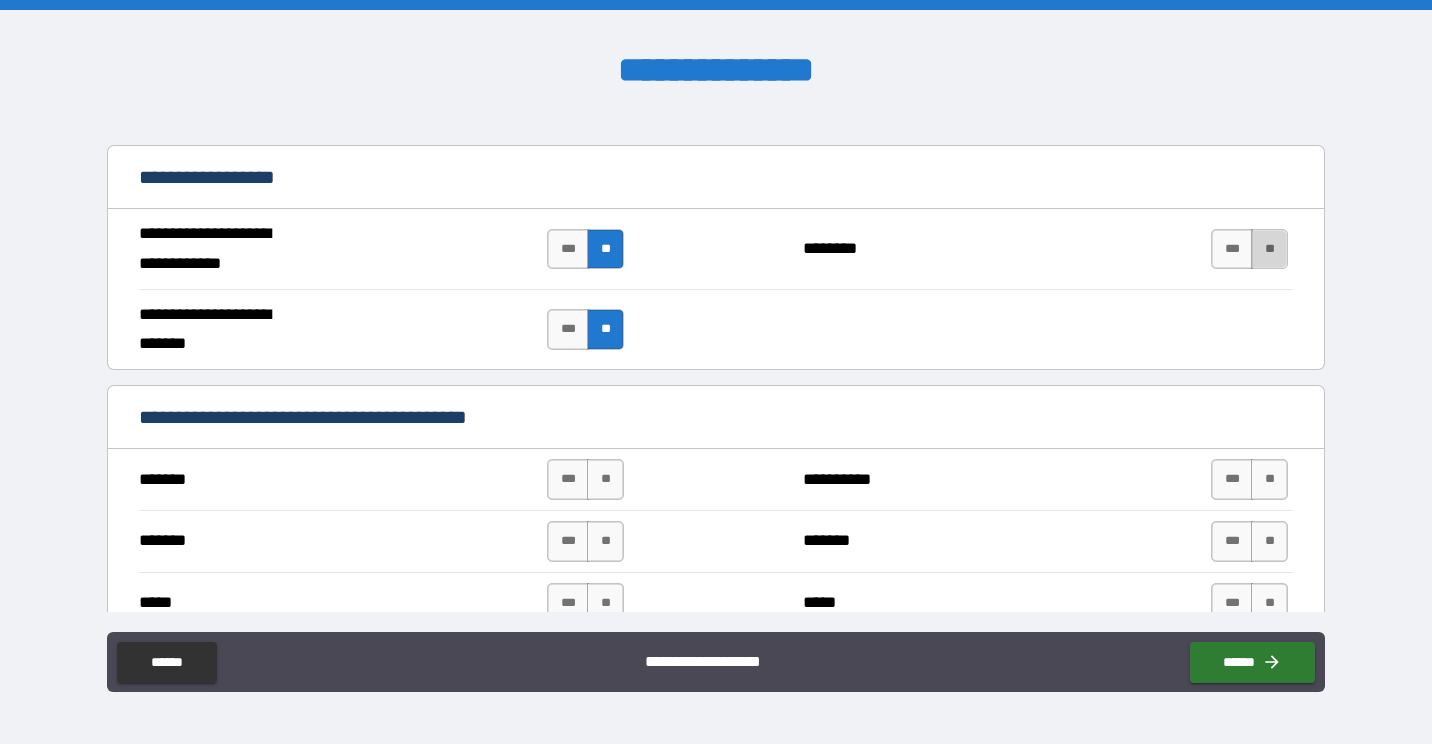 click on "**" at bounding box center [1269, 249] 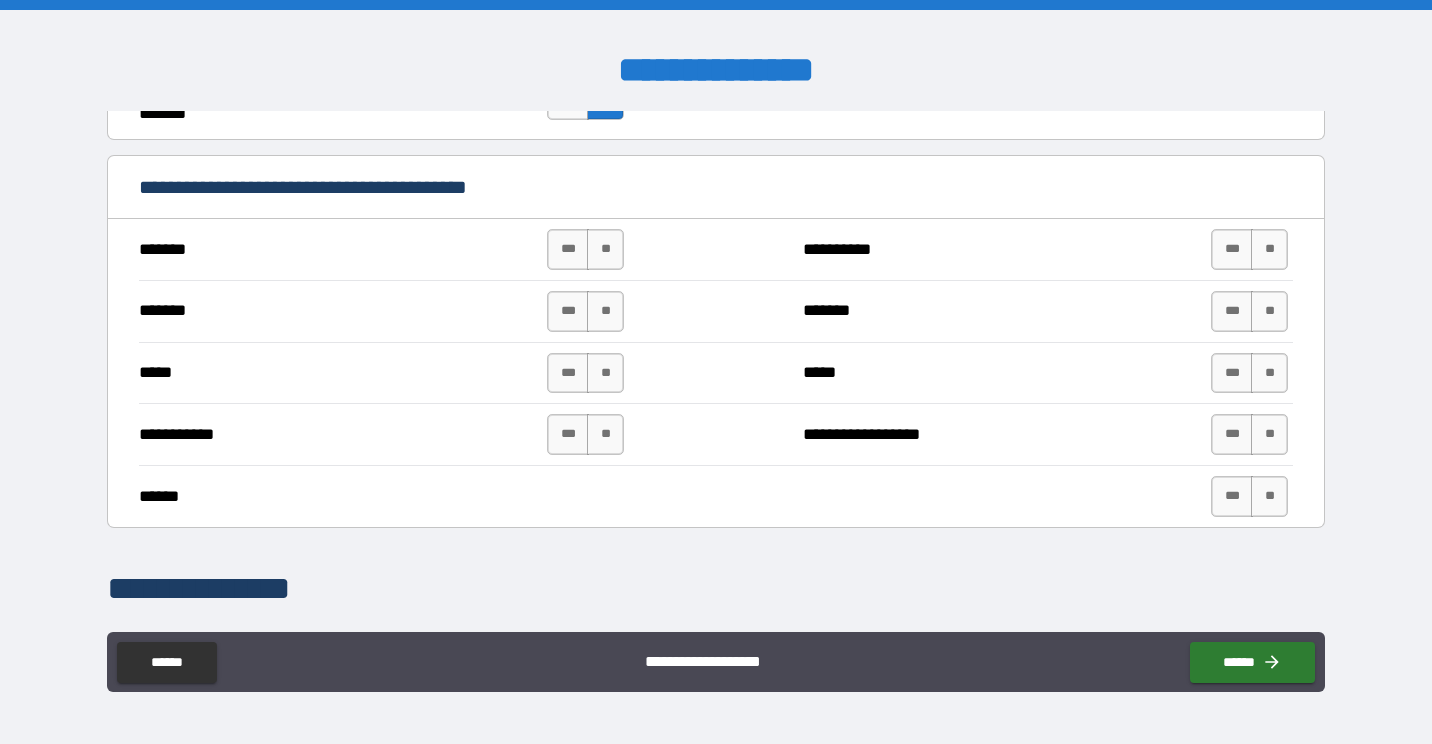scroll, scrollTop: 1467, scrollLeft: 0, axis: vertical 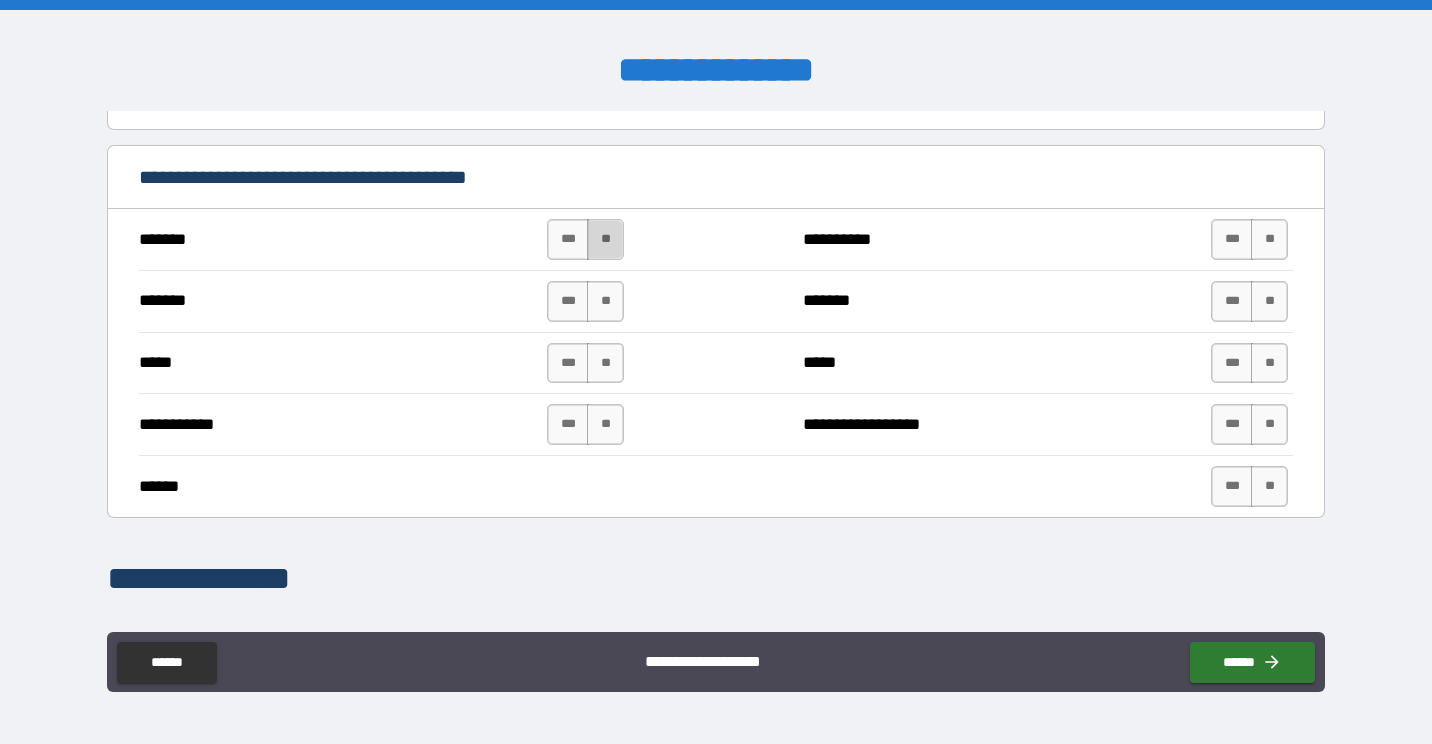 click on "**" at bounding box center (605, 239) 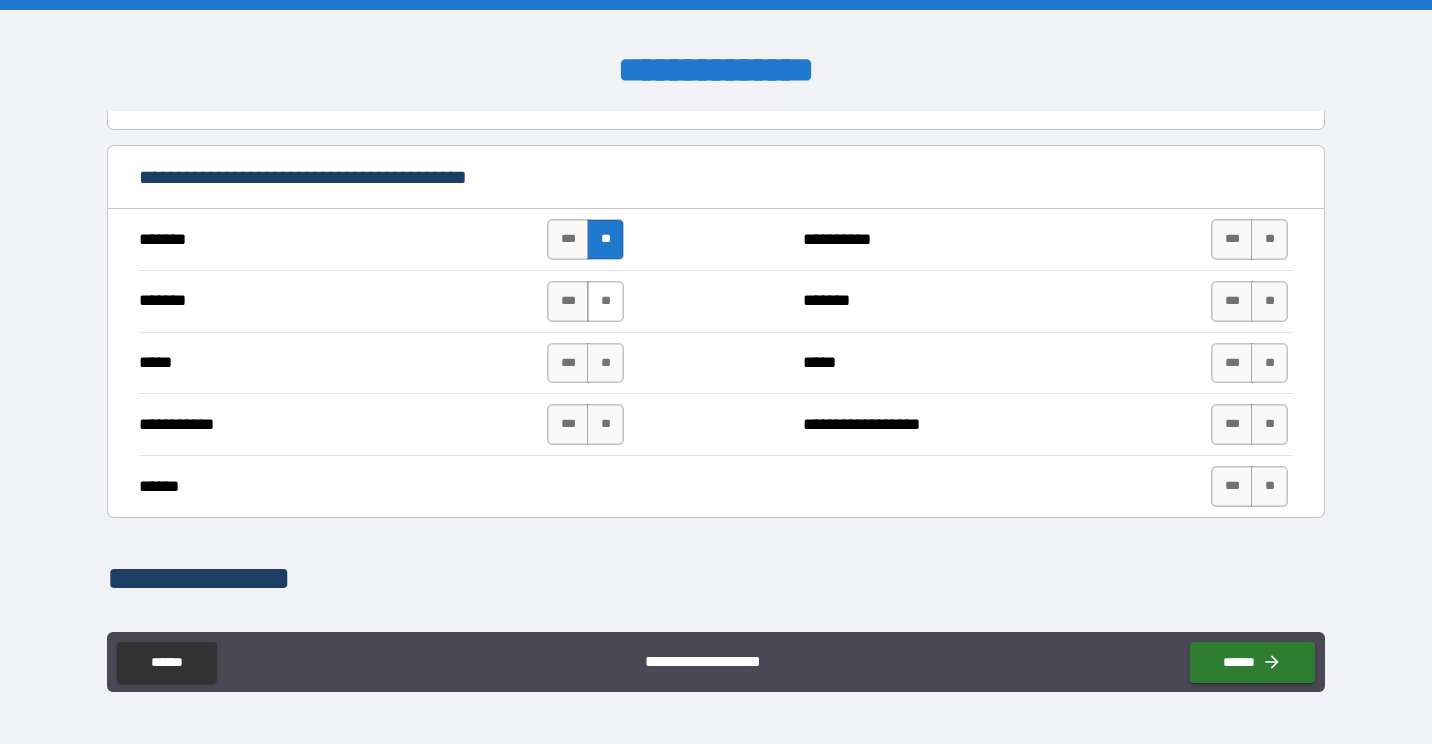 click on "**" at bounding box center [605, 301] 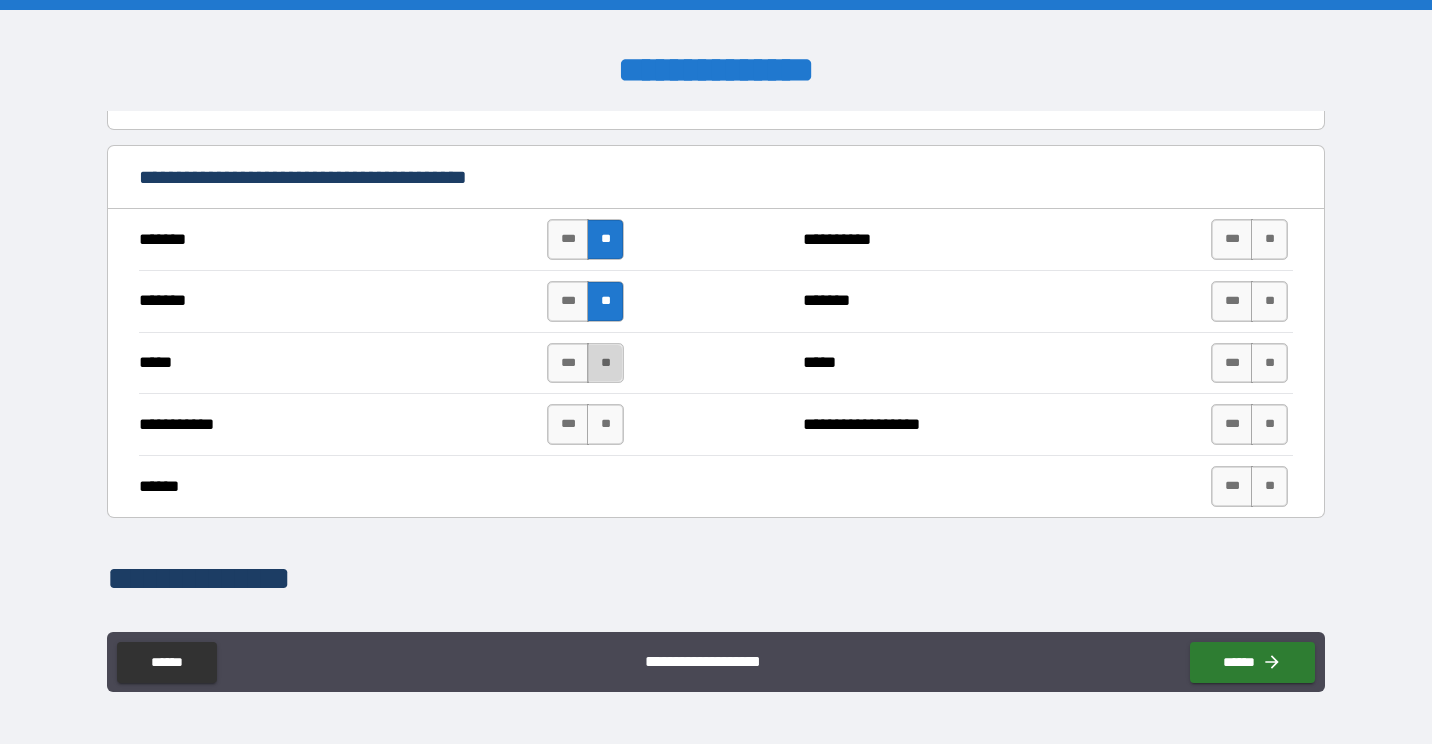 click on "**" at bounding box center (605, 363) 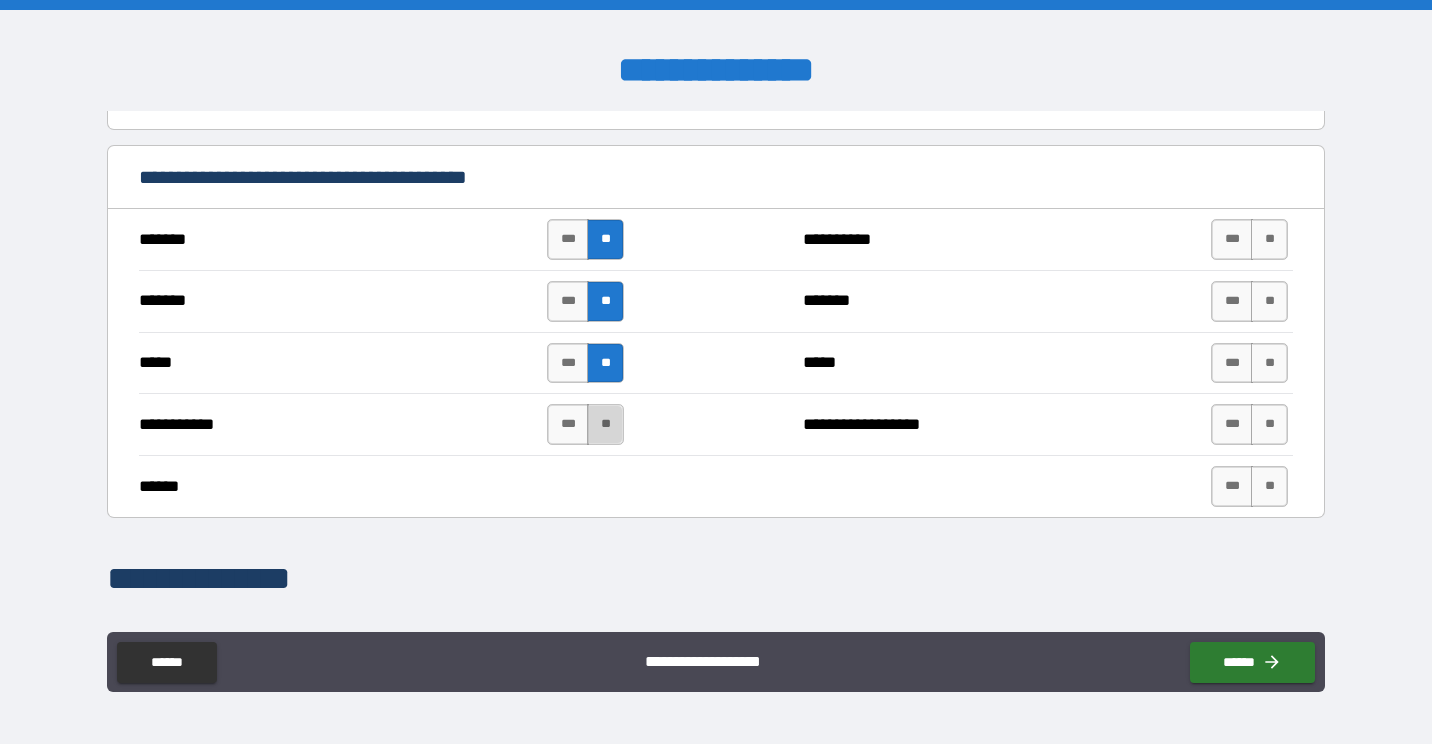 click on "**" at bounding box center (605, 424) 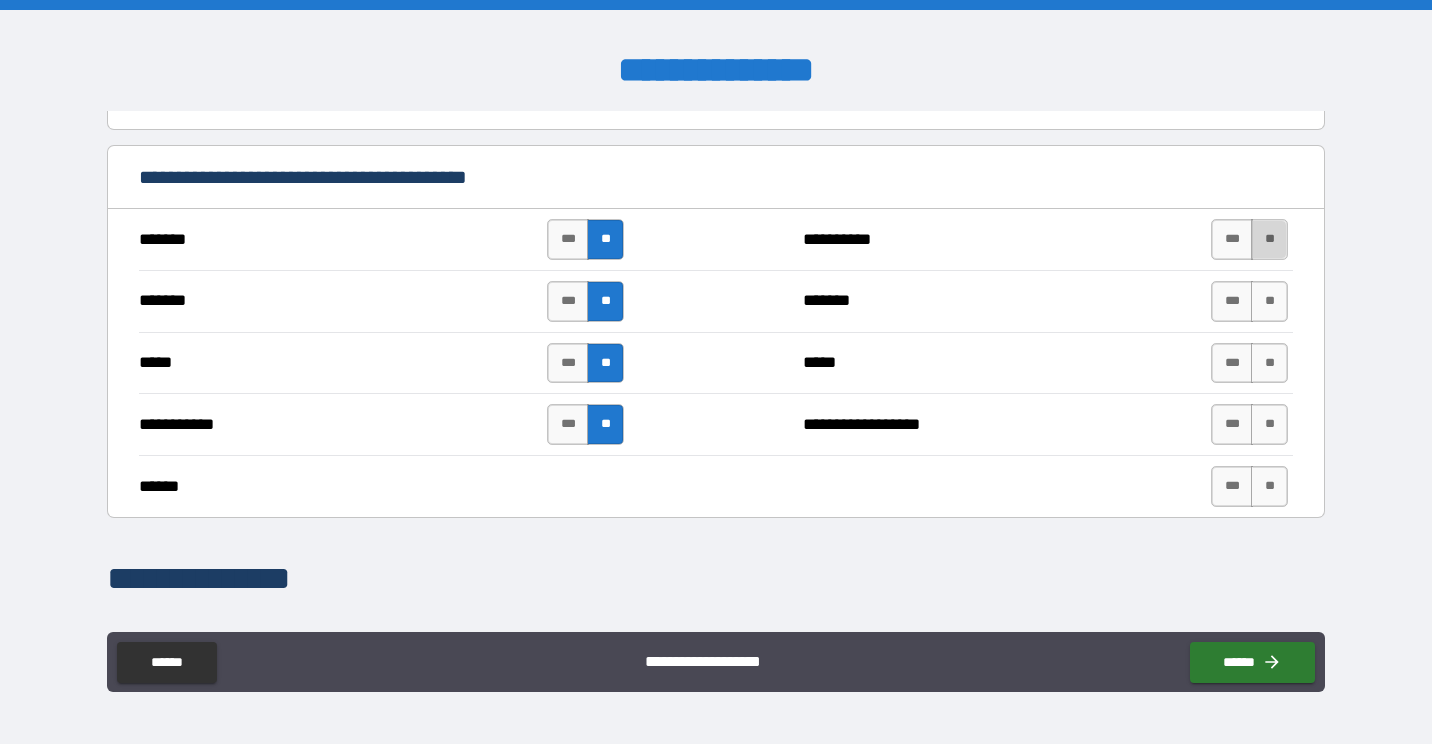 click on "**" at bounding box center (1269, 239) 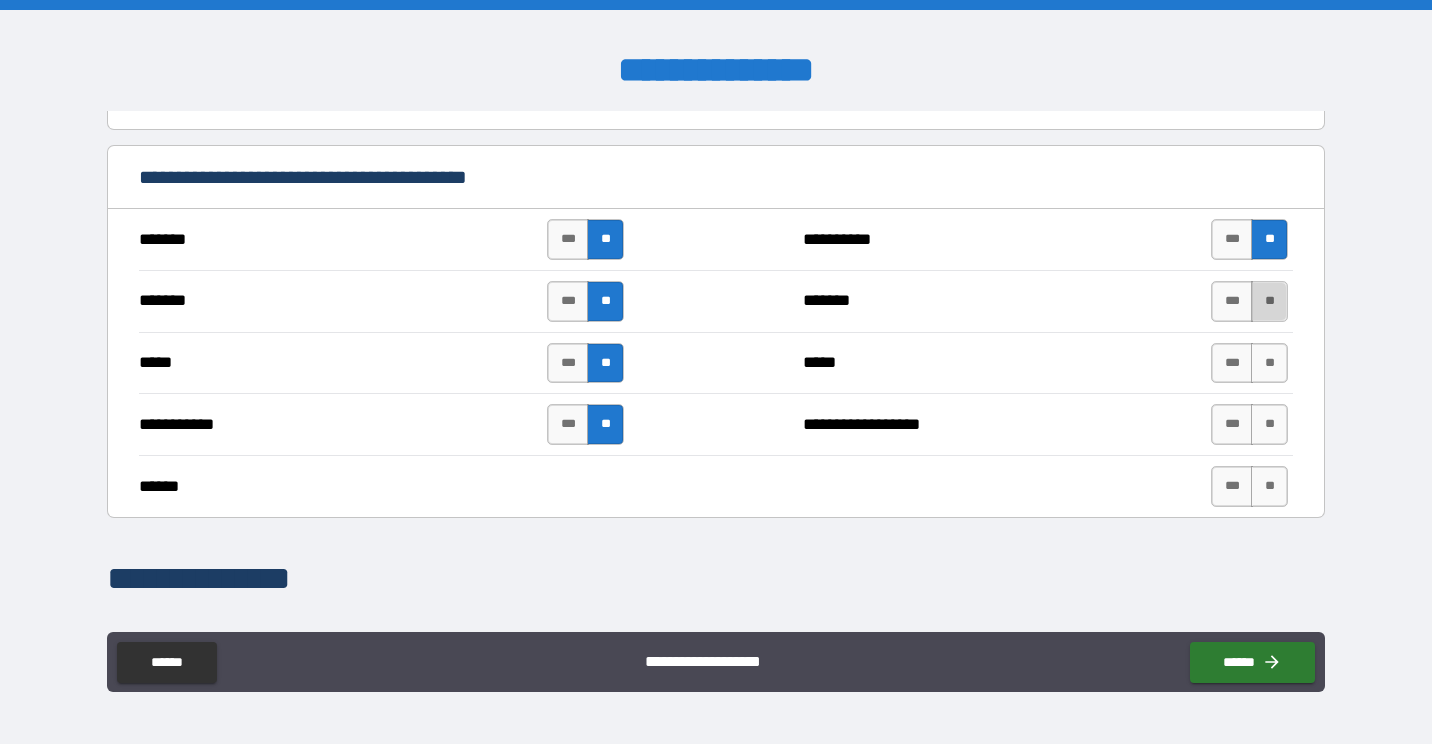 click on "**" at bounding box center [1269, 301] 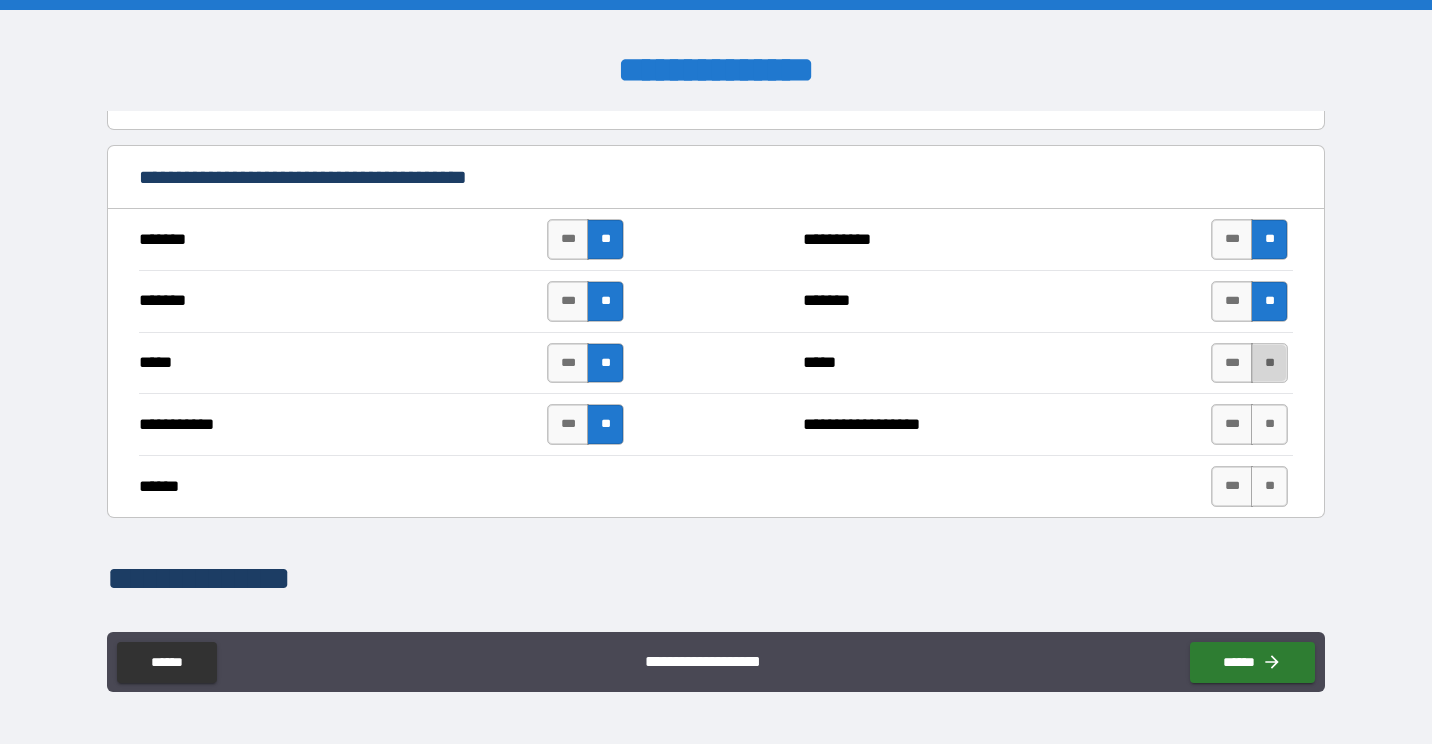click on "**" at bounding box center [1269, 363] 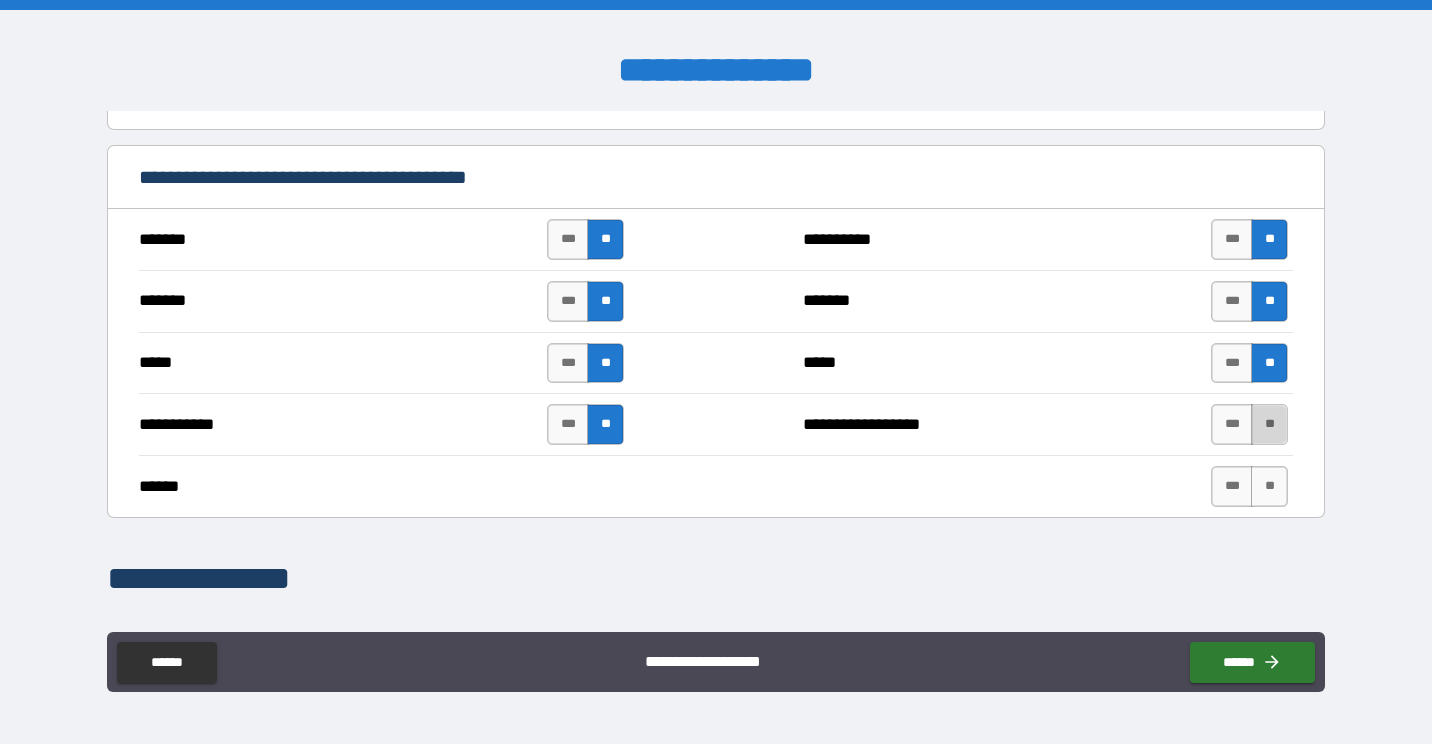 click on "**" at bounding box center [1269, 424] 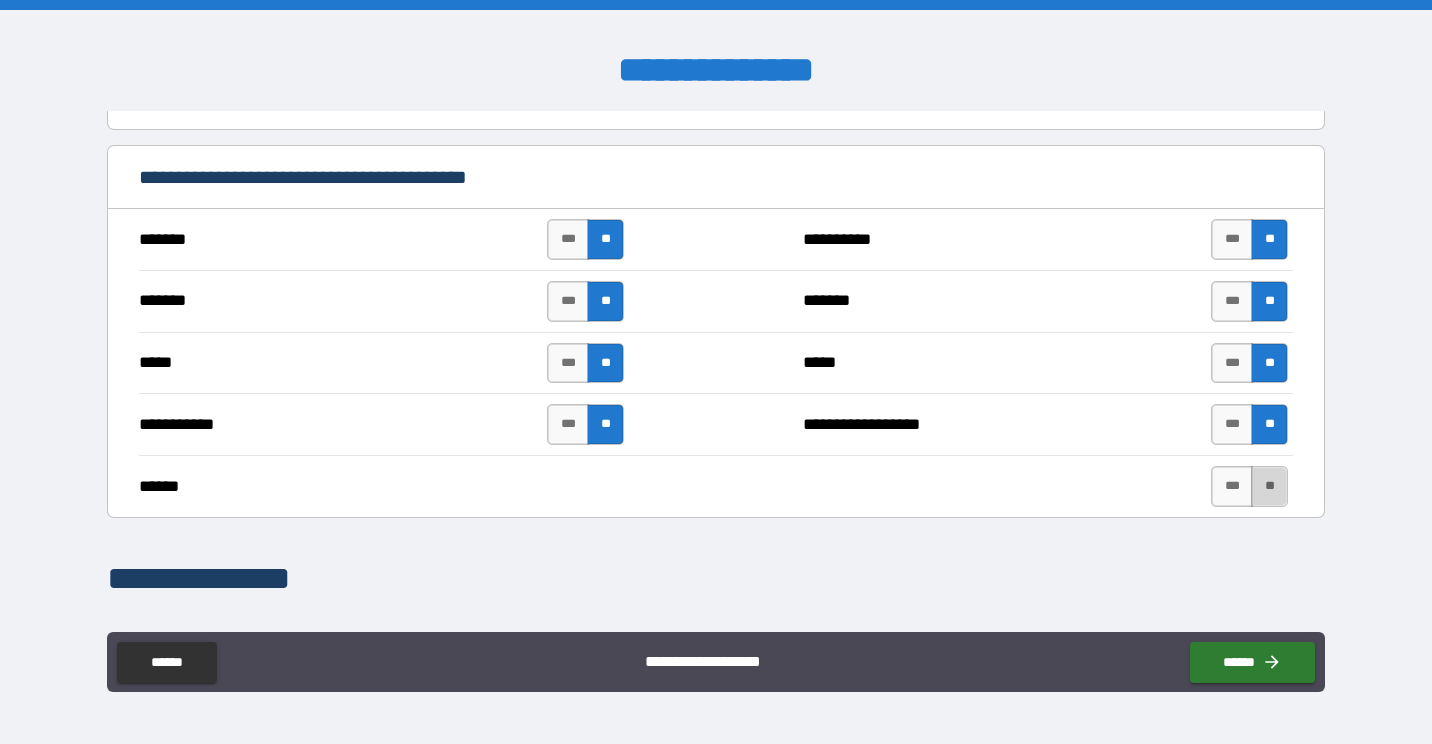 click on "**" at bounding box center [1269, 486] 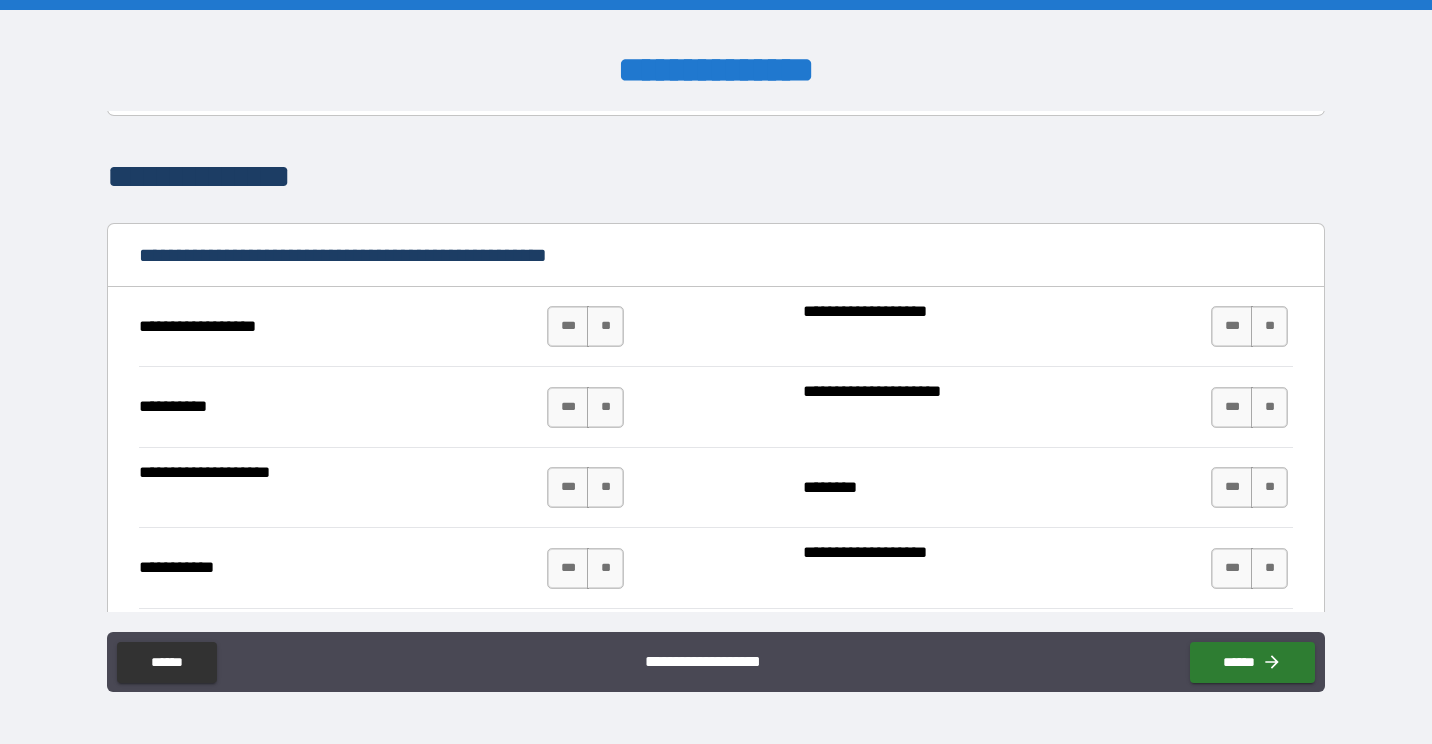 scroll, scrollTop: 1870, scrollLeft: 0, axis: vertical 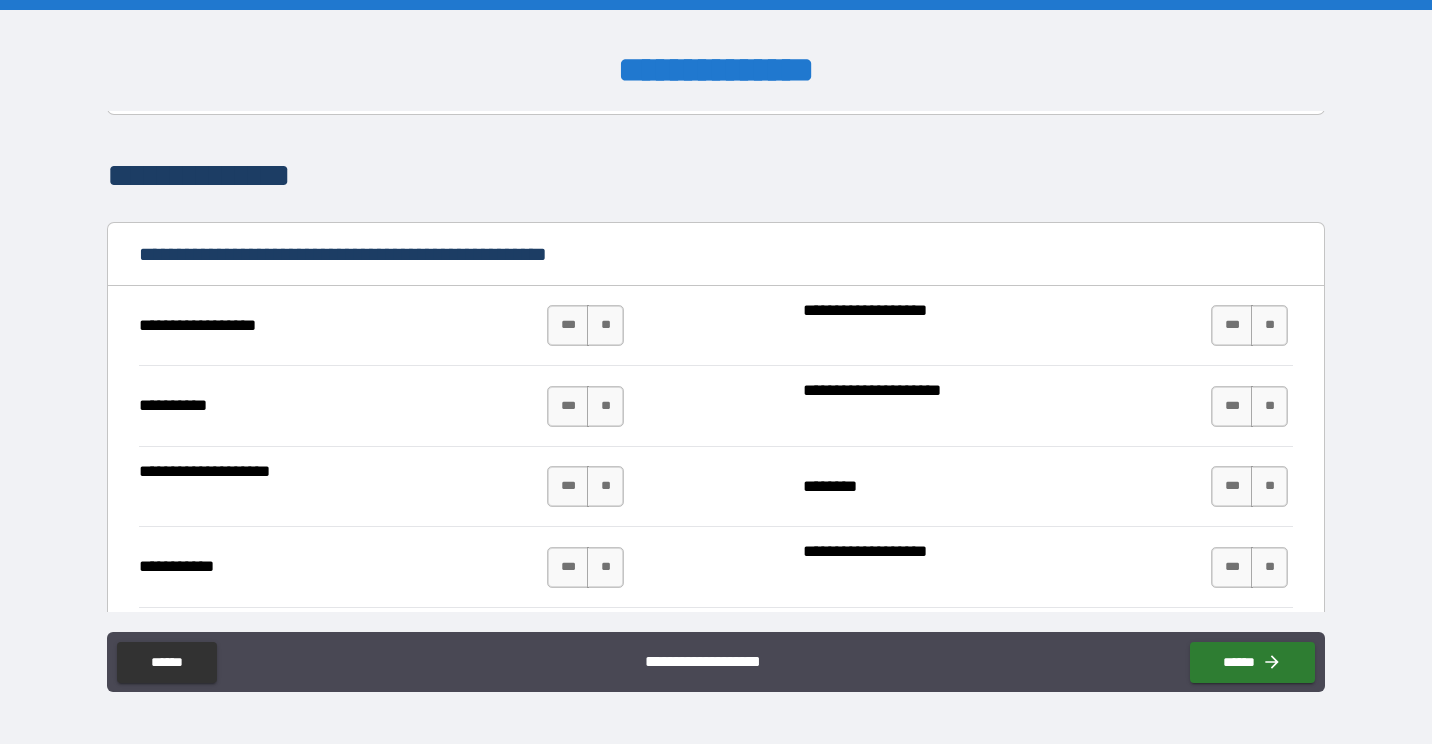 click on "*** **" at bounding box center (585, 325) 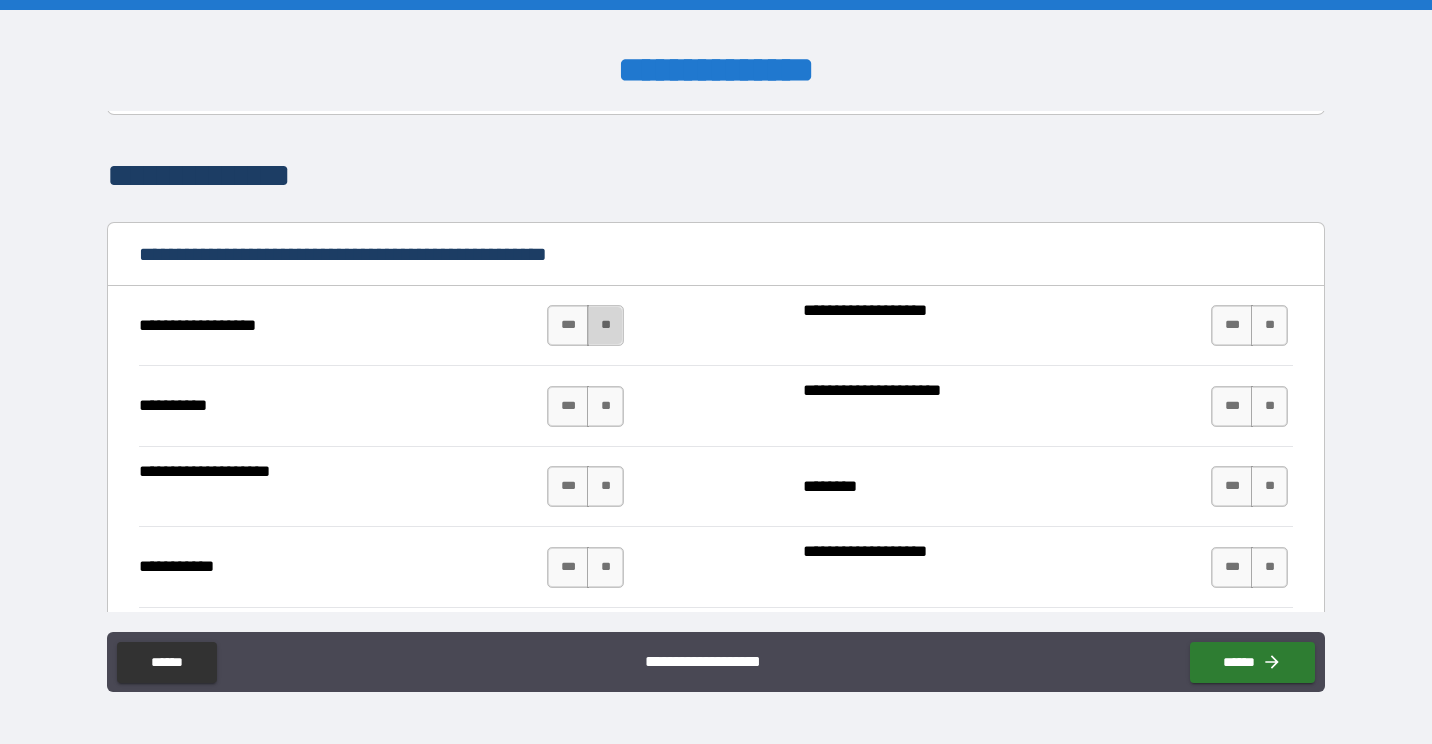 click on "**" at bounding box center [605, 325] 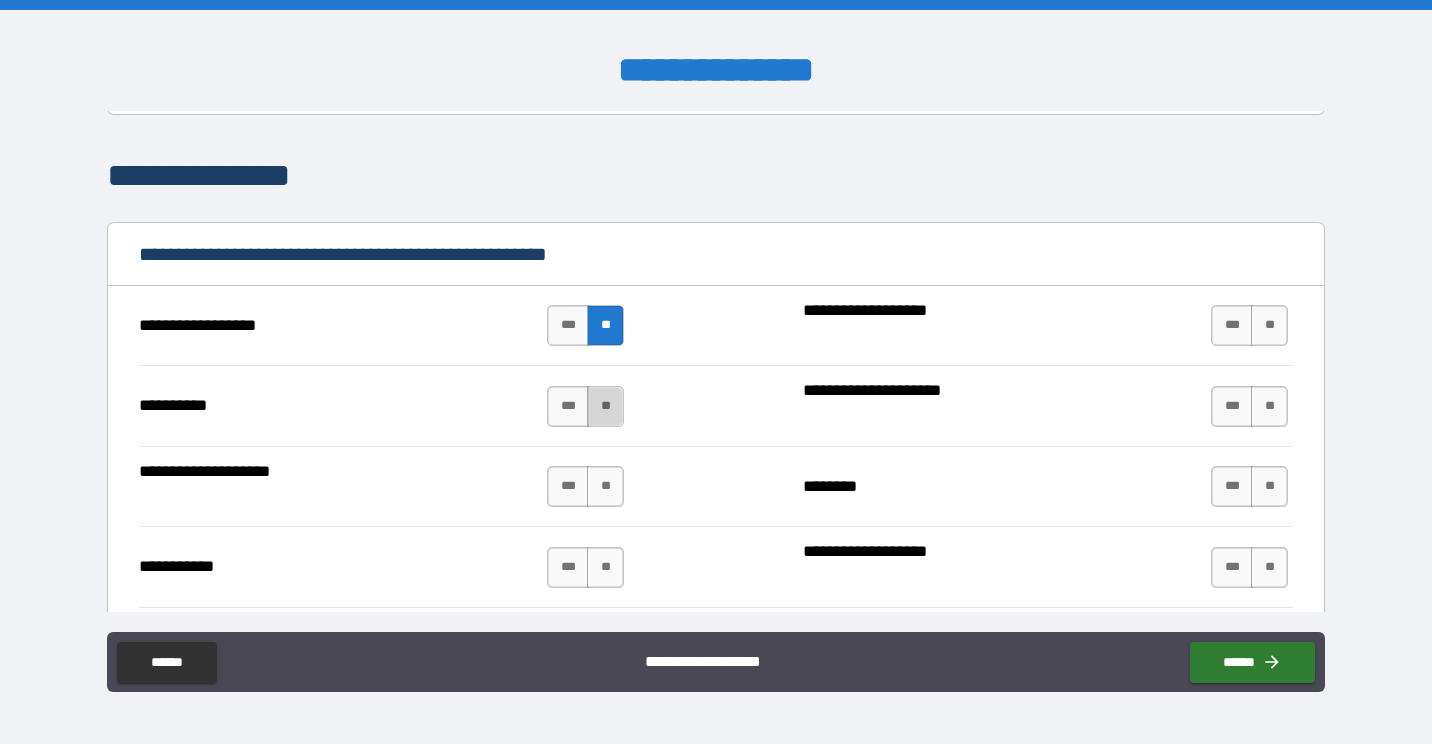 click on "**" at bounding box center (605, 406) 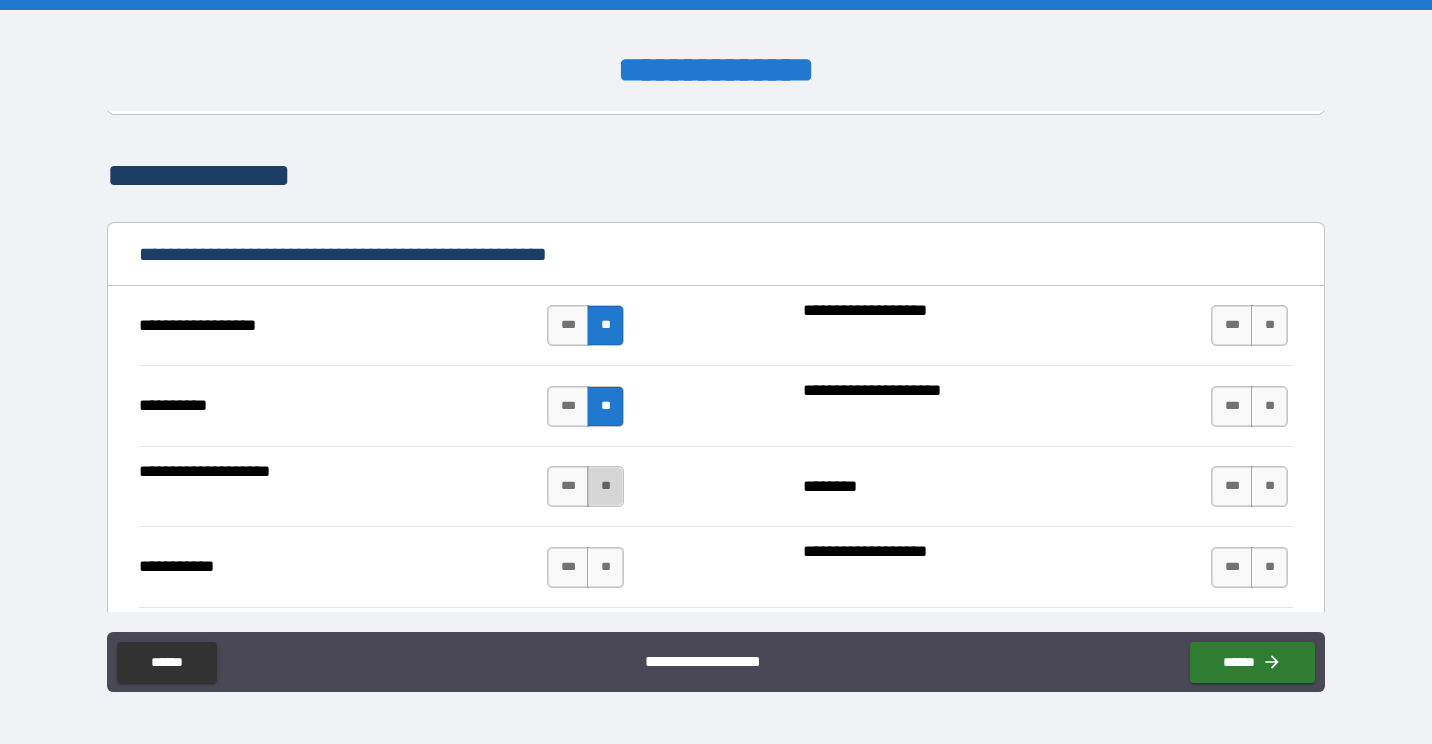 click on "**" at bounding box center (605, 486) 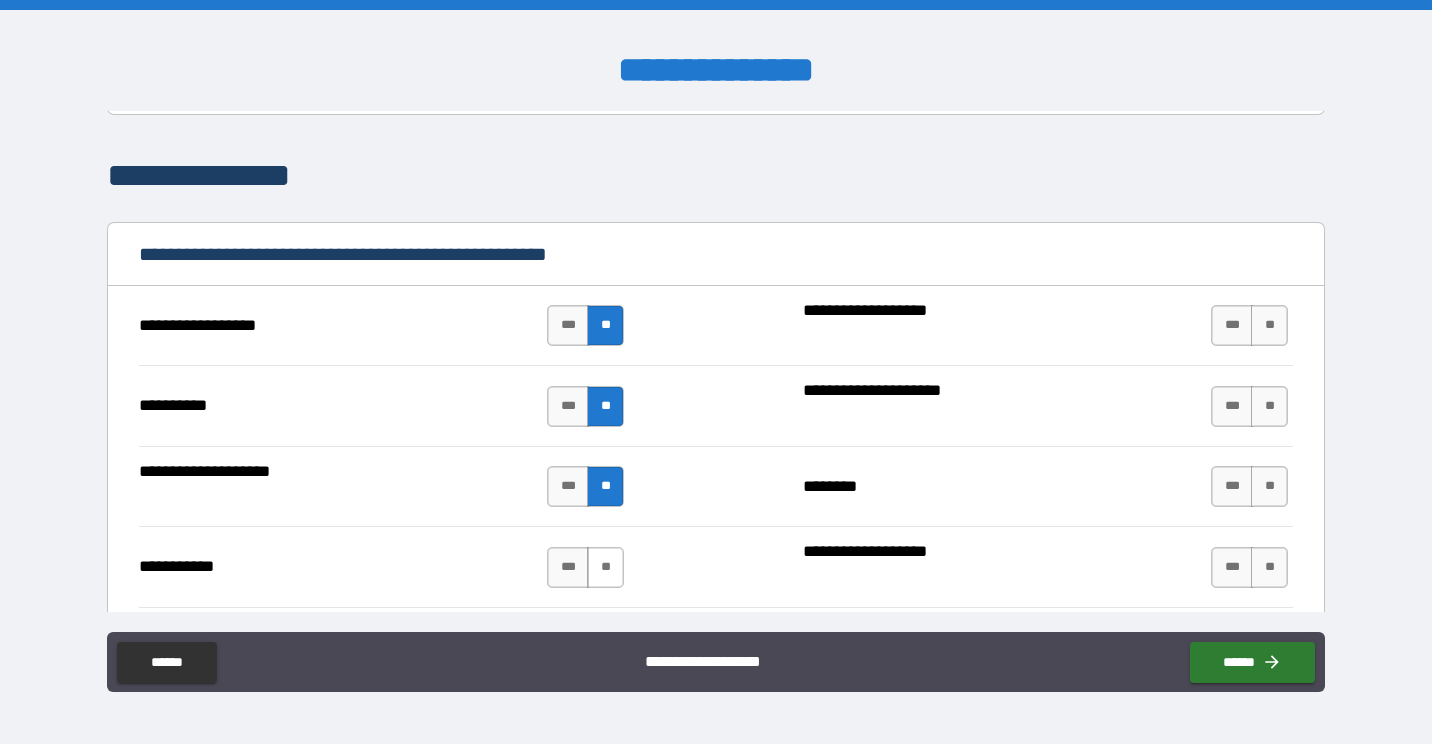 click on "**" at bounding box center [605, 567] 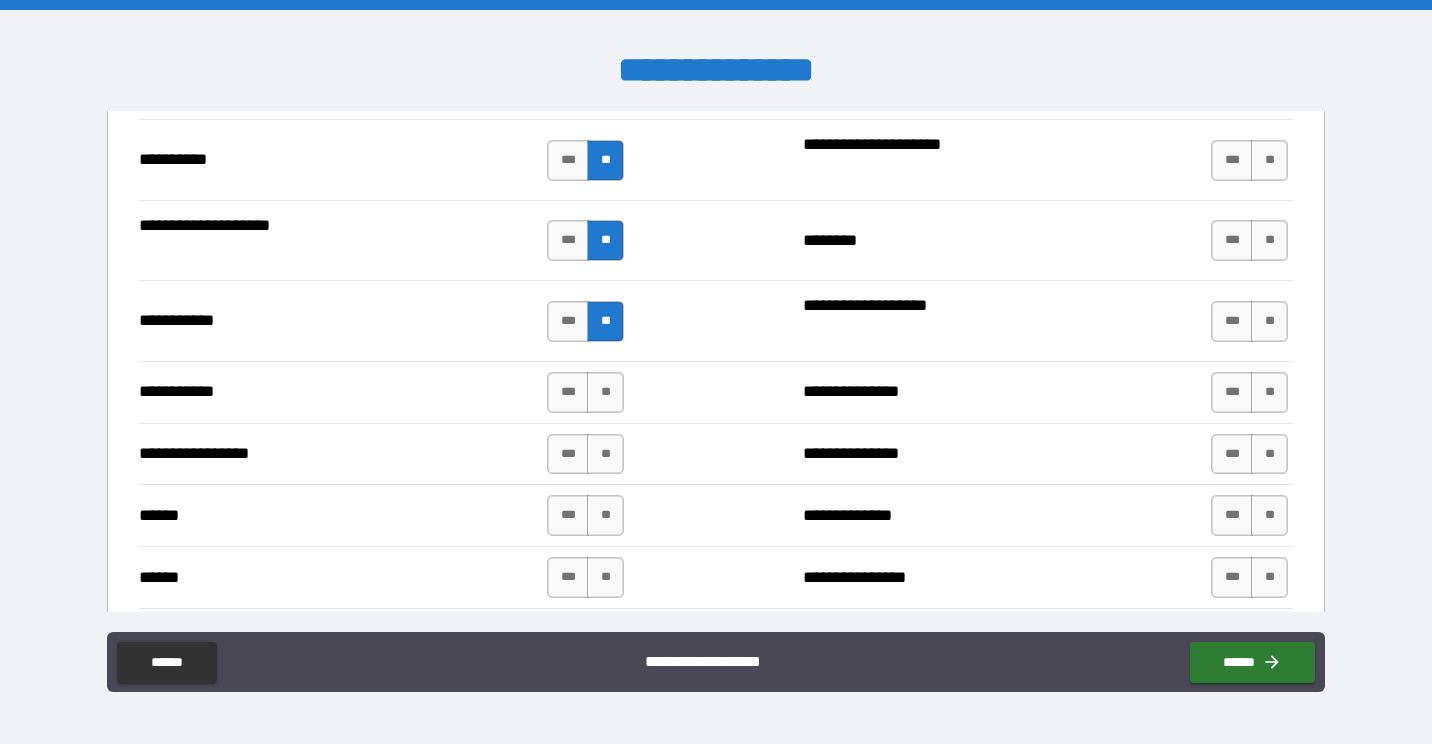 scroll, scrollTop: 2118, scrollLeft: 0, axis: vertical 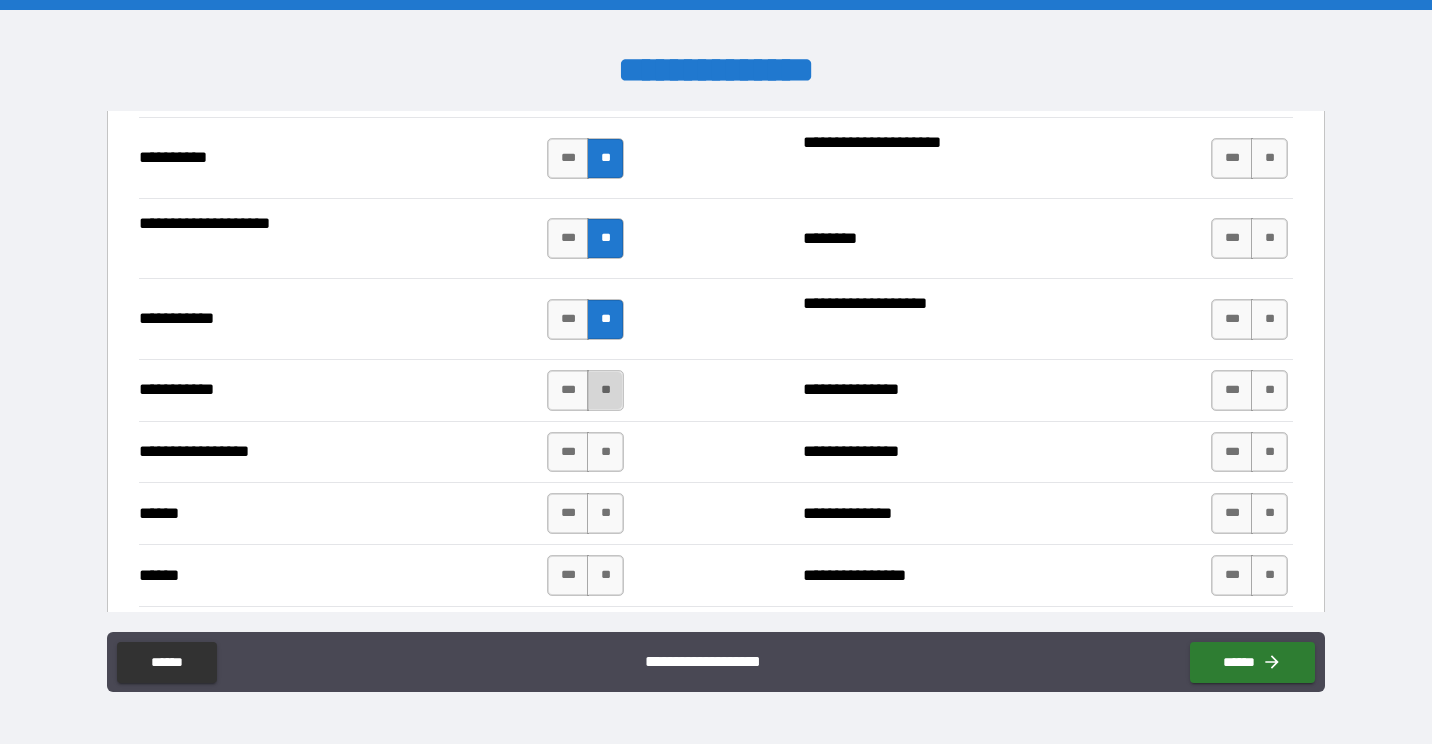 click on "**" at bounding box center [605, 390] 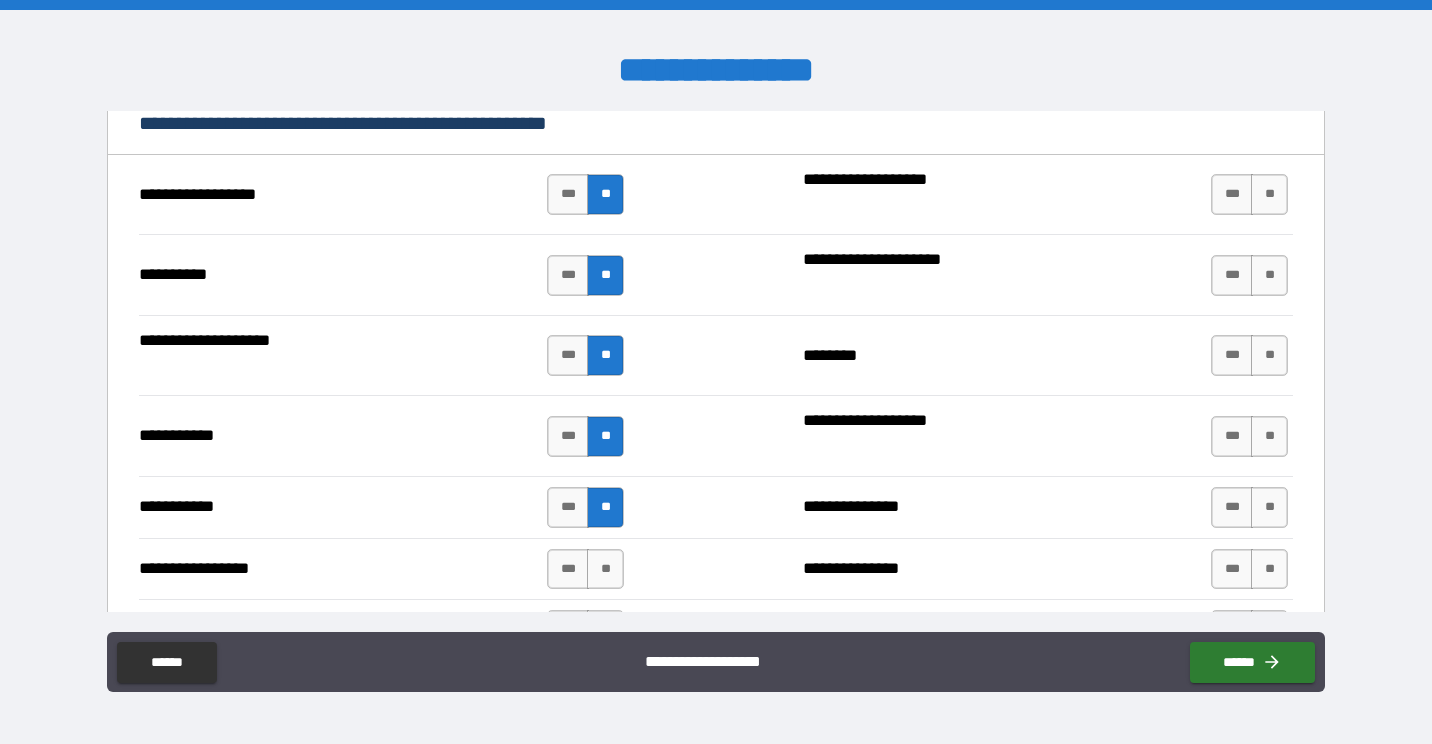scroll, scrollTop: 2013, scrollLeft: 0, axis: vertical 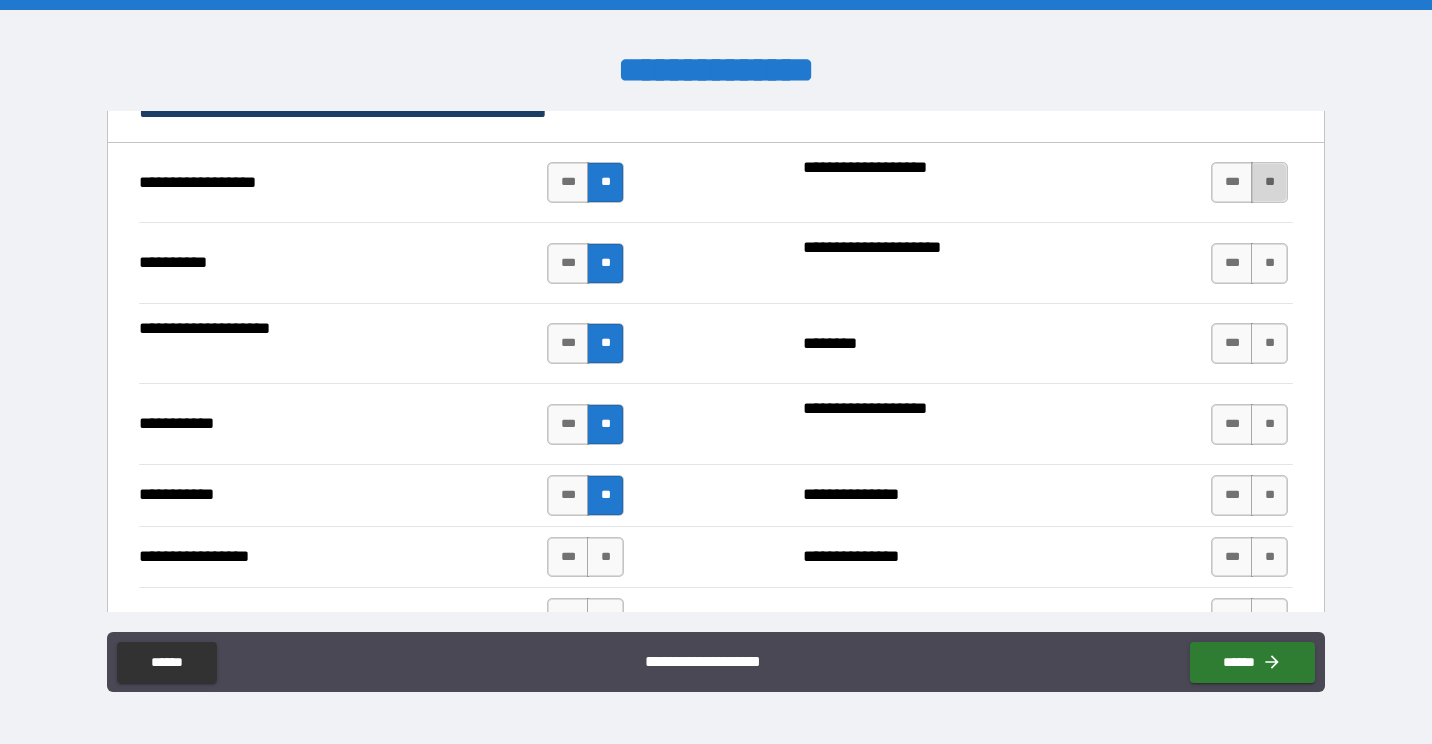 click on "**" at bounding box center [1269, 182] 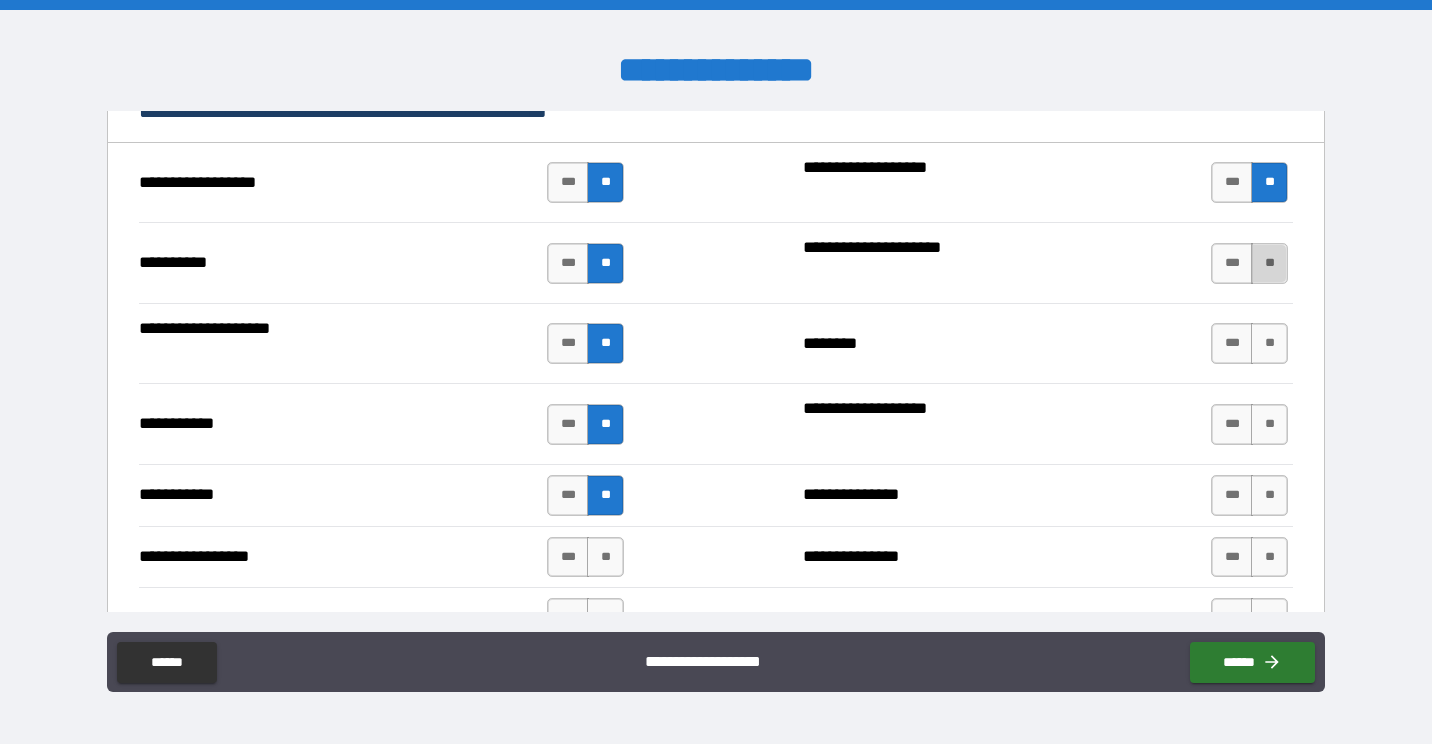 click on "**" at bounding box center (1269, 263) 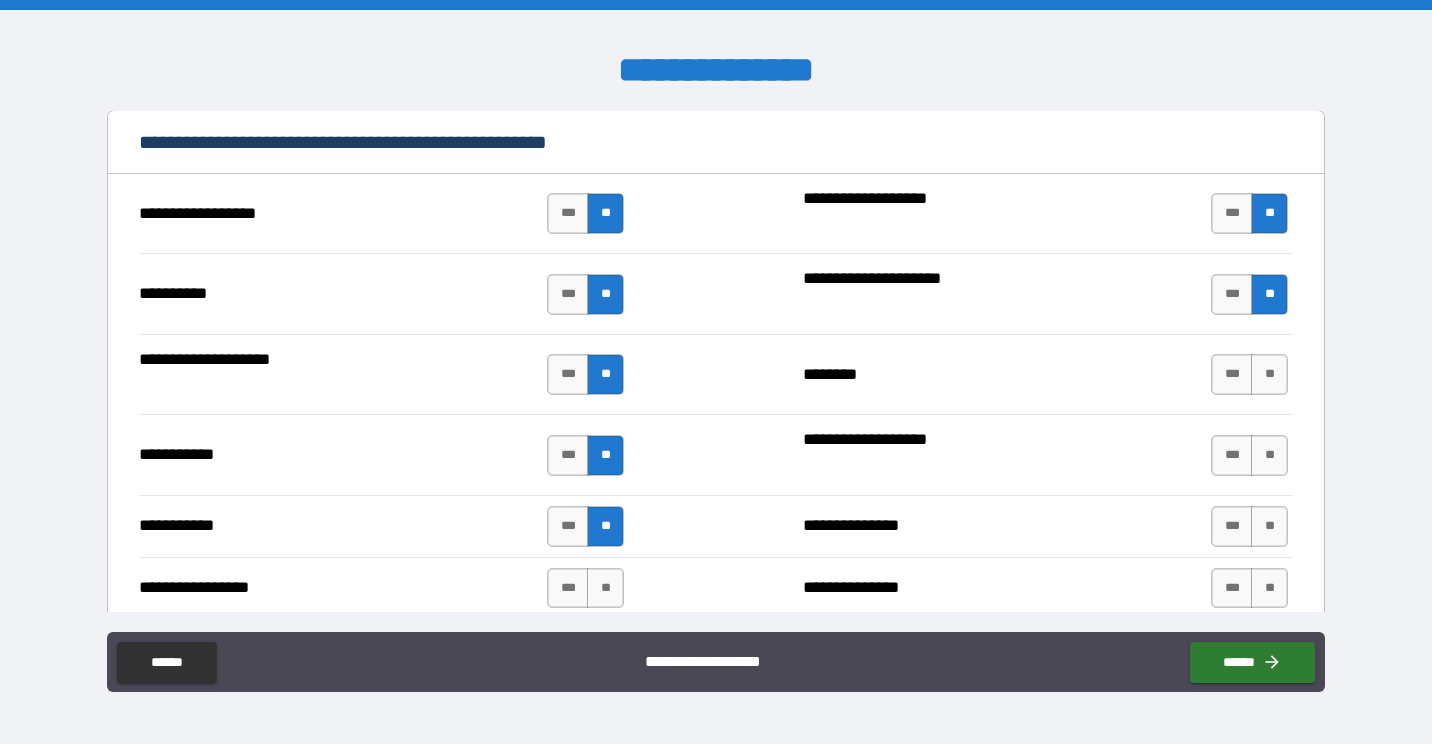 scroll, scrollTop: 1986, scrollLeft: 0, axis: vertical 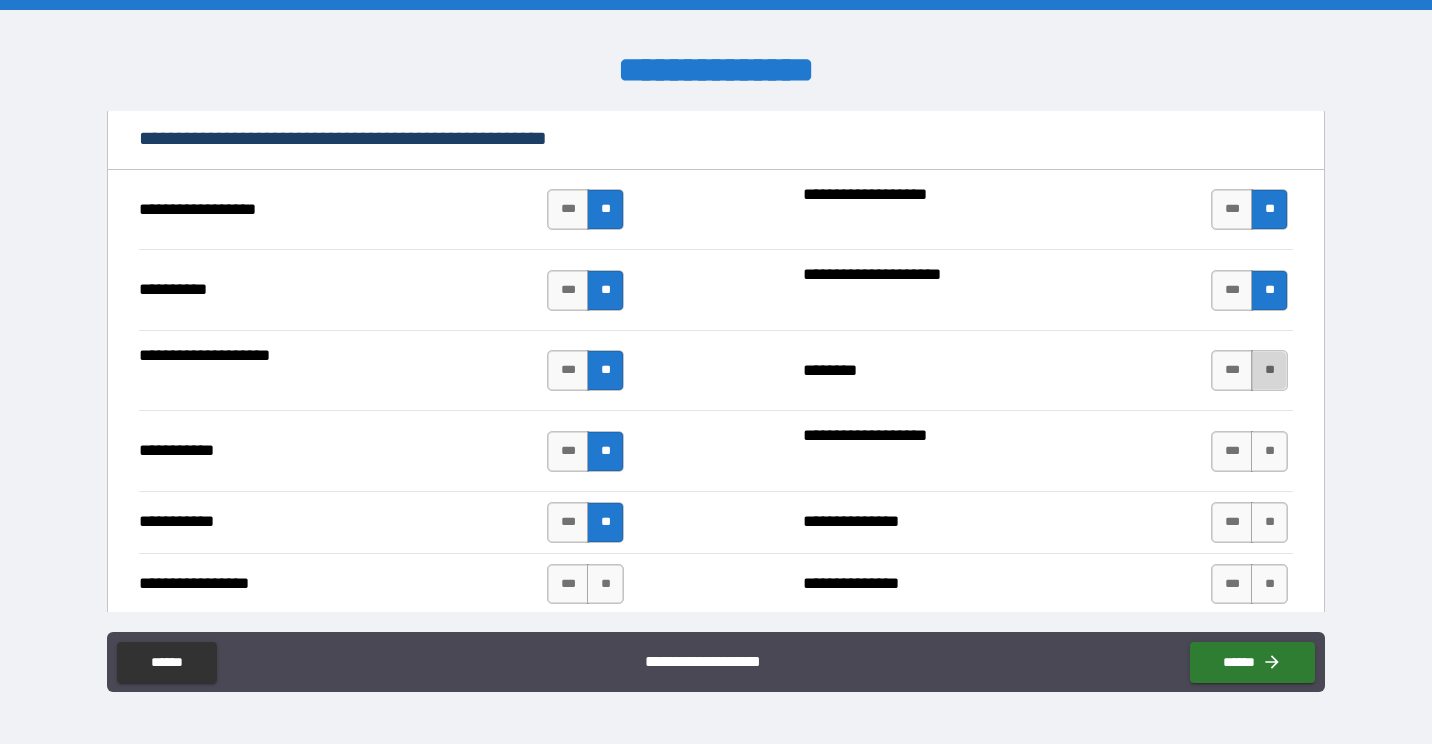 click on "**" at bounding box center [1269, 370] 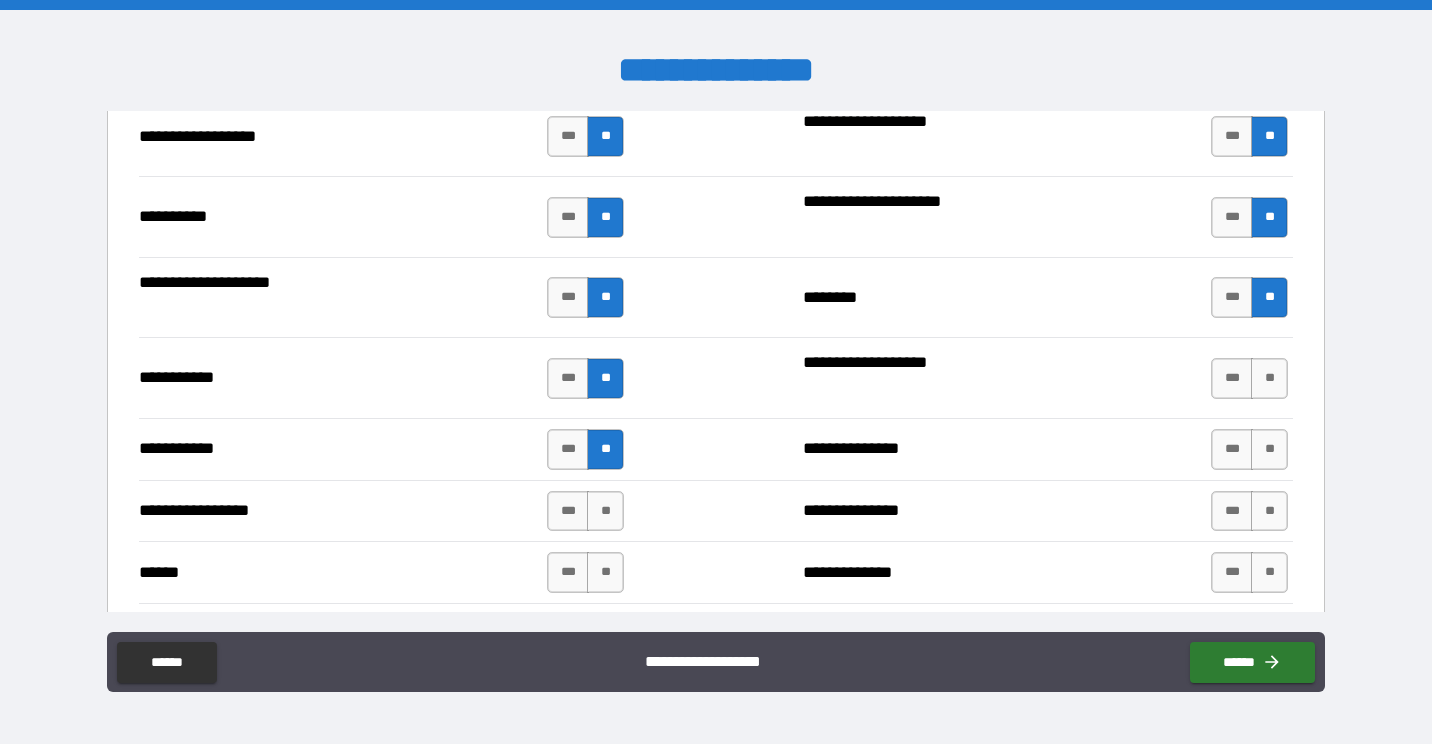 scroll, scrollTop: 2060, scrollLeft: 0, axis: vertical 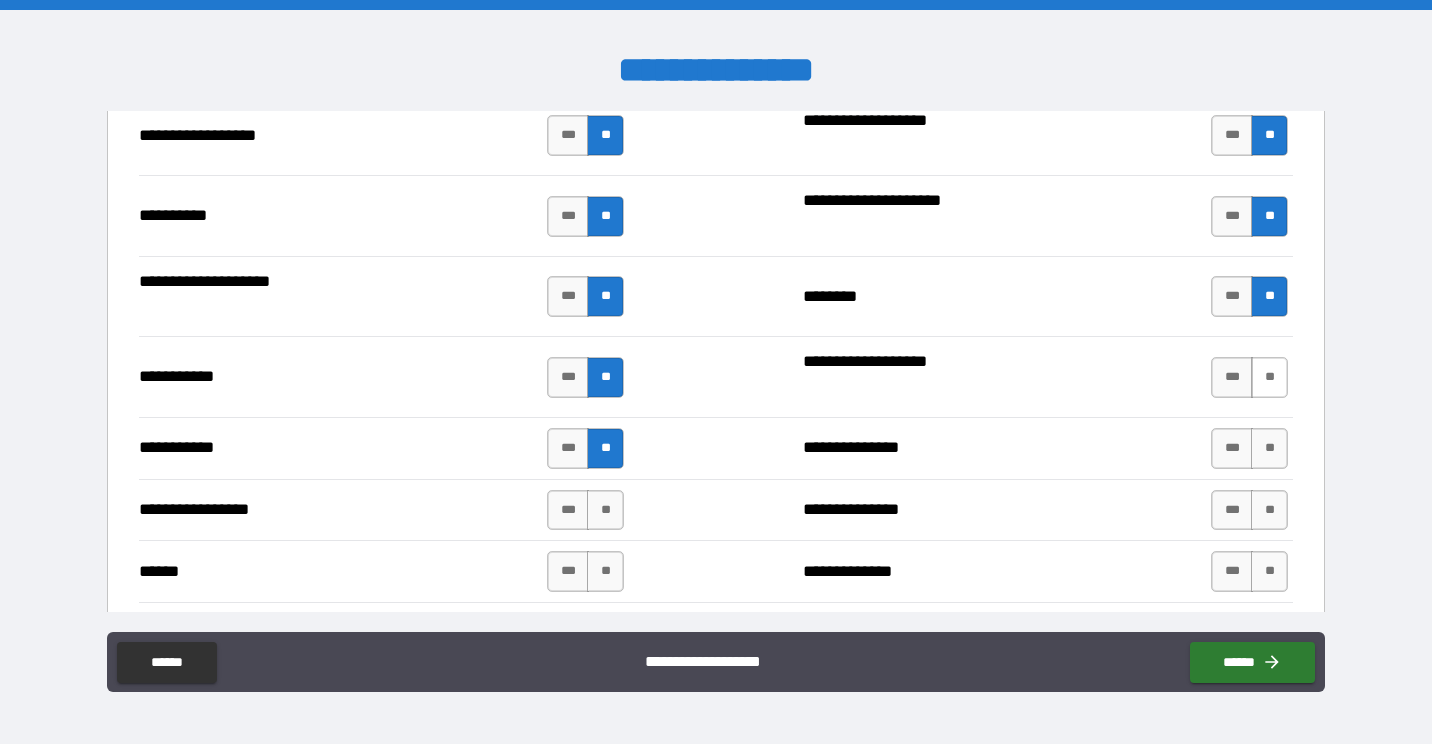 click on "**" at bounding box center (1269, 377) 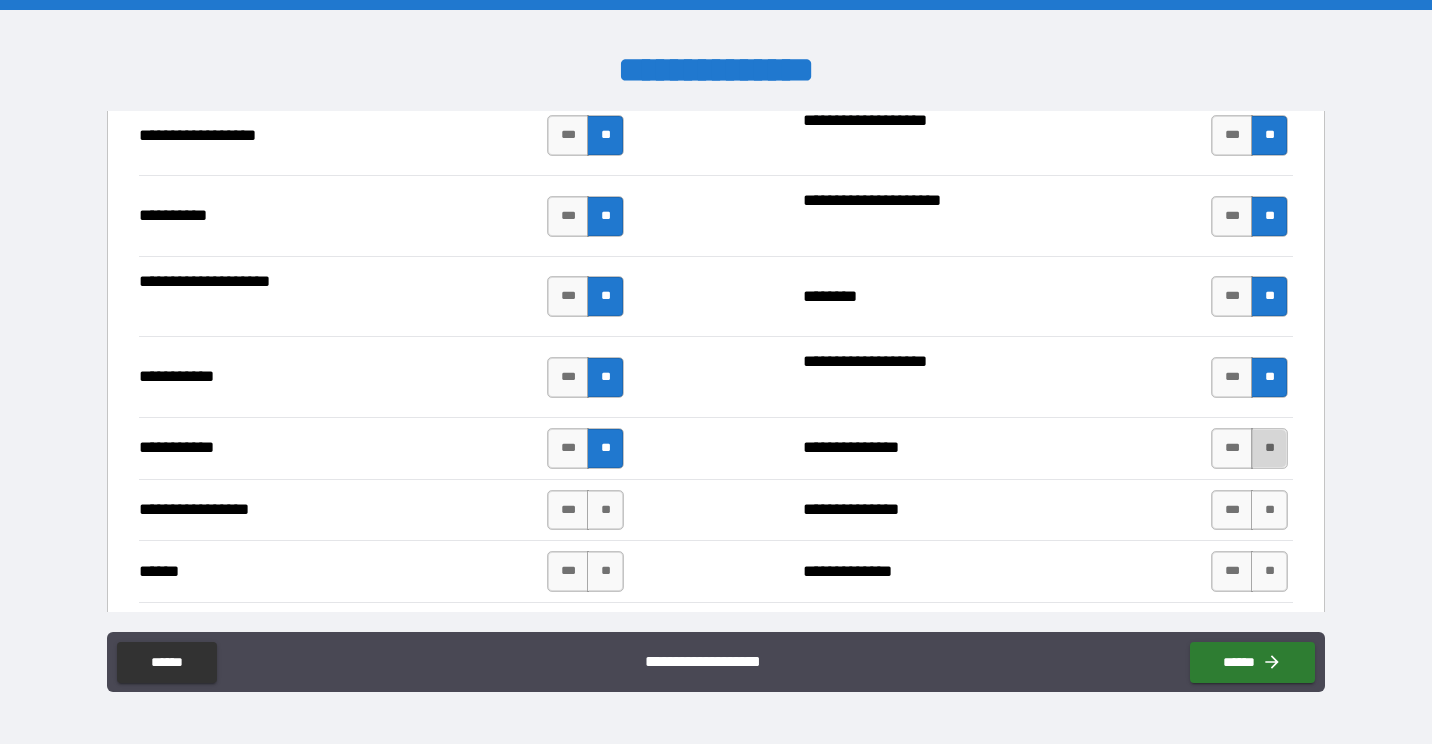 click on "**" at bounding box center [1269, 448] 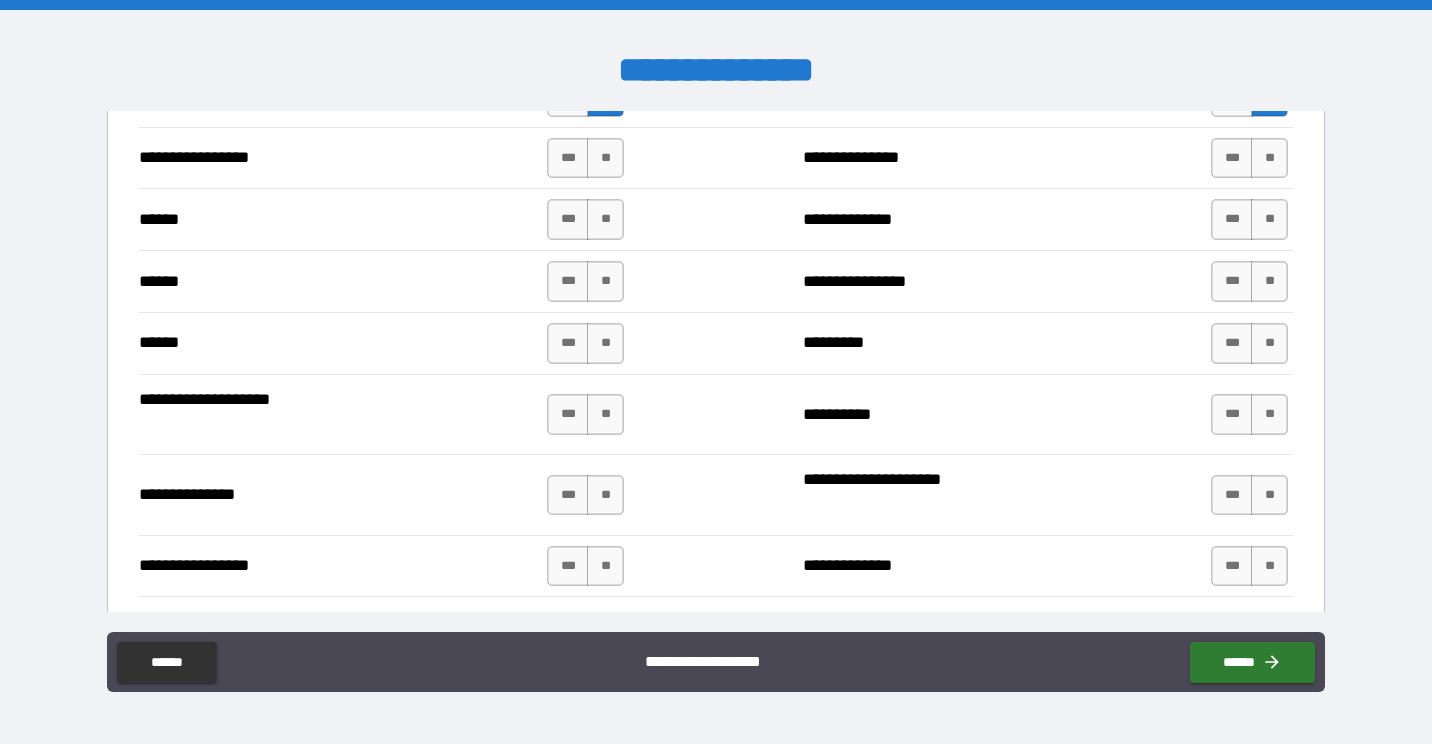 scroll, scrollTop: 2413, scrollLeft: 0, axis: vertical 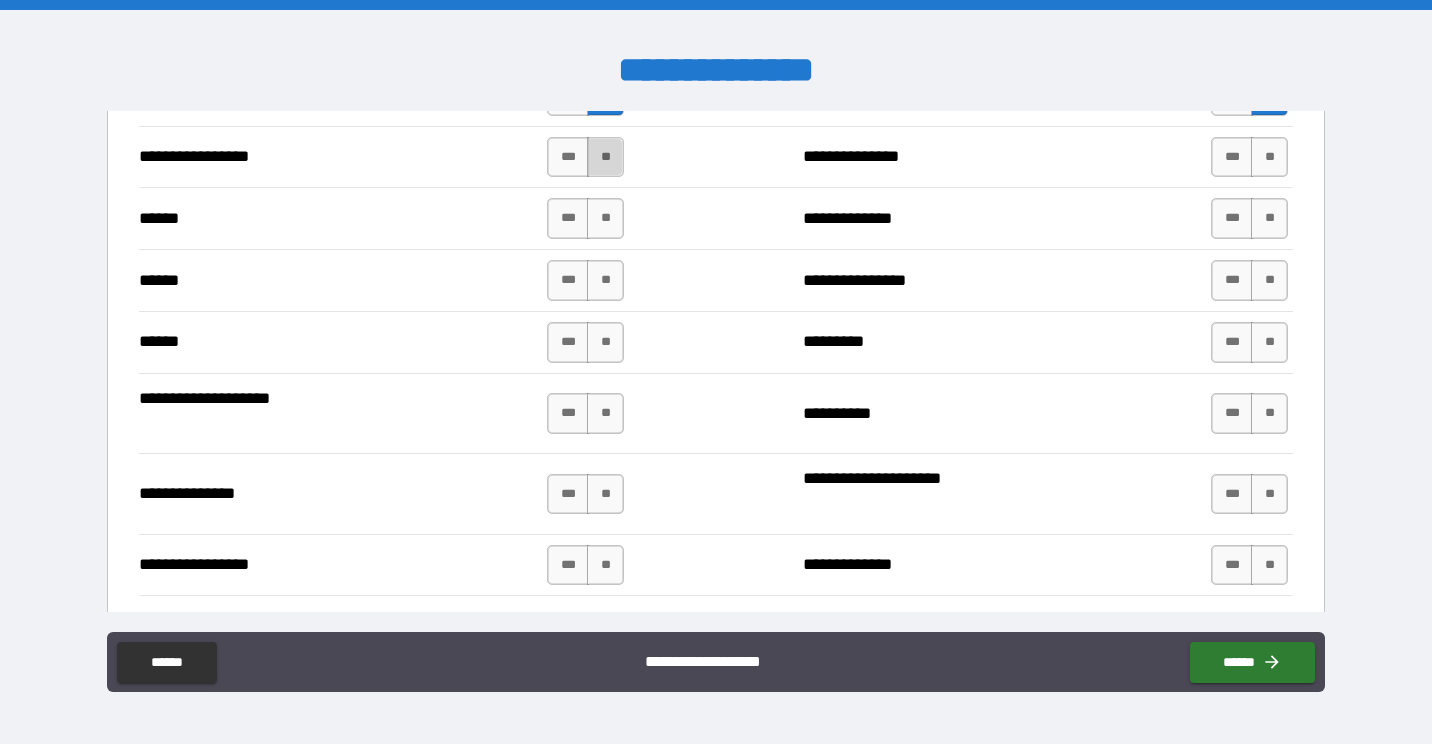 click on "**" at bounding box center [605, 157] 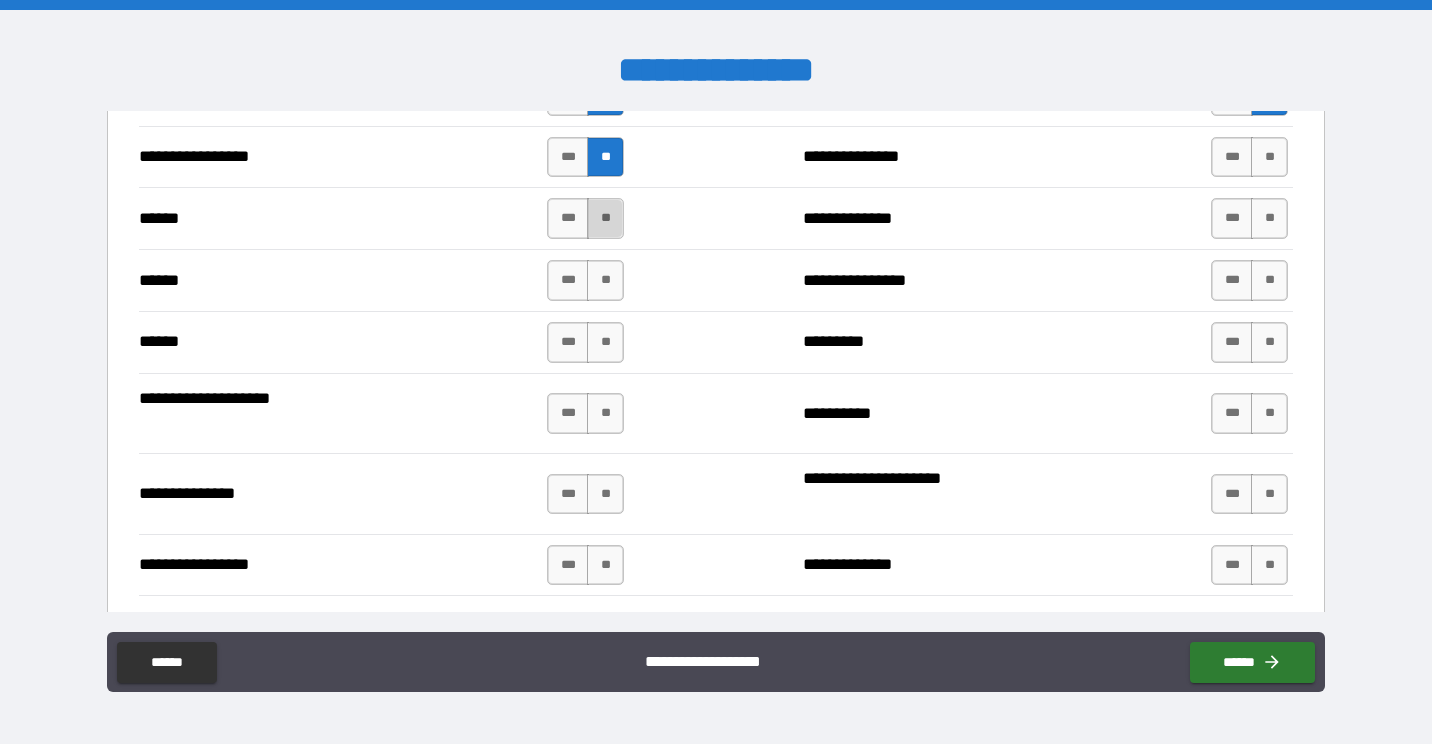 click on "**" at bounding box center (605, 218) 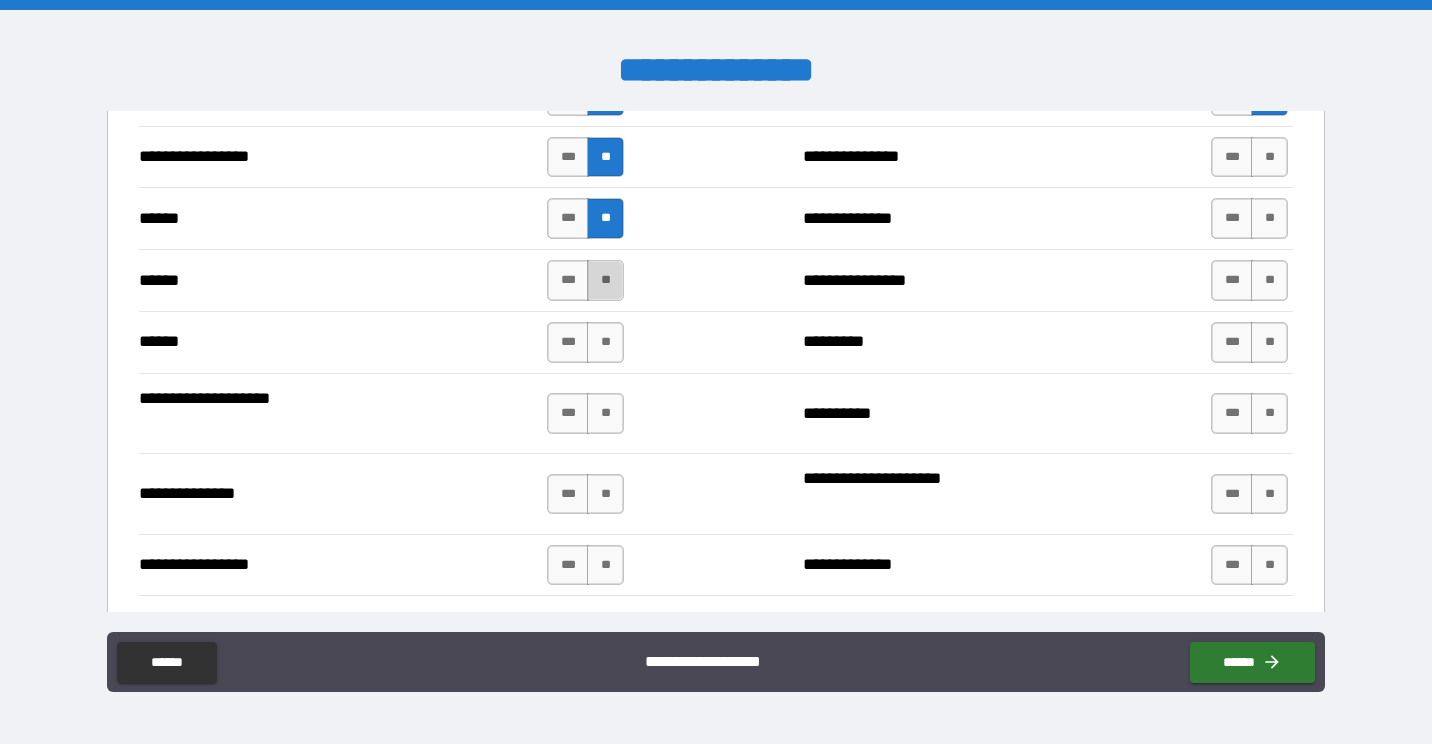 click on "**" at bounding box center (605, 280) 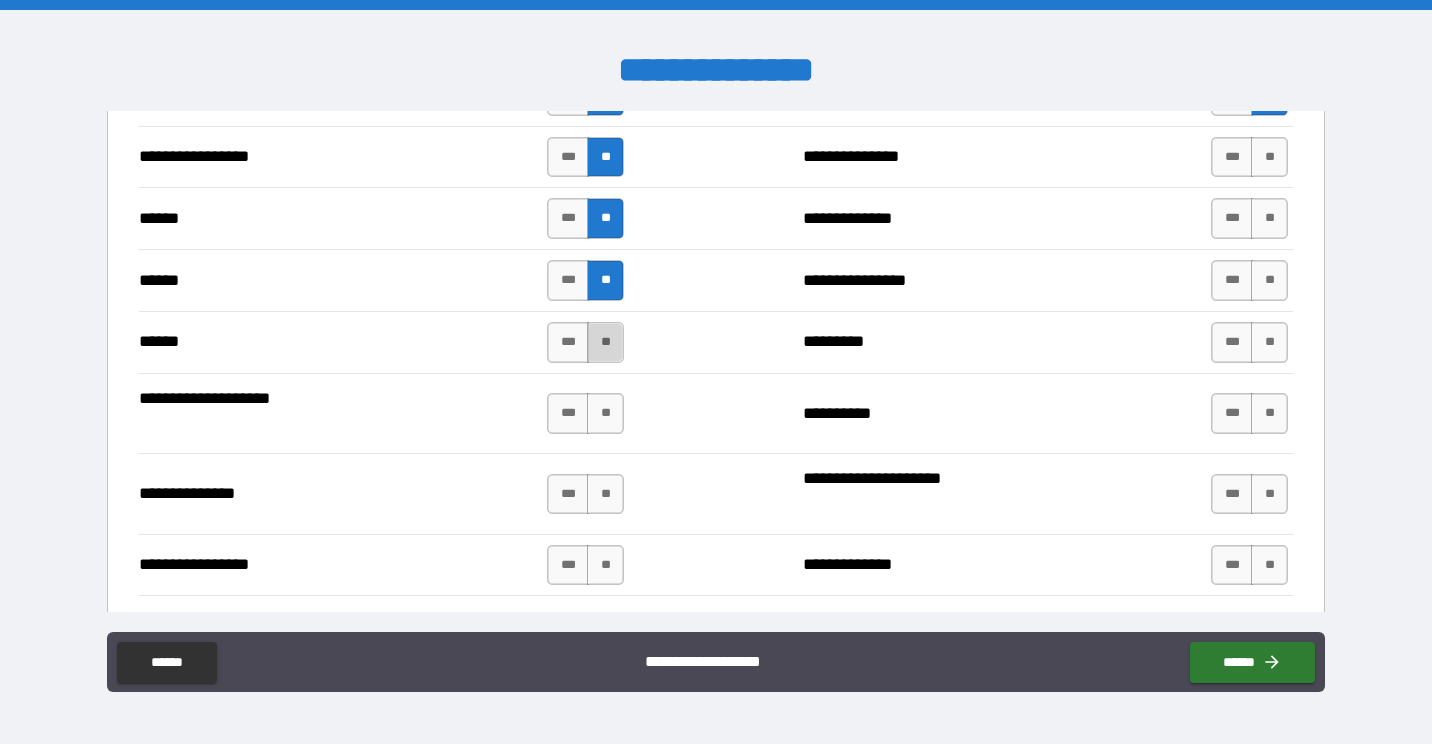 click on "**" at bounding box center (605, 342) 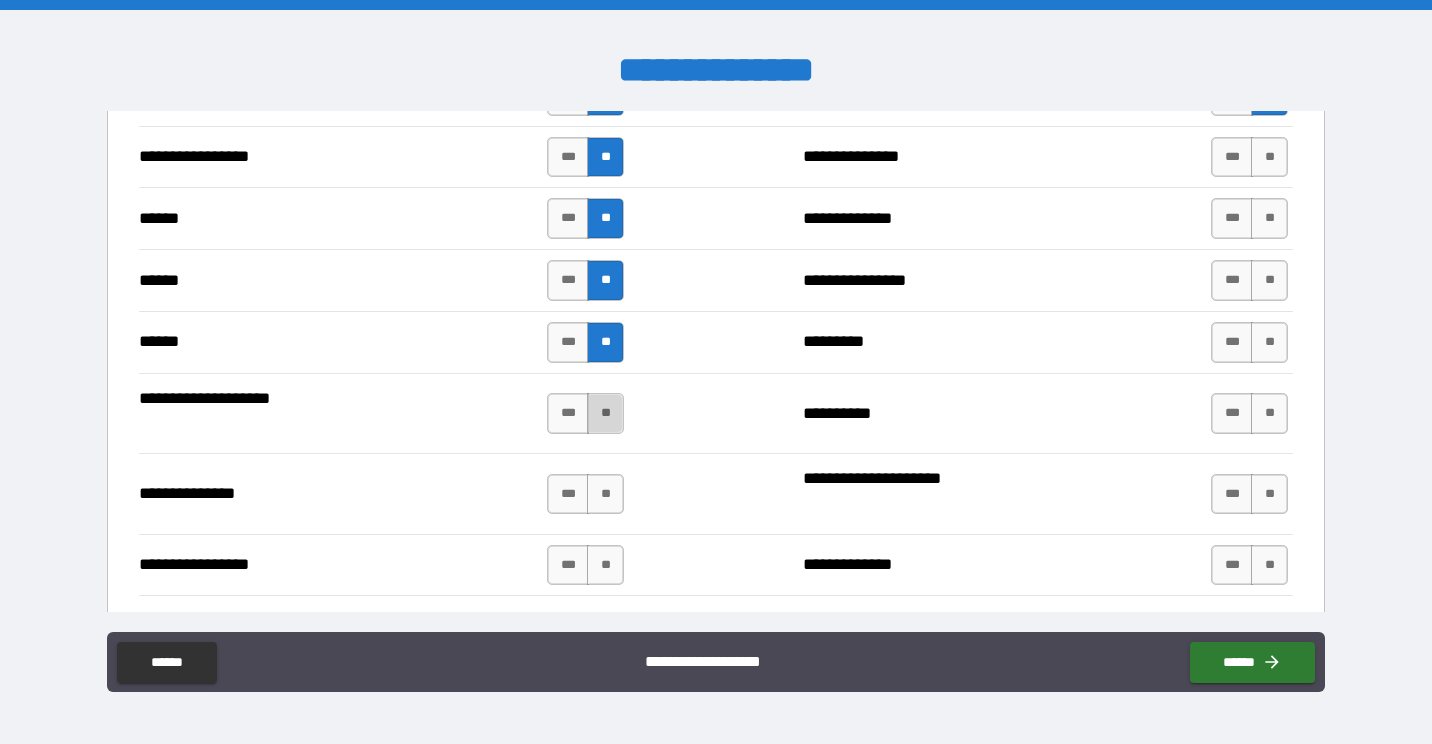 click on "**" at bounding box center (605, 413) 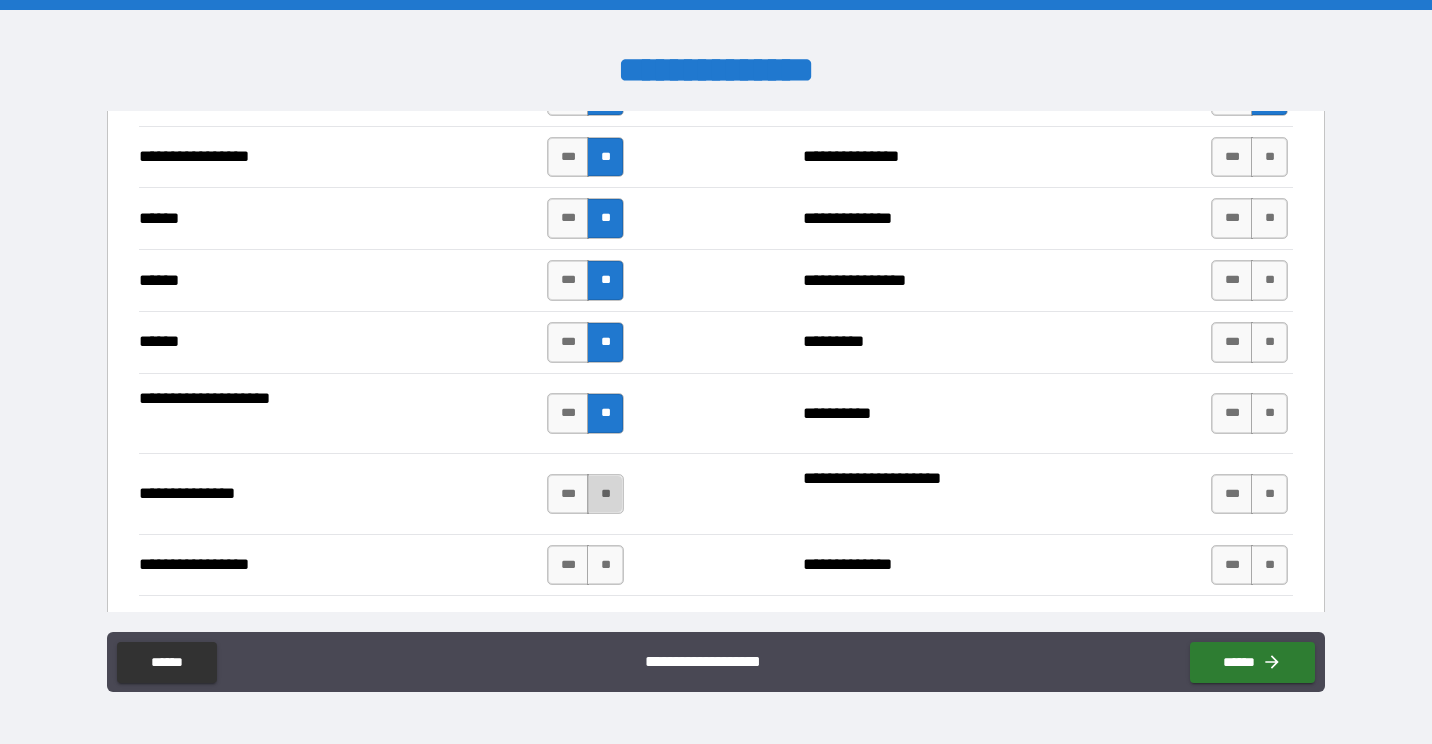 click on "**" at bounding box center [605, 494] 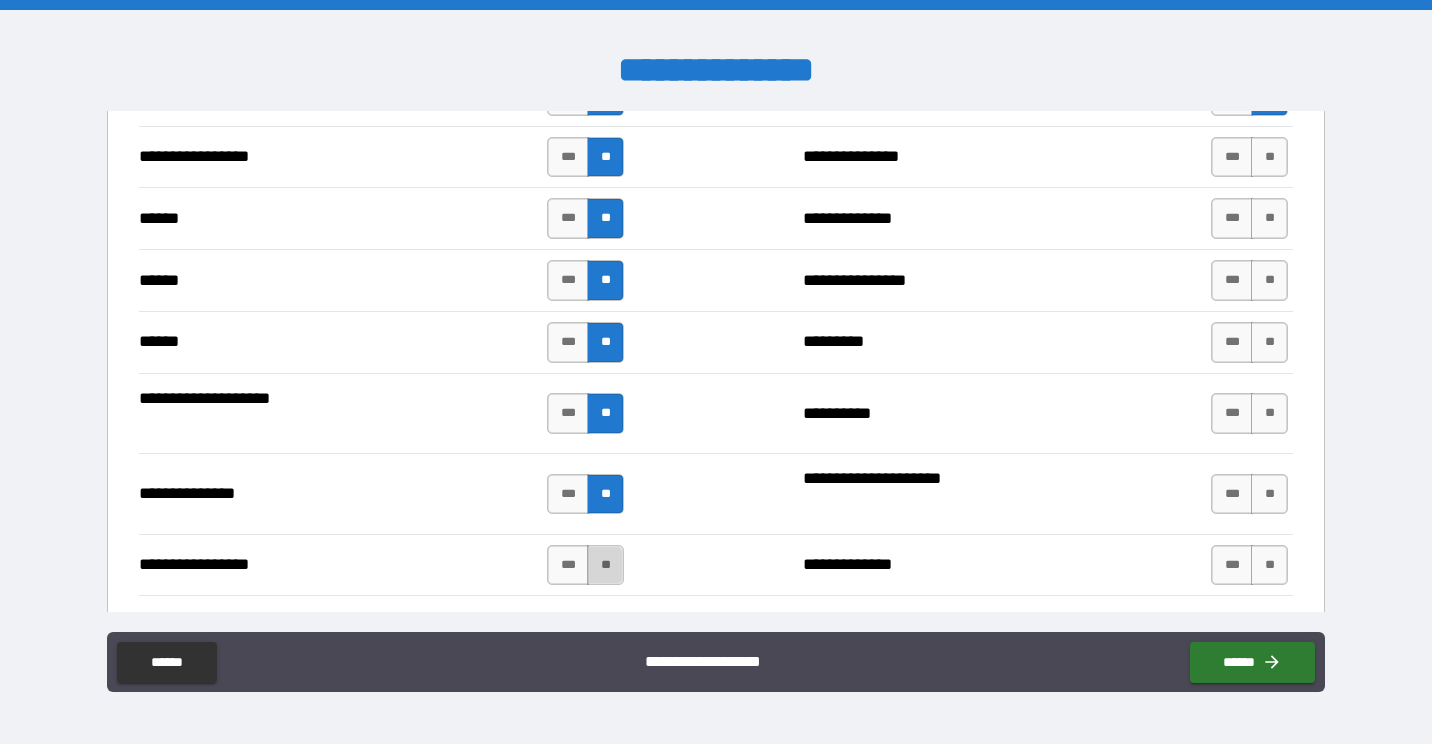 click on "**" at bounding box center (605, 565) 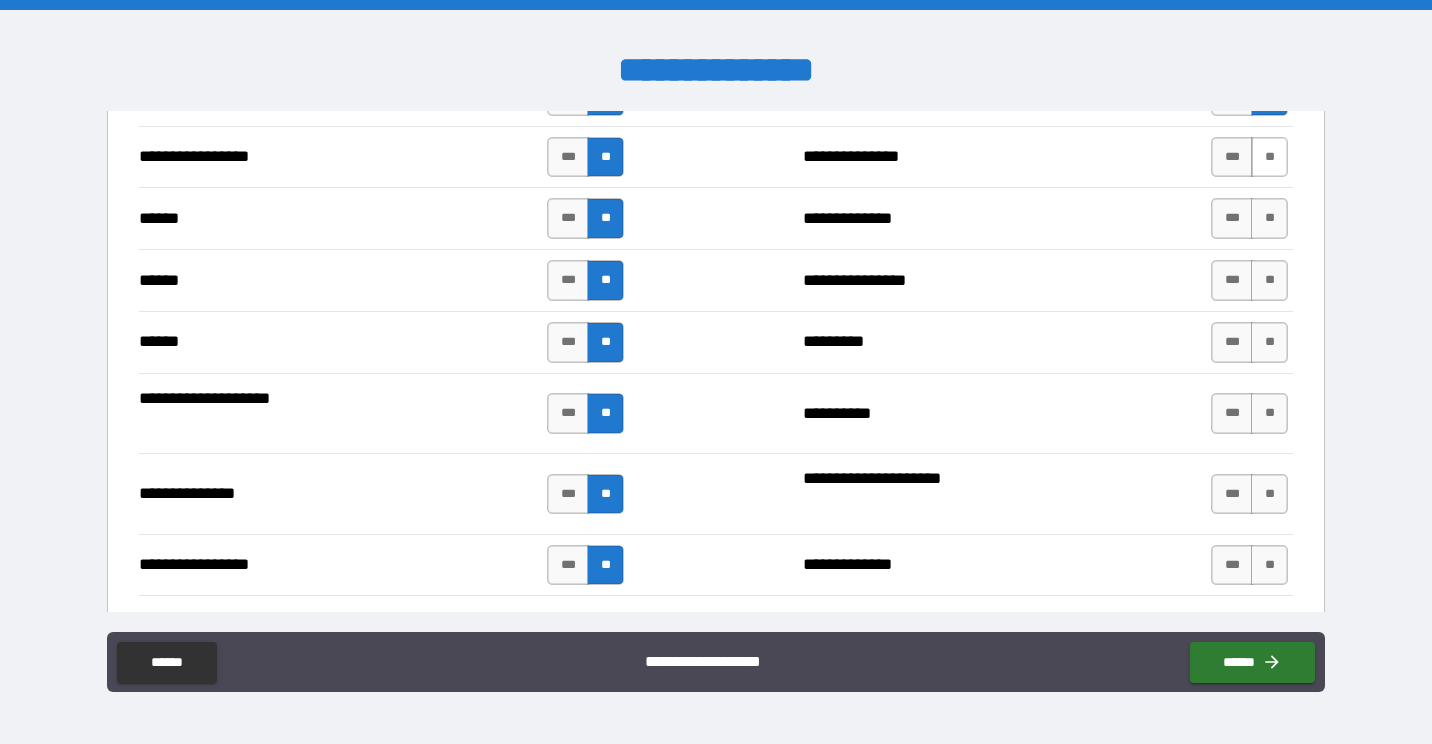click on "**" at bounding box center (1269, 157) 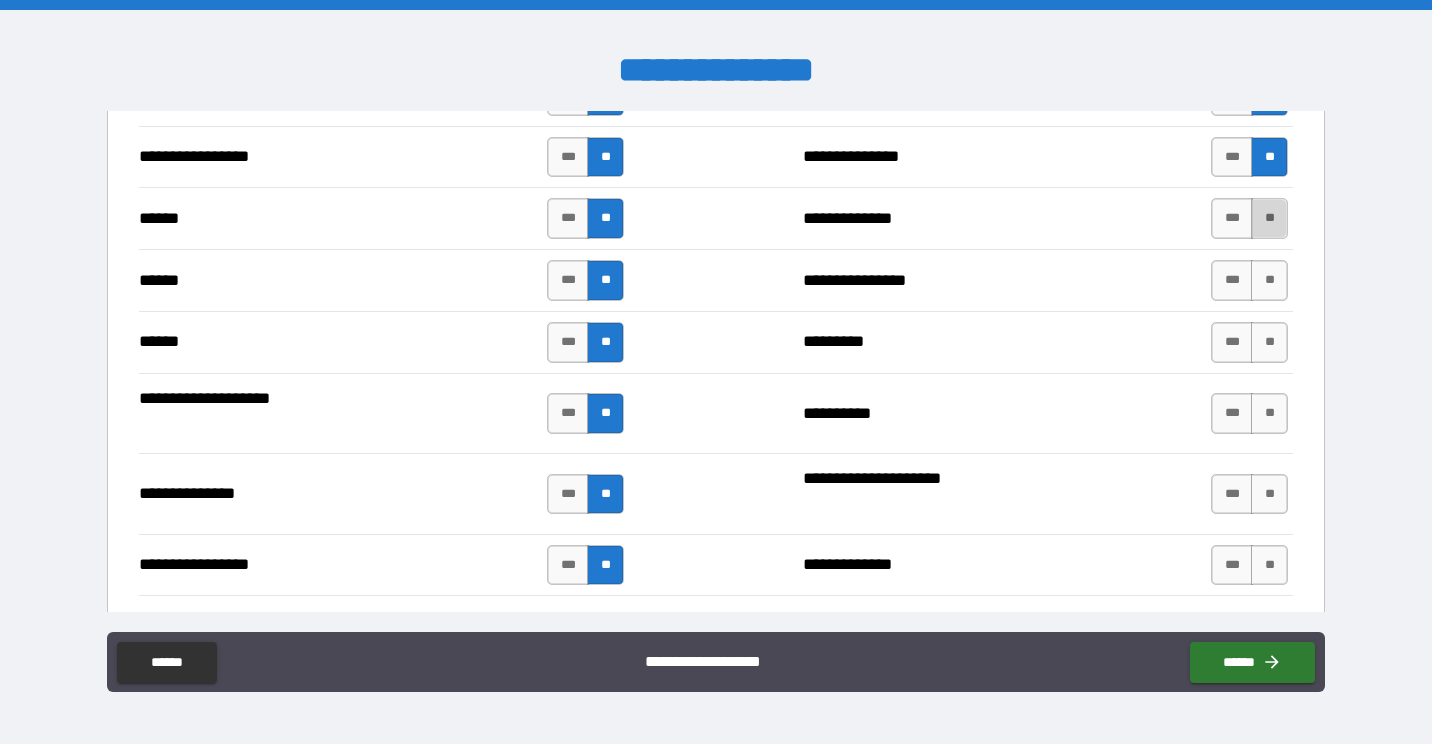 click on "**" at bounding box center [1269, 218] 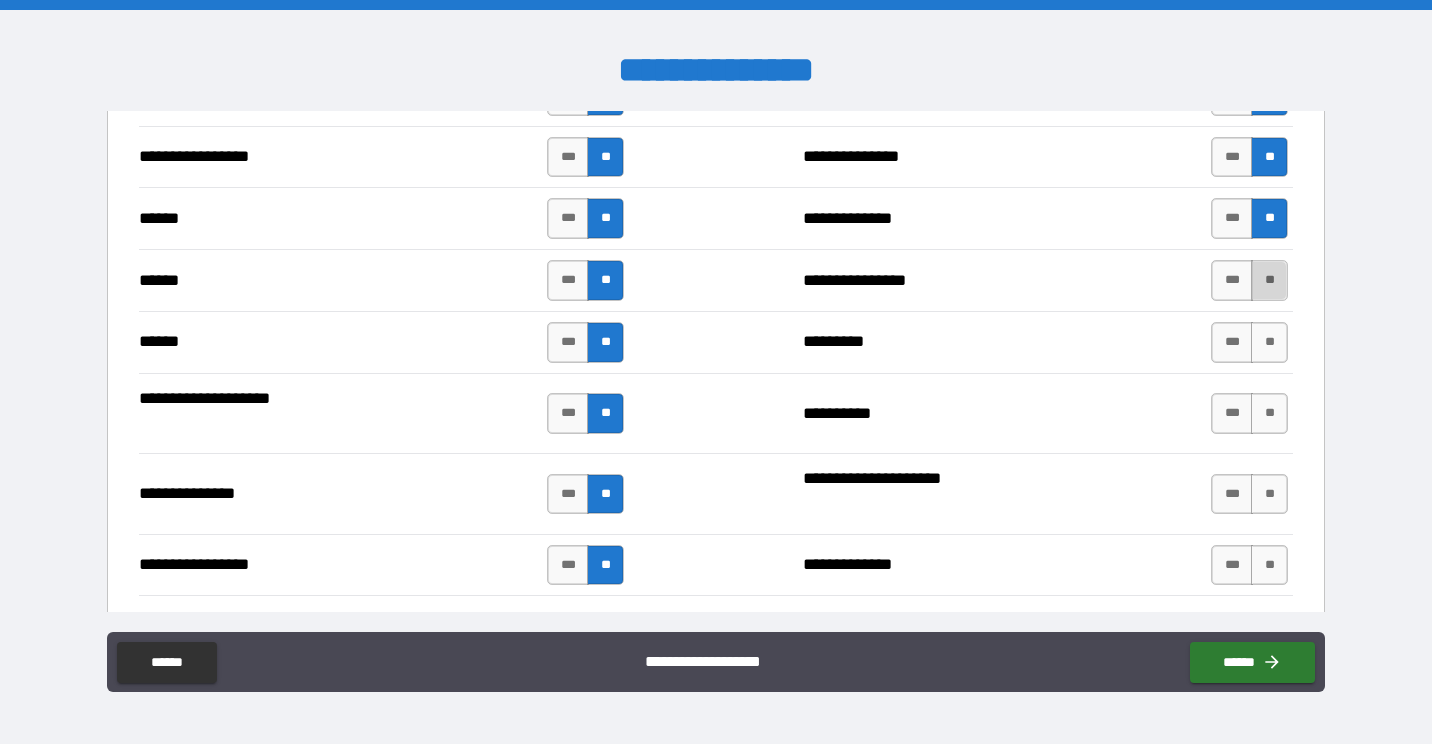 click on "**" at bounding box center (1269, 280) 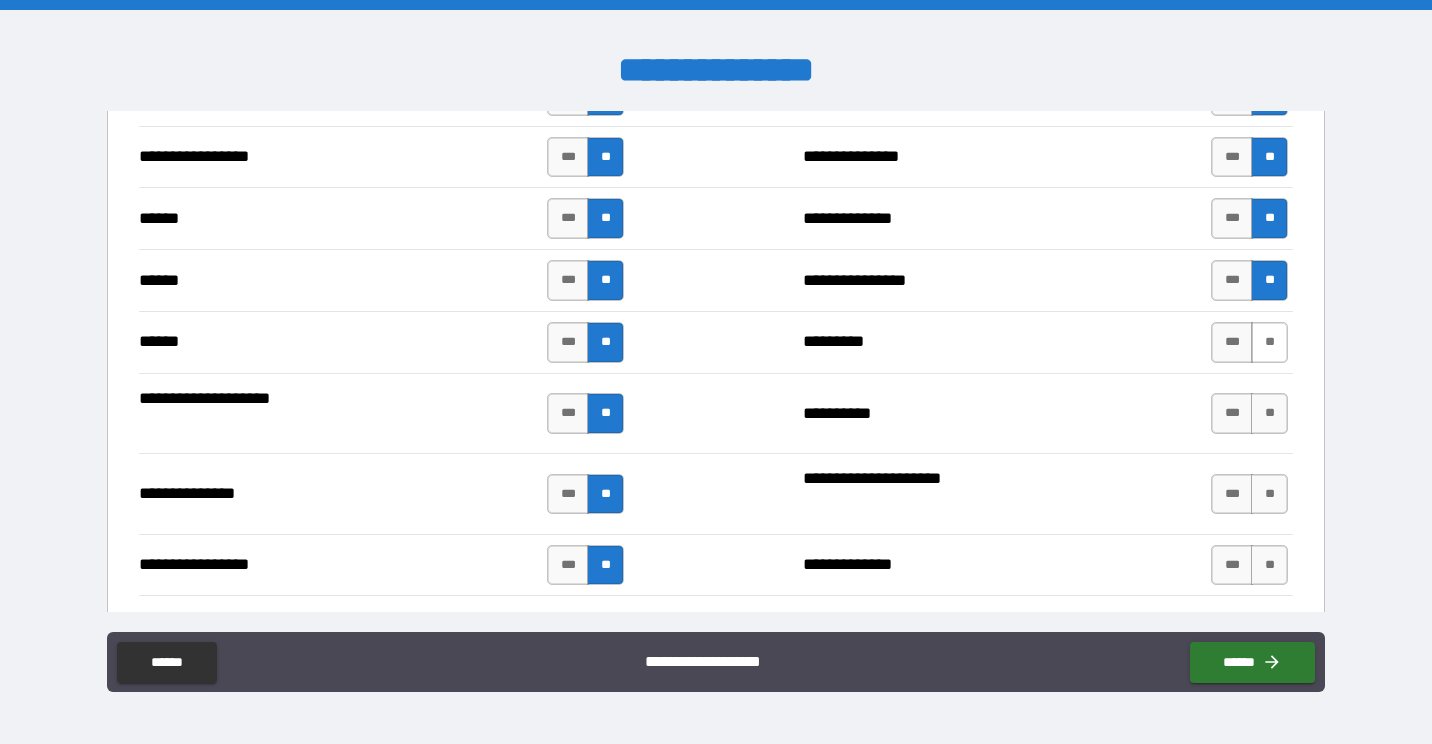 click on "**" at bounding box center [1269, 342] 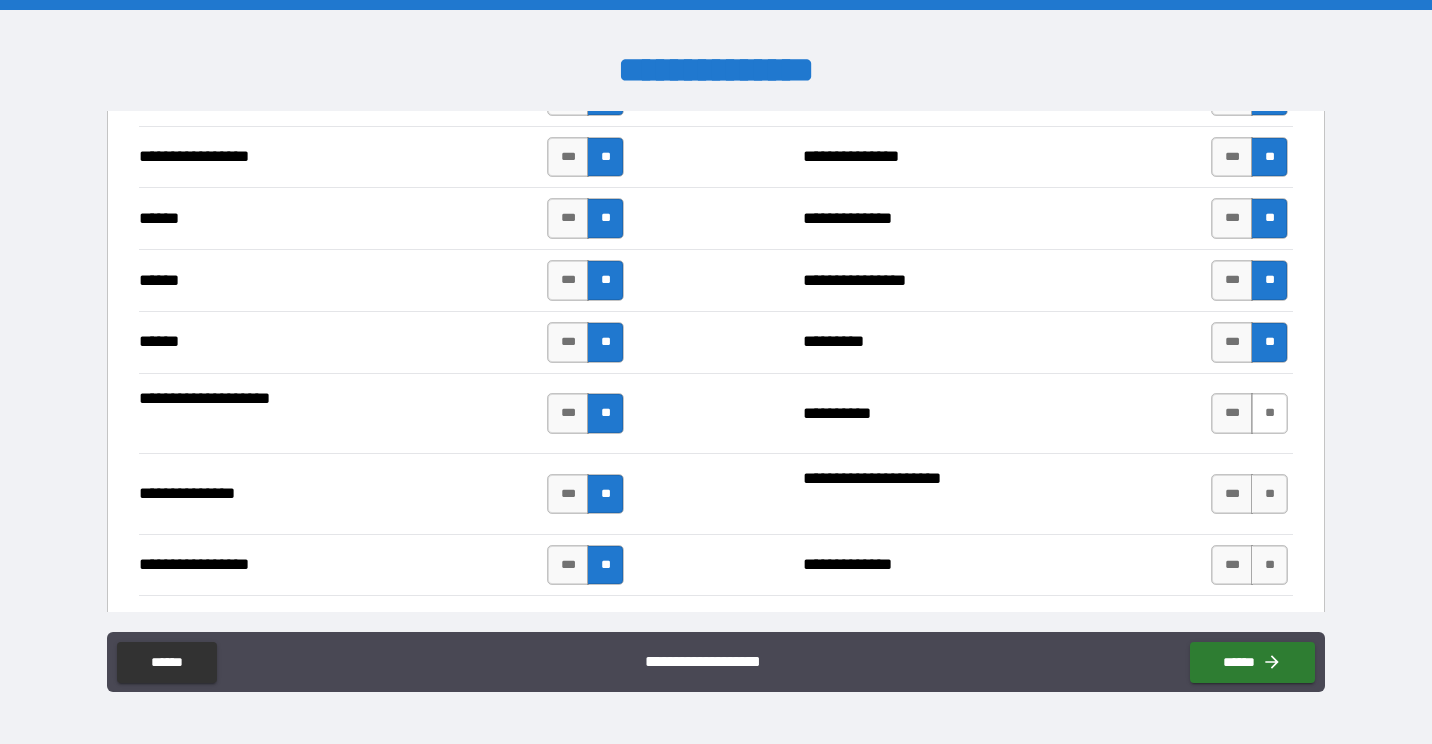 click on "**" at bounding box center [1269, 413] 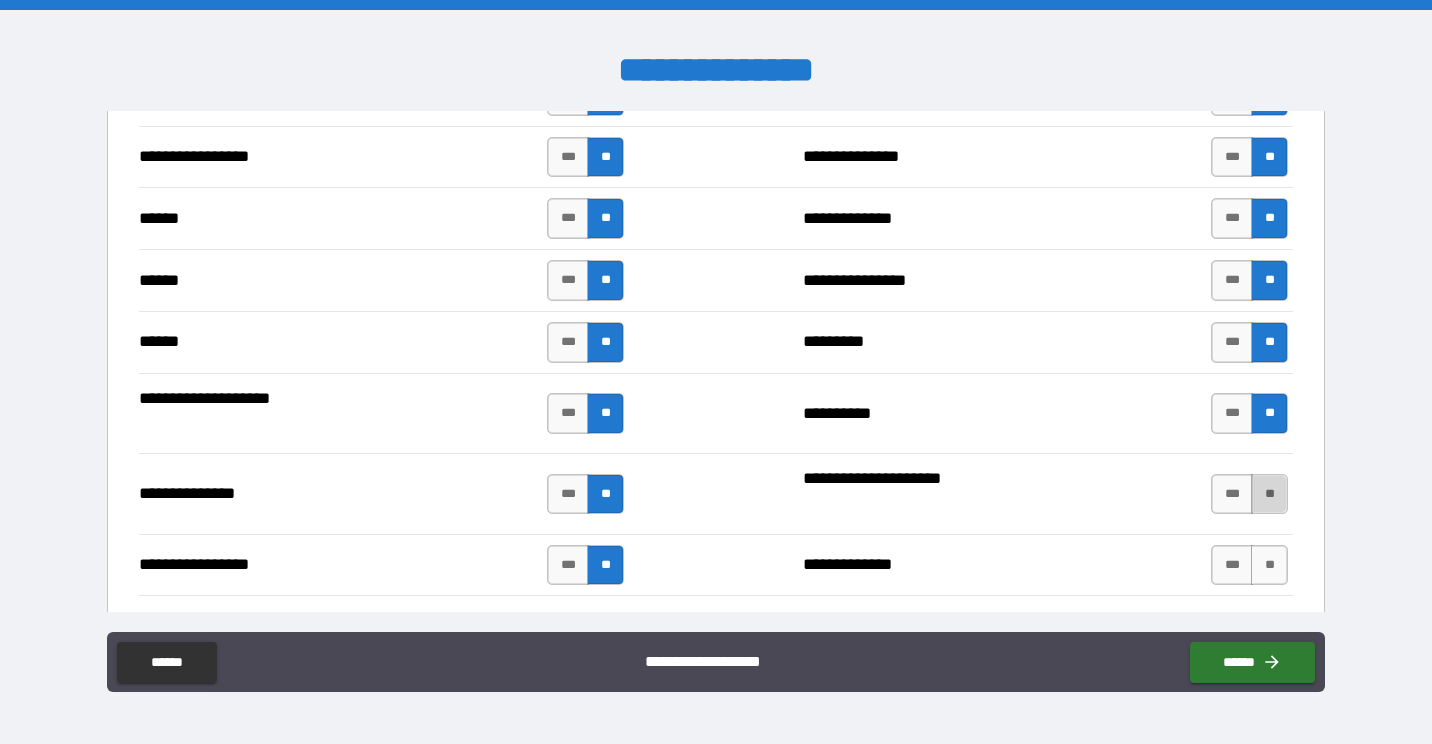 click on "**" at bounding box center (1269, 494) 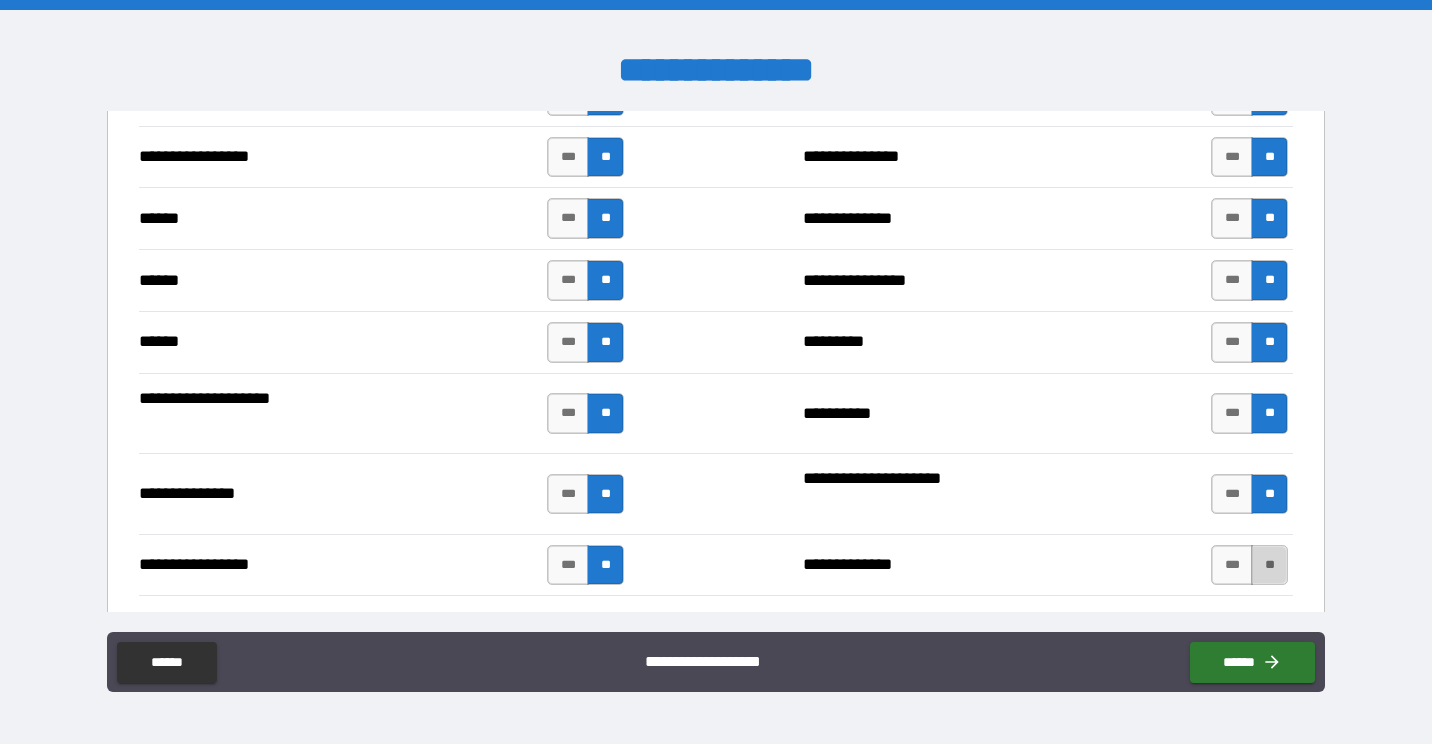 click on "**" at bounding box center [1269, 565] 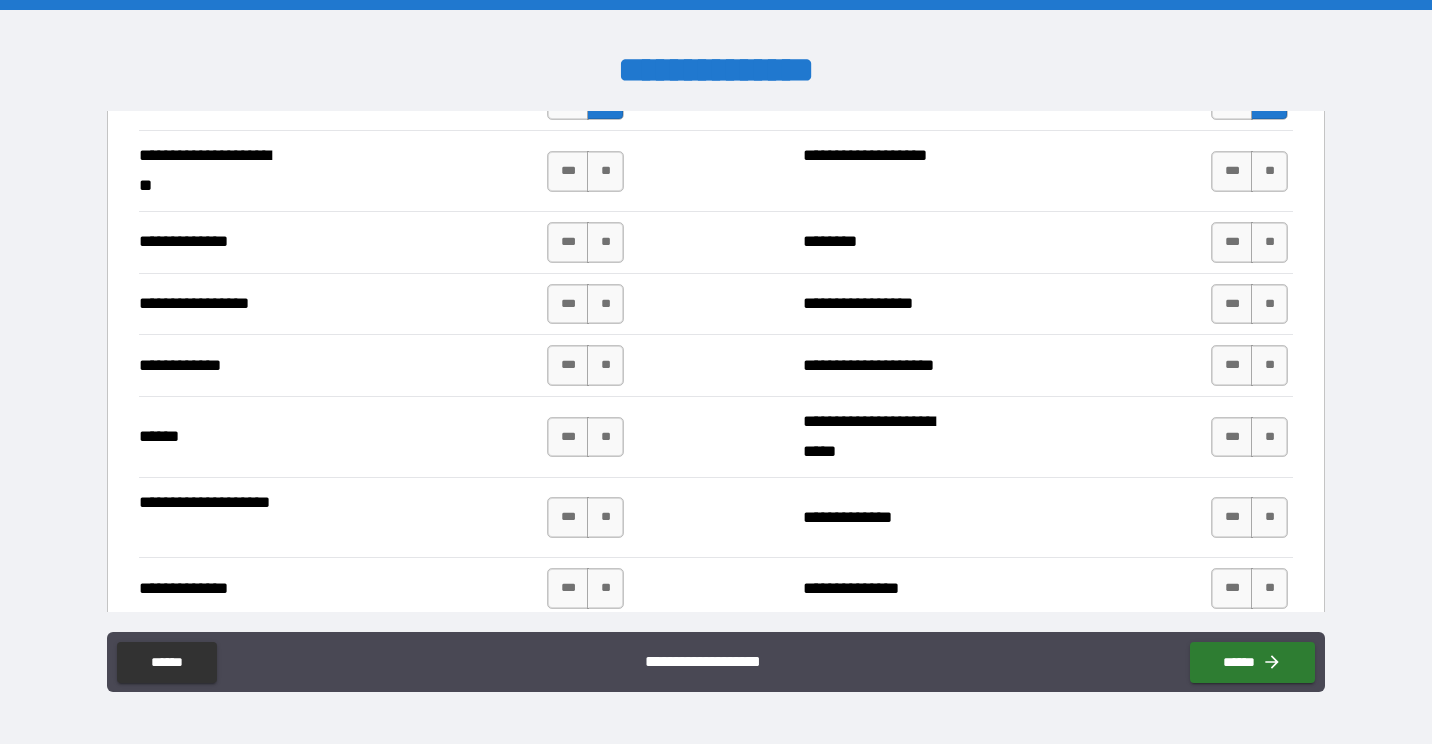 scroll, scrollTop: 2879, scrollLeft: 0, axis: vertical 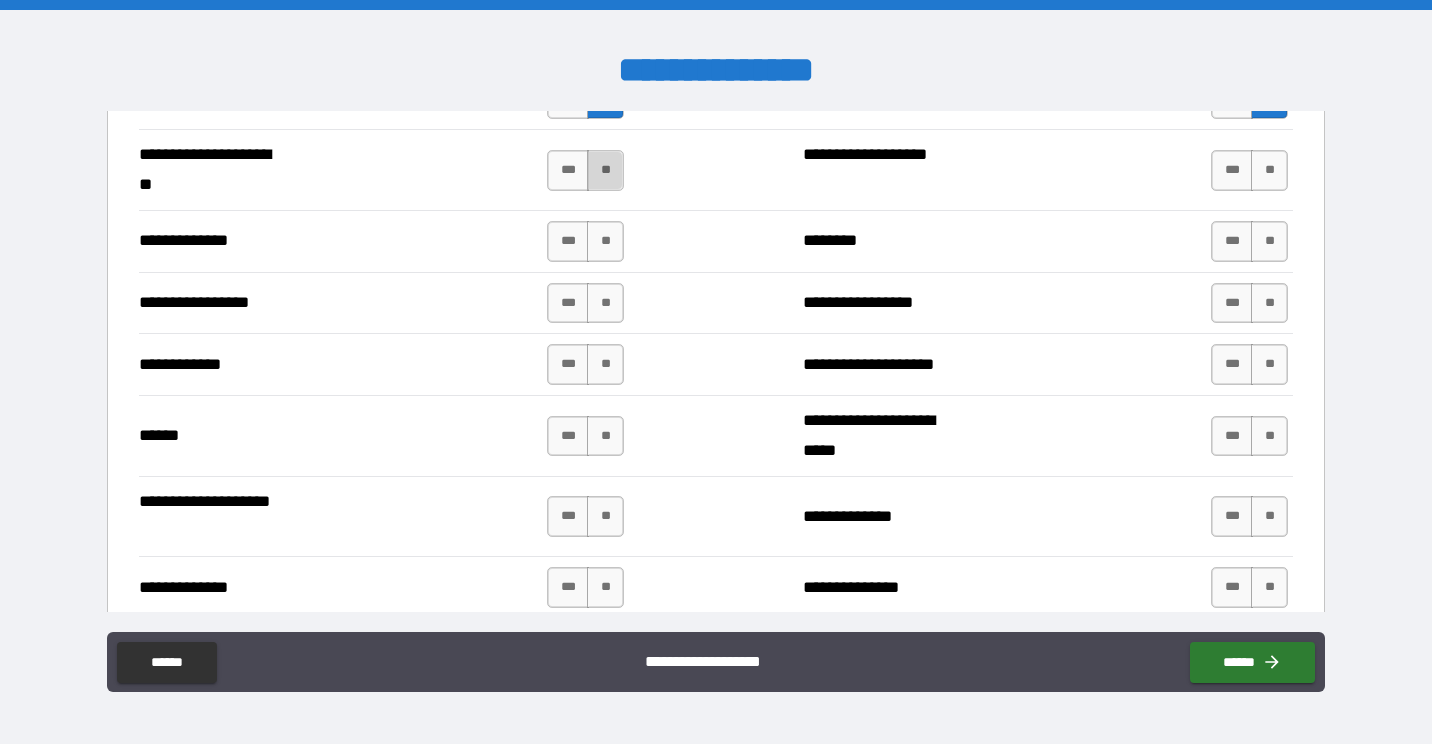 click on "**" at bounding box center [605, 170] 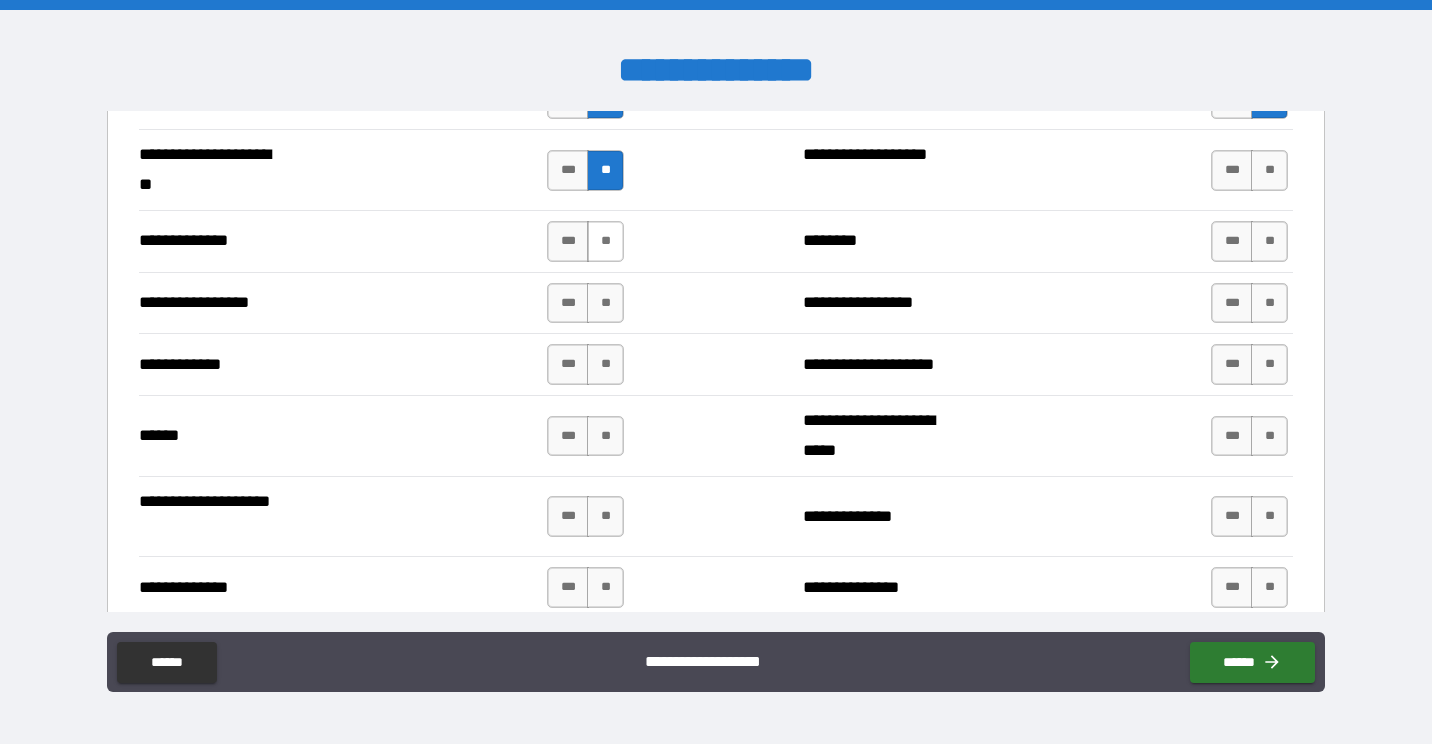click on "**" at bounding box center [605, 241] 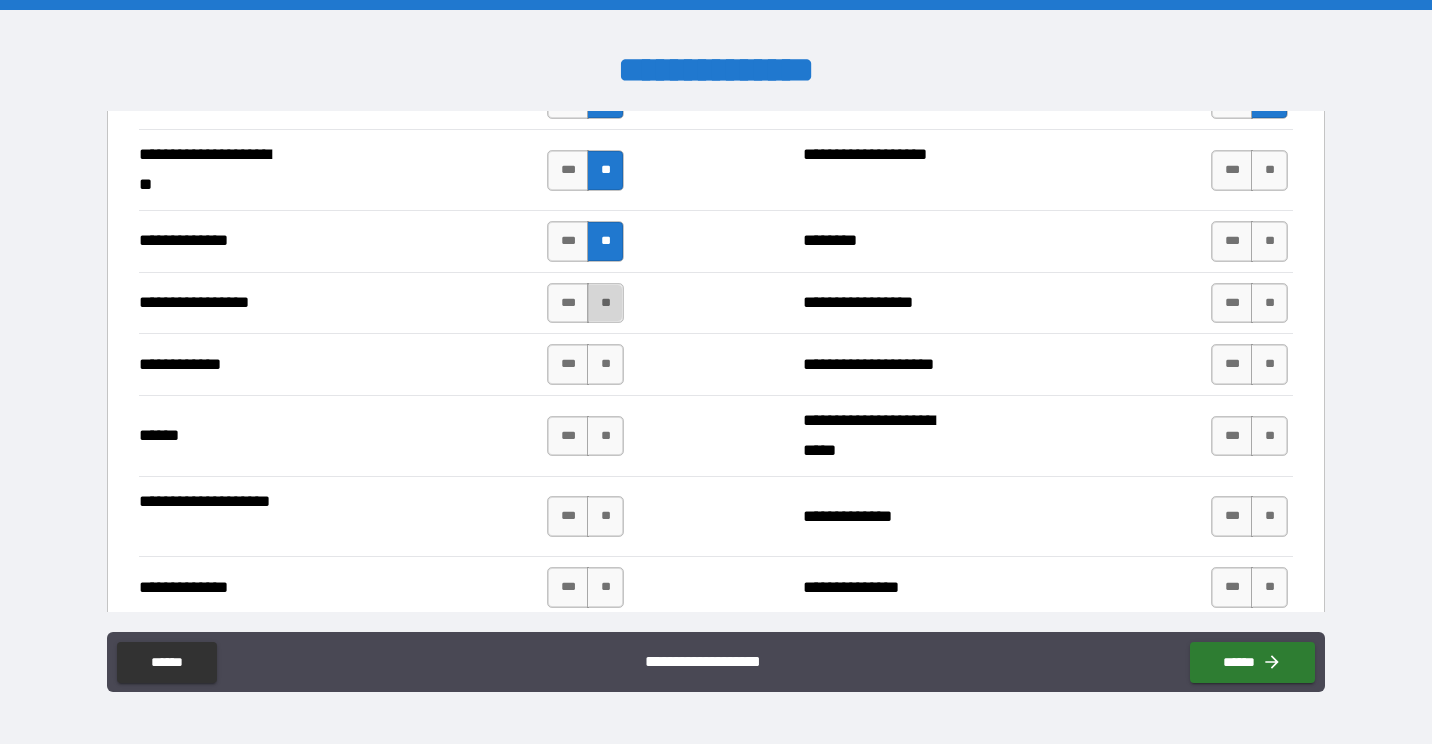 click on "**" at bounding box center [605, 303] 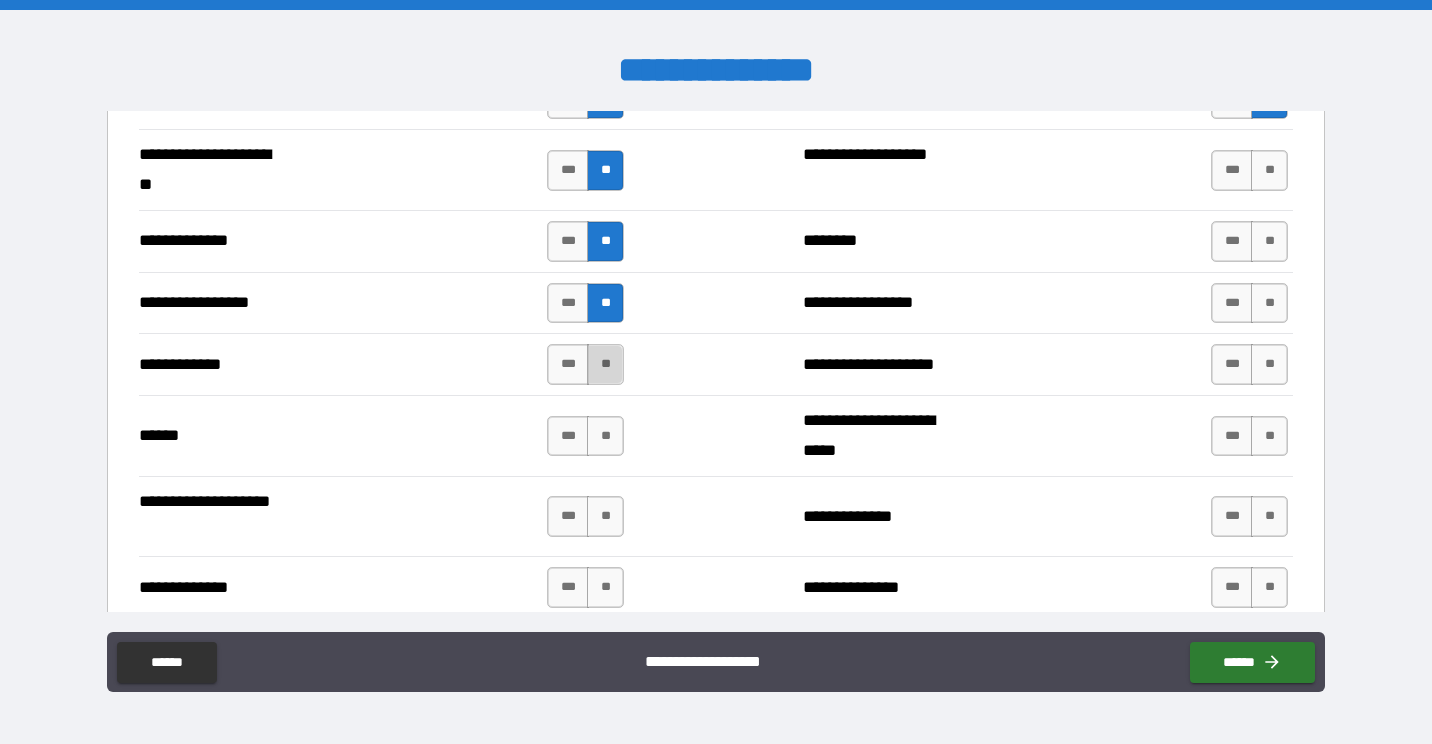 click on "**" at bounding box center (605, 364) 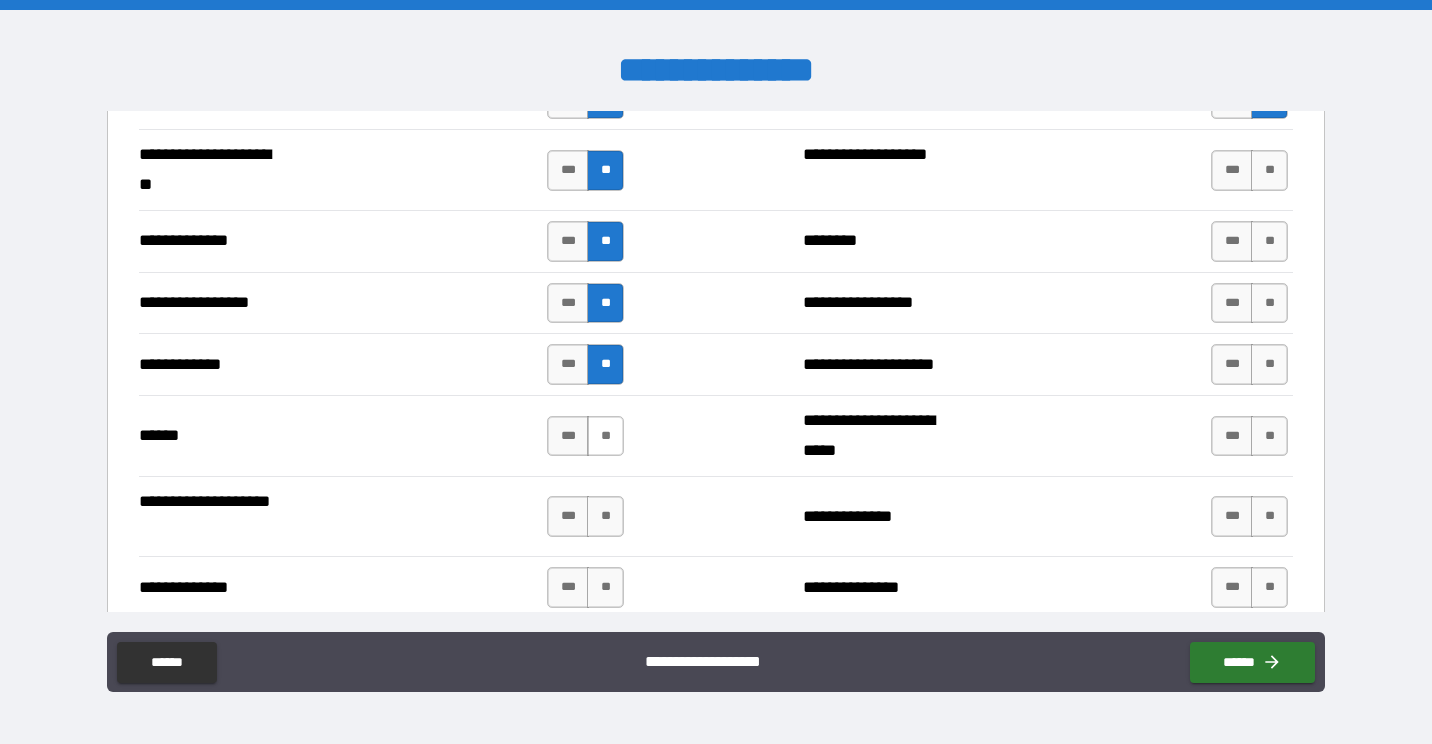 click on "**" at bounding box center (605, 436) 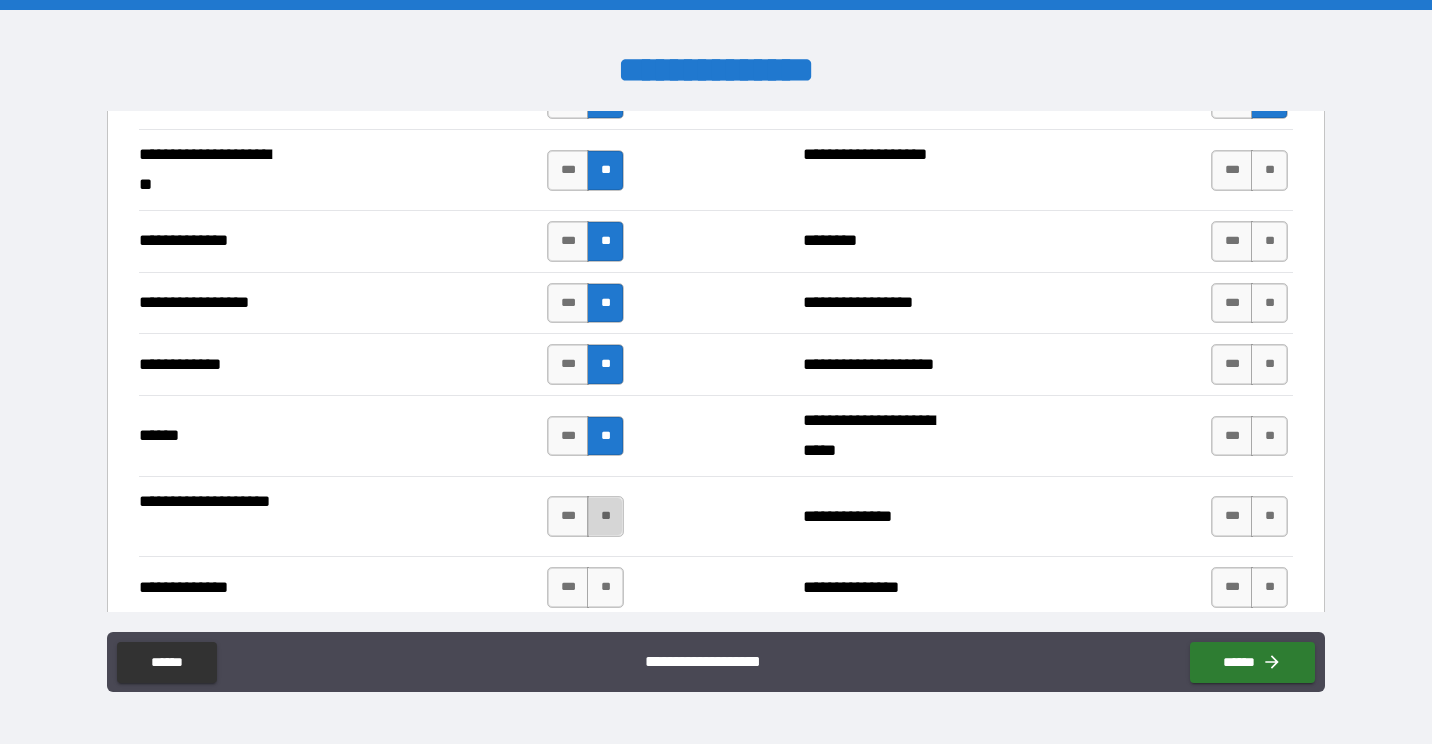 click on "**" at bounding box center [605, 516] 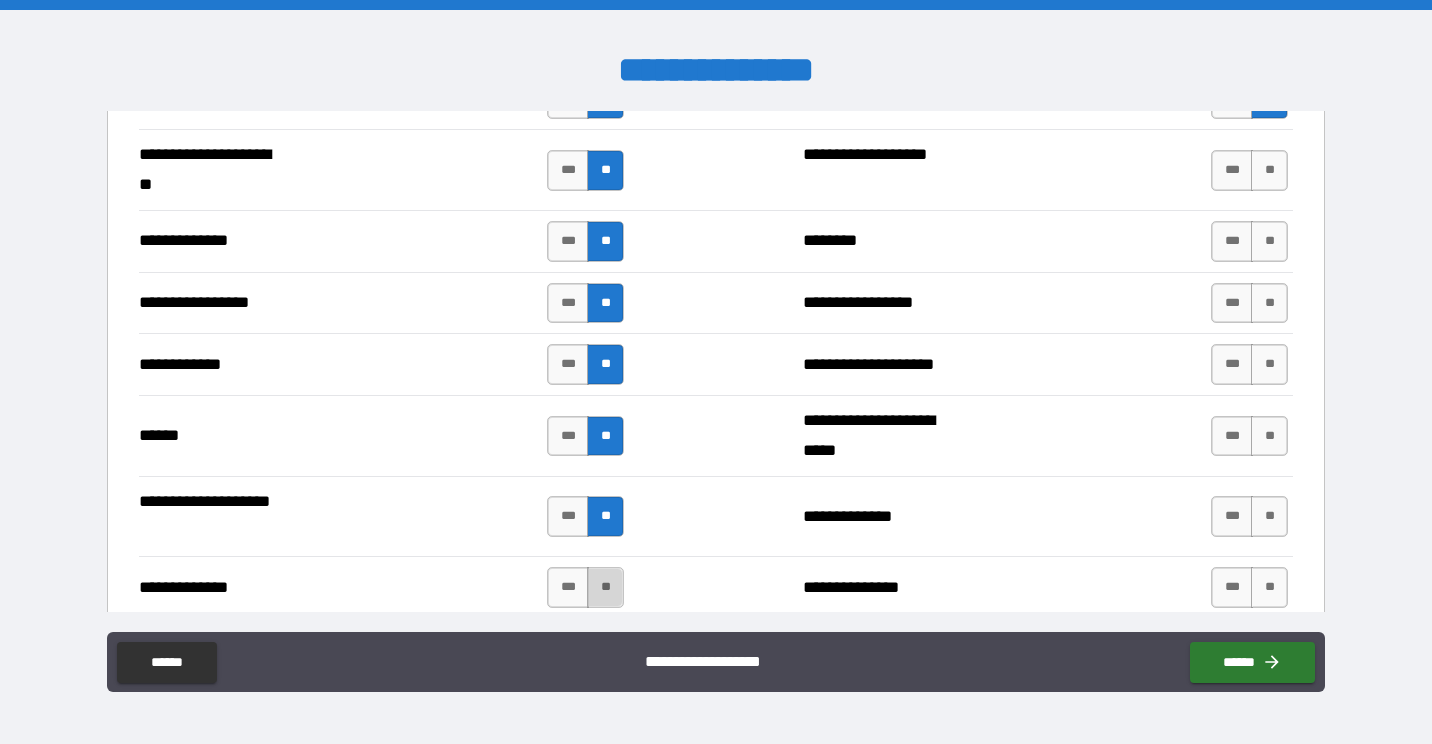 click on "**" at bounding box center [605, 587] 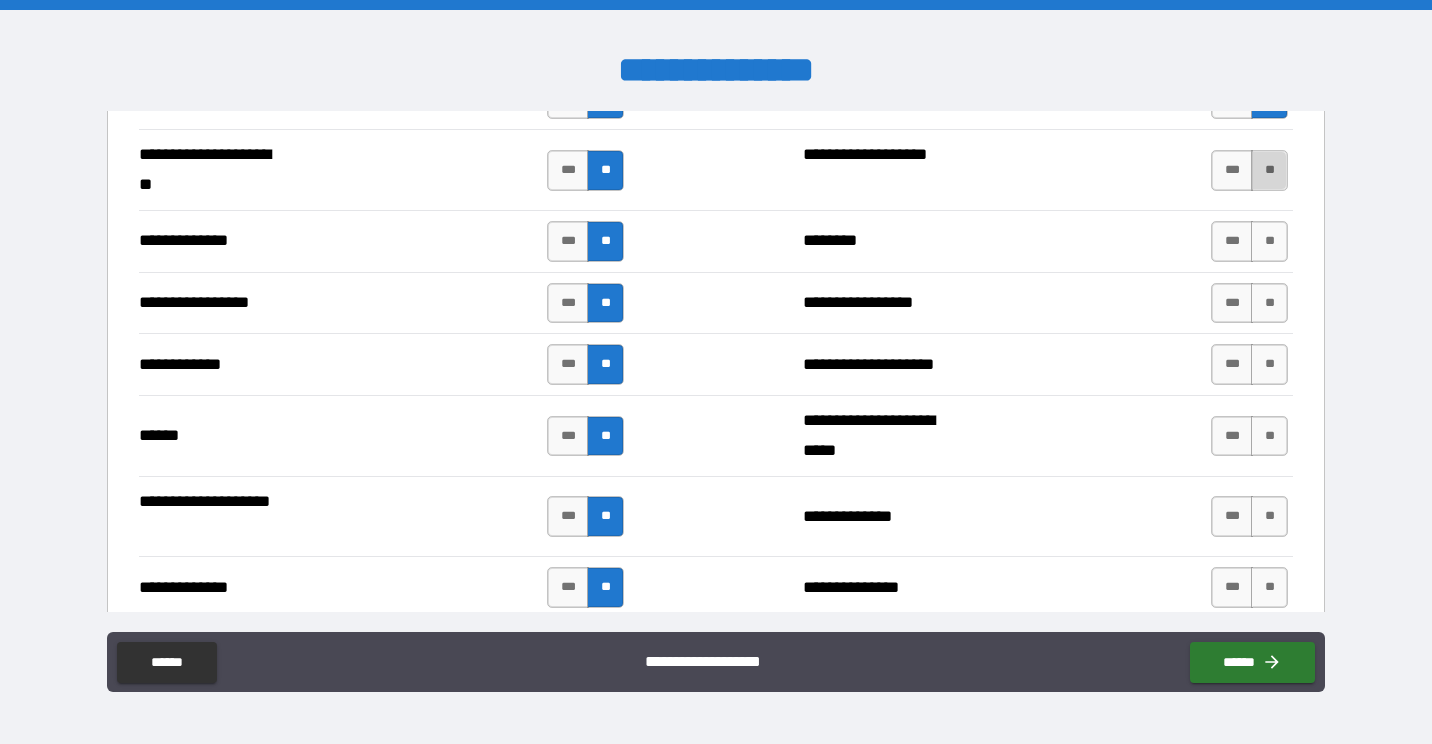 click on "**" at bounding box center (1269, 170) 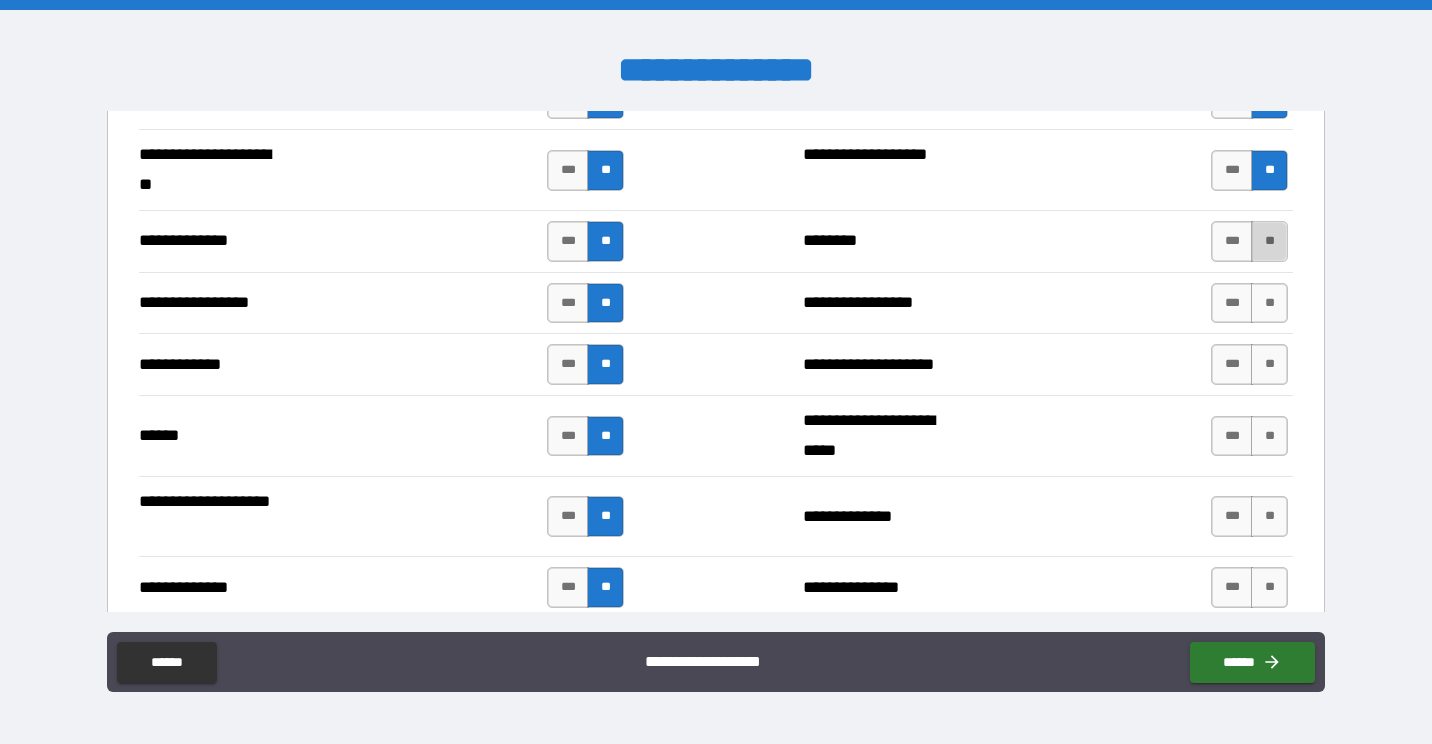 click on "**" at bounding box center [1269, 241] 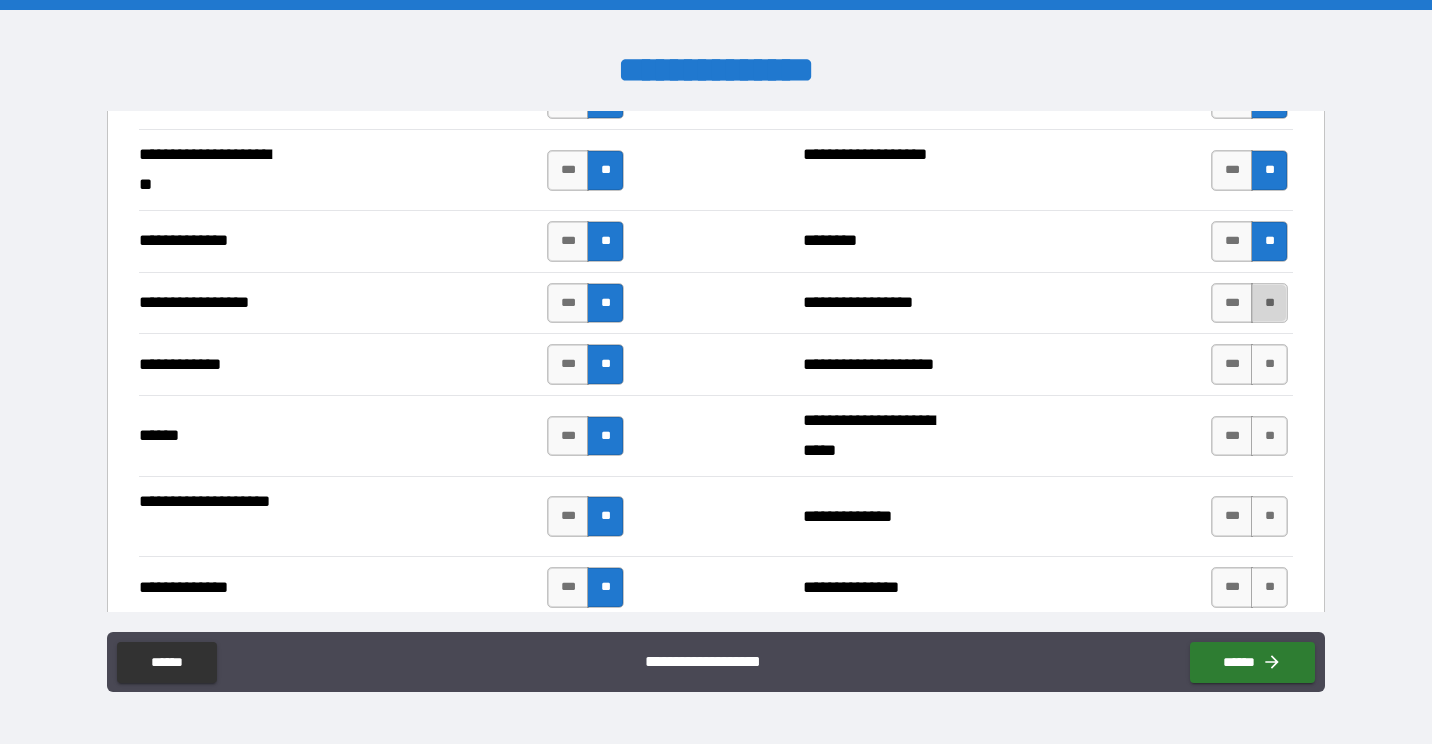 click on "**" at bounding box center [1269, 303] 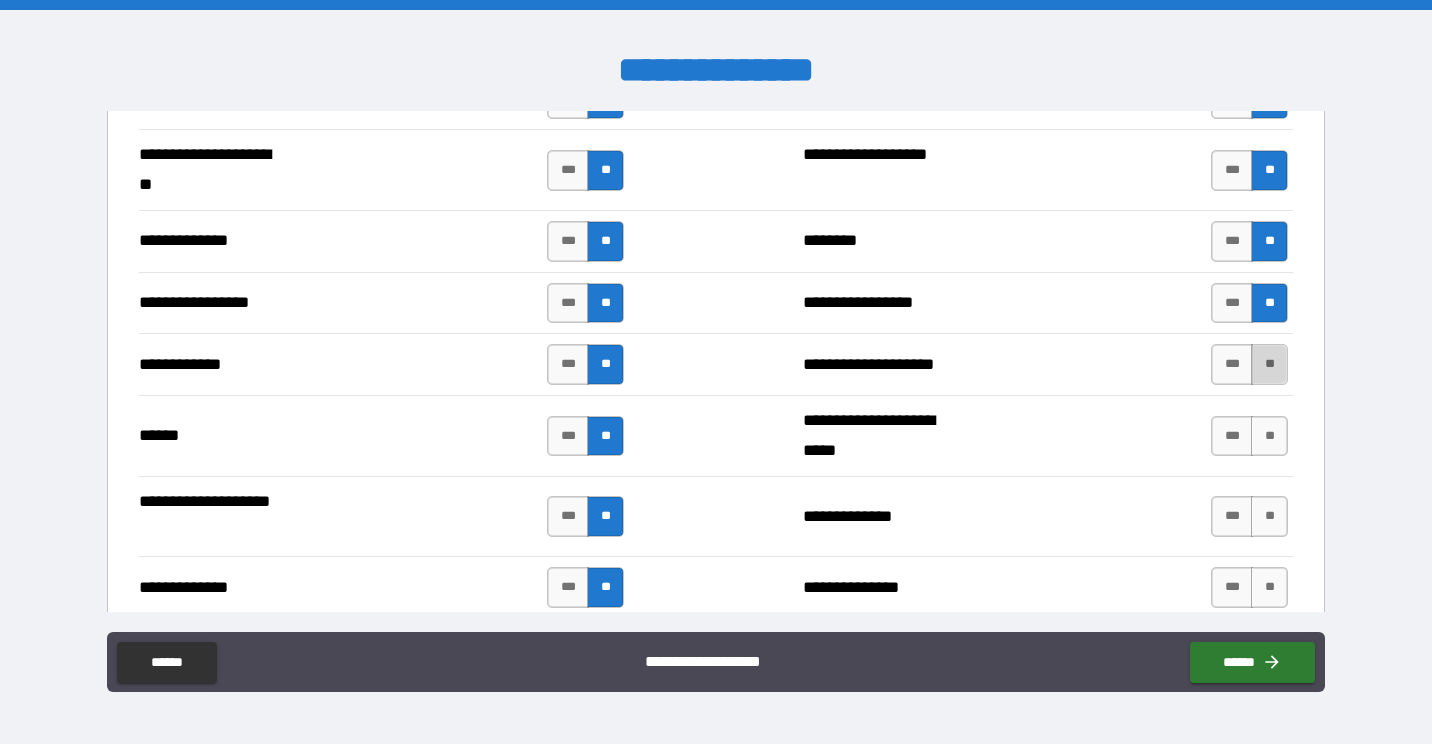 click on "**" at bounding box center [1269, 364] 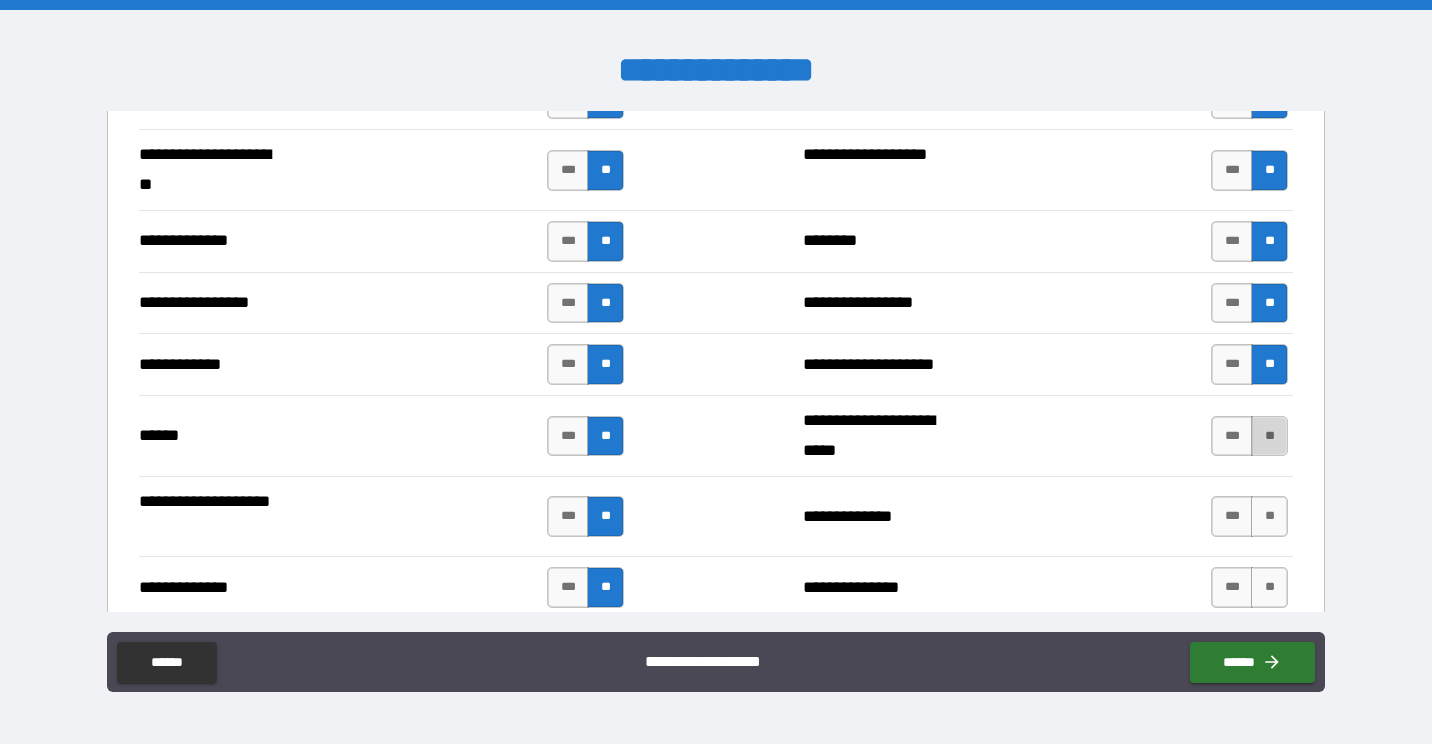 click on "**" at bounding box center [1269, 436] 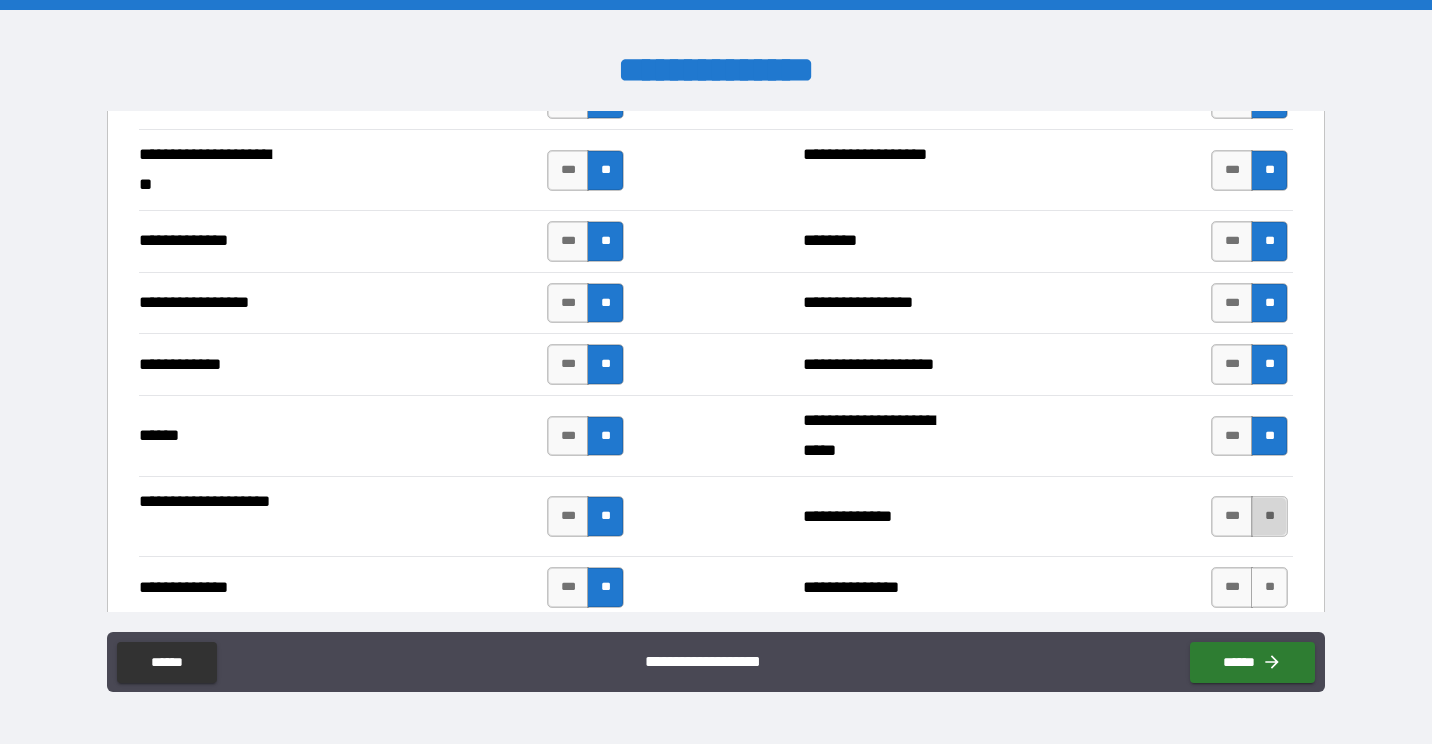 click on "**" at bounding box center (1269, 516) 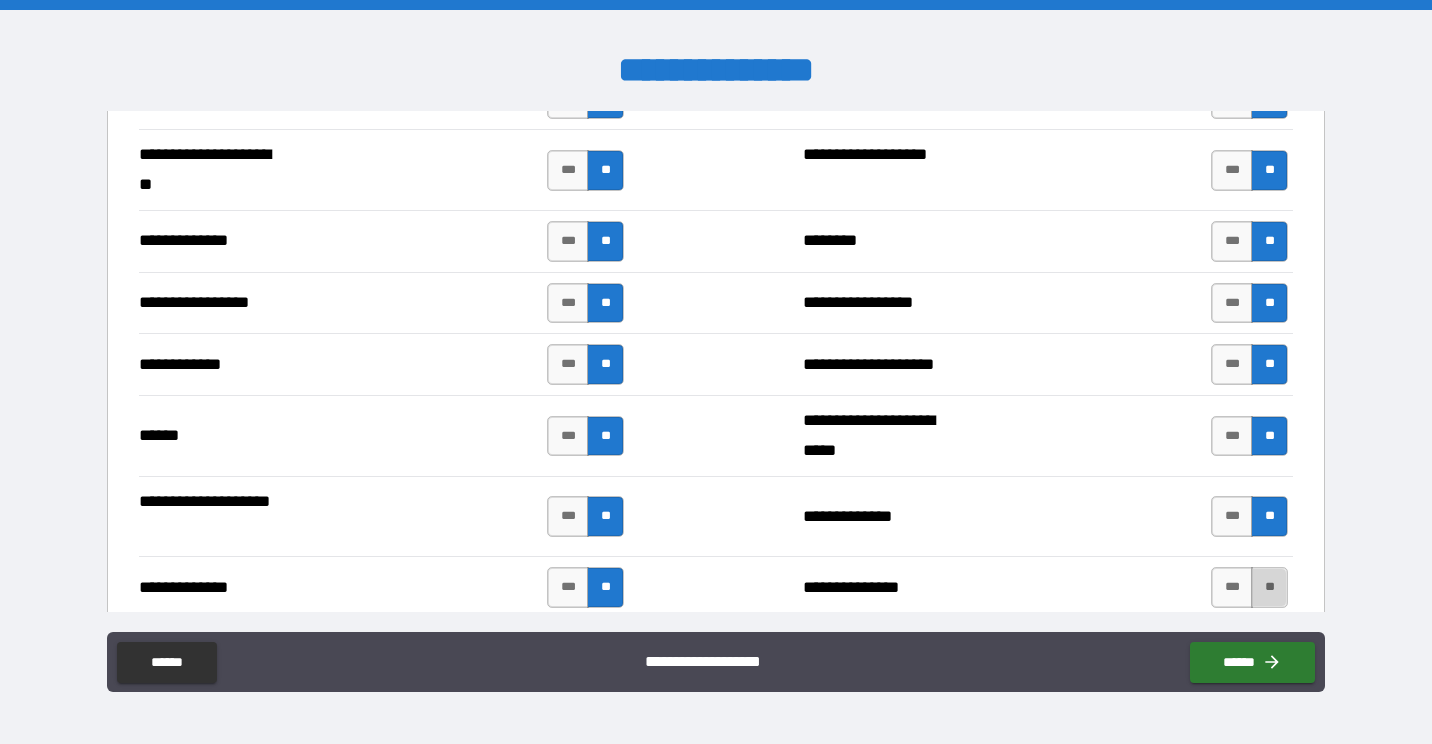 click on "**" at bounding box center [1269, 587] 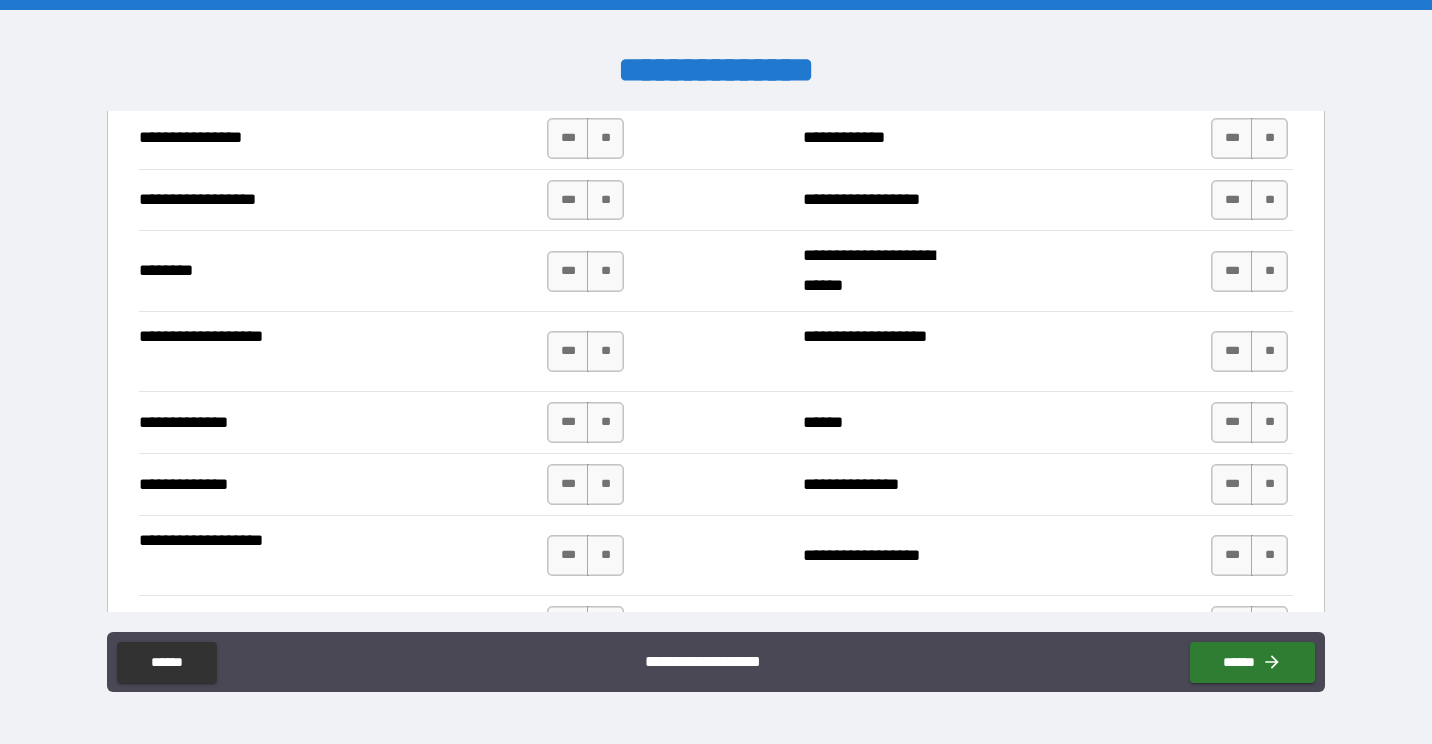 scroll, scrollTop: 3387, scrollLeft: 0, axis: vertical 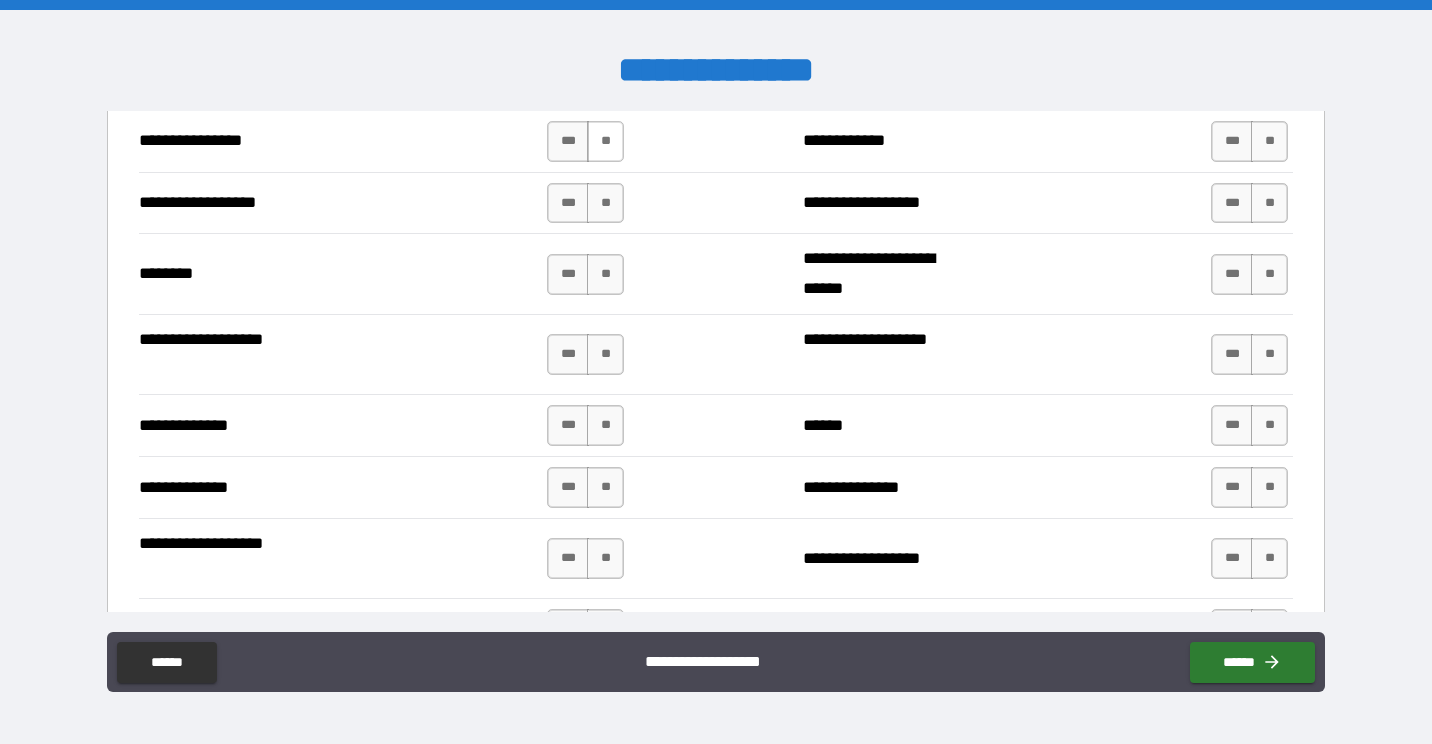 click on "**" at bounding box center (605, 141) 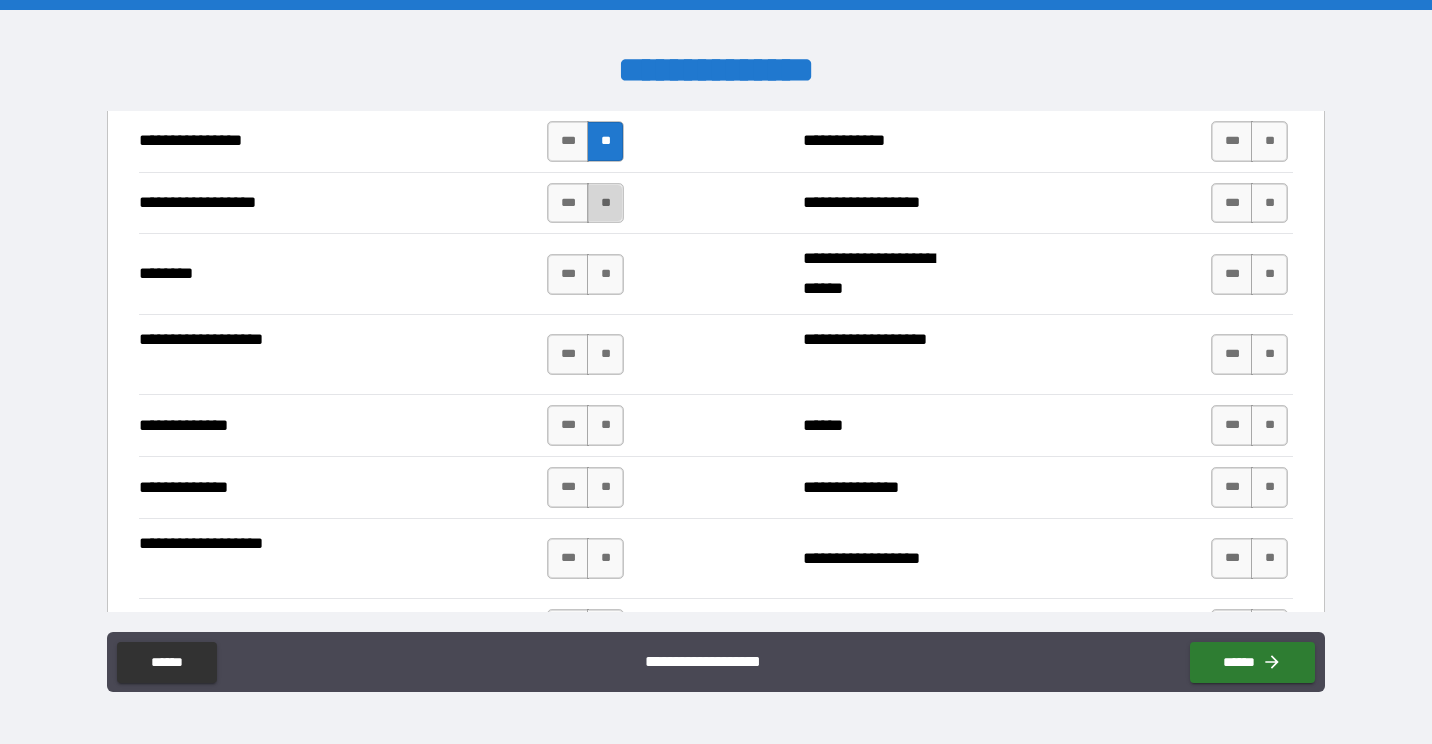 click on "**" at bounding box center (605, 203) 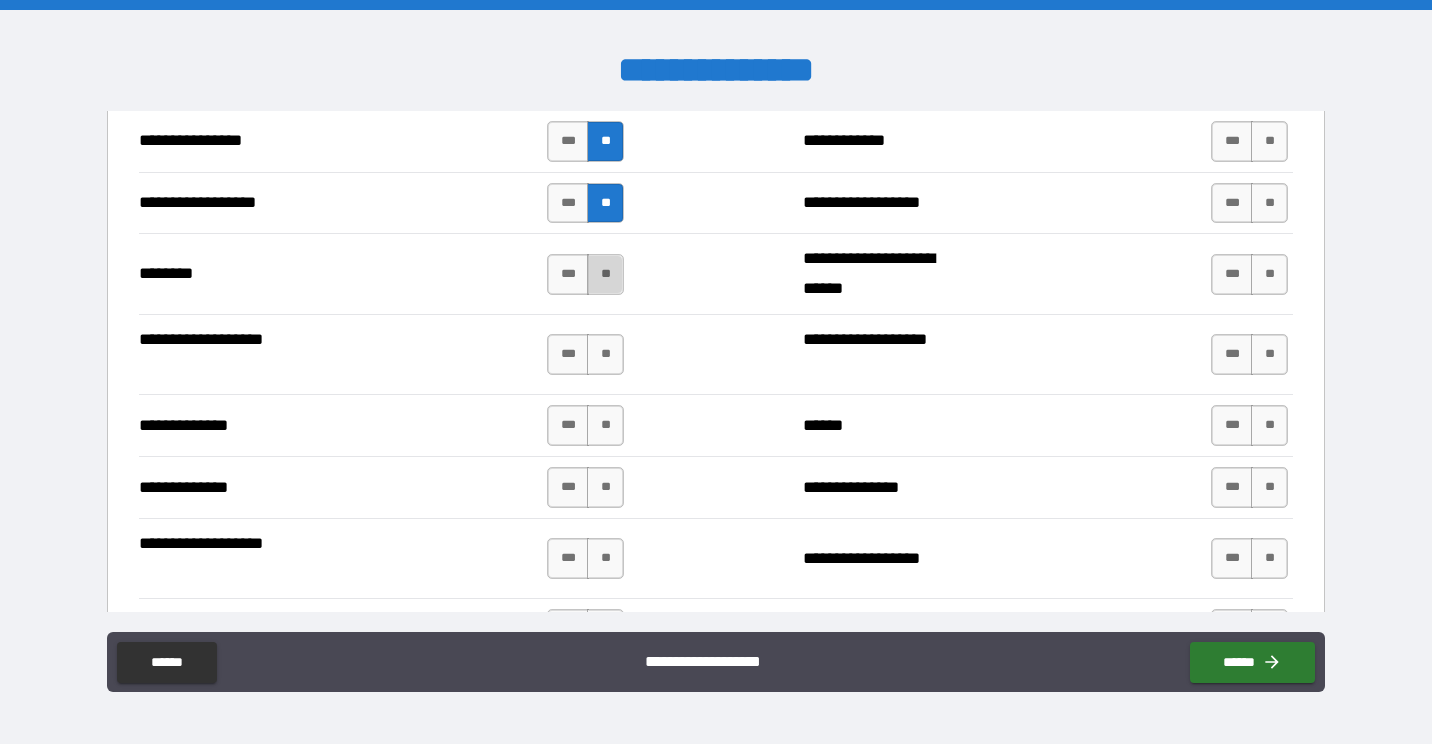 click on "**" at bounding box center (605, 274) 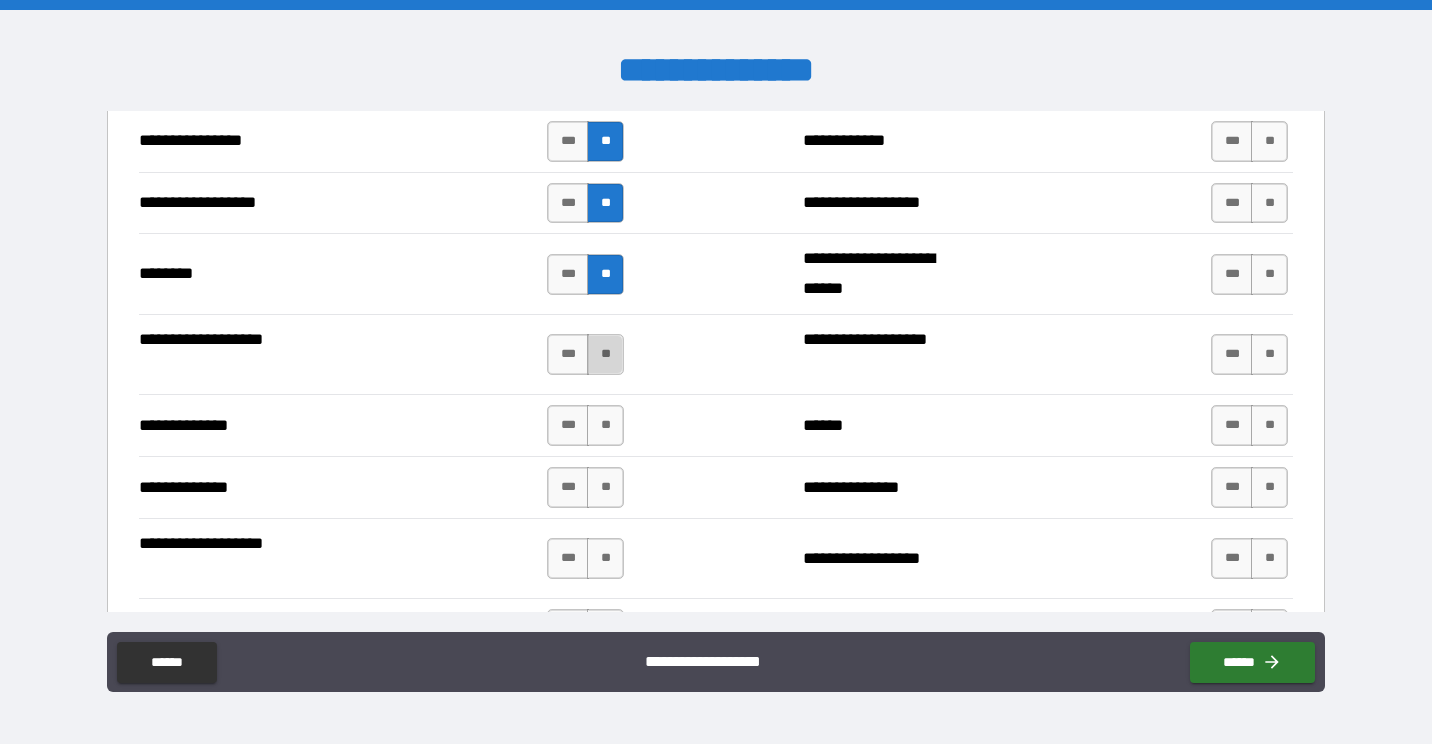 click on "**" at bounding box center [605, 354] 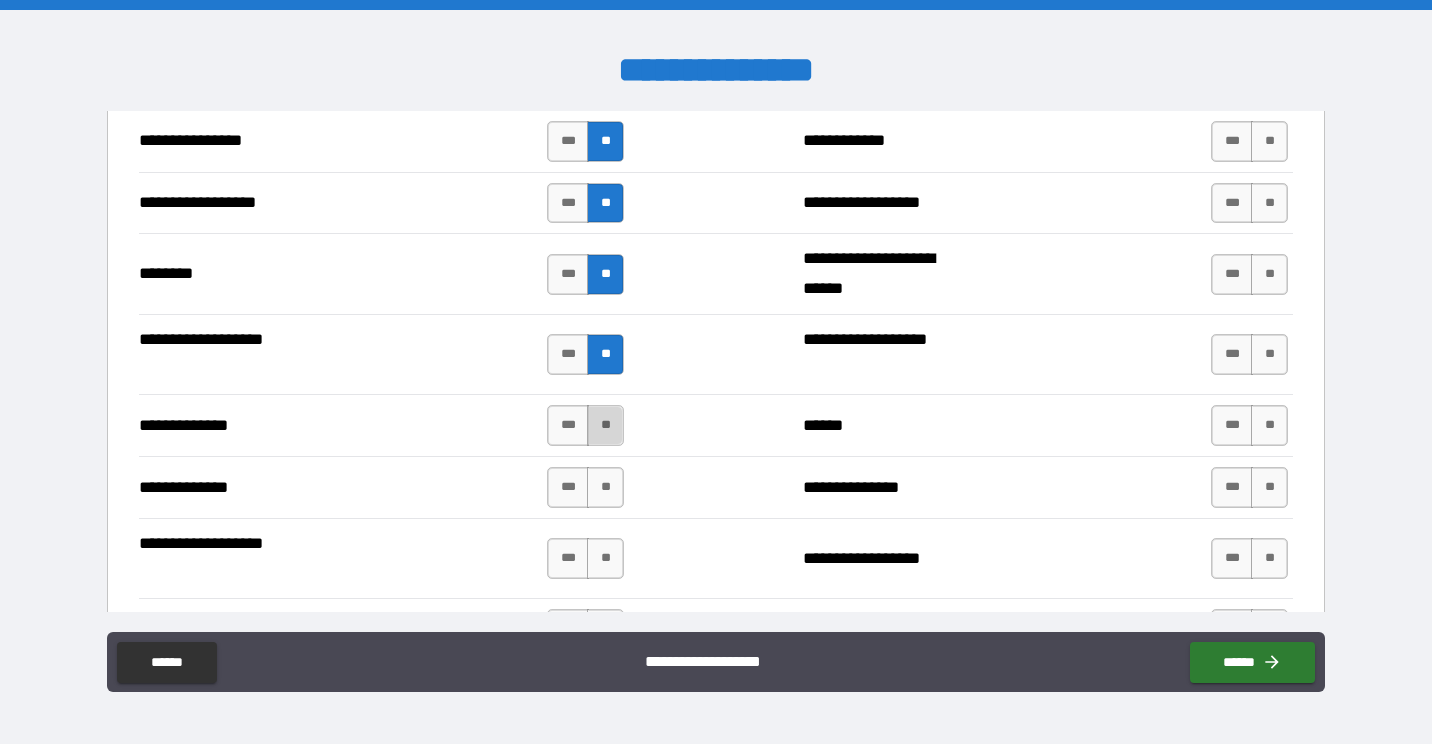click on "**" at bounding box center [605, 425] 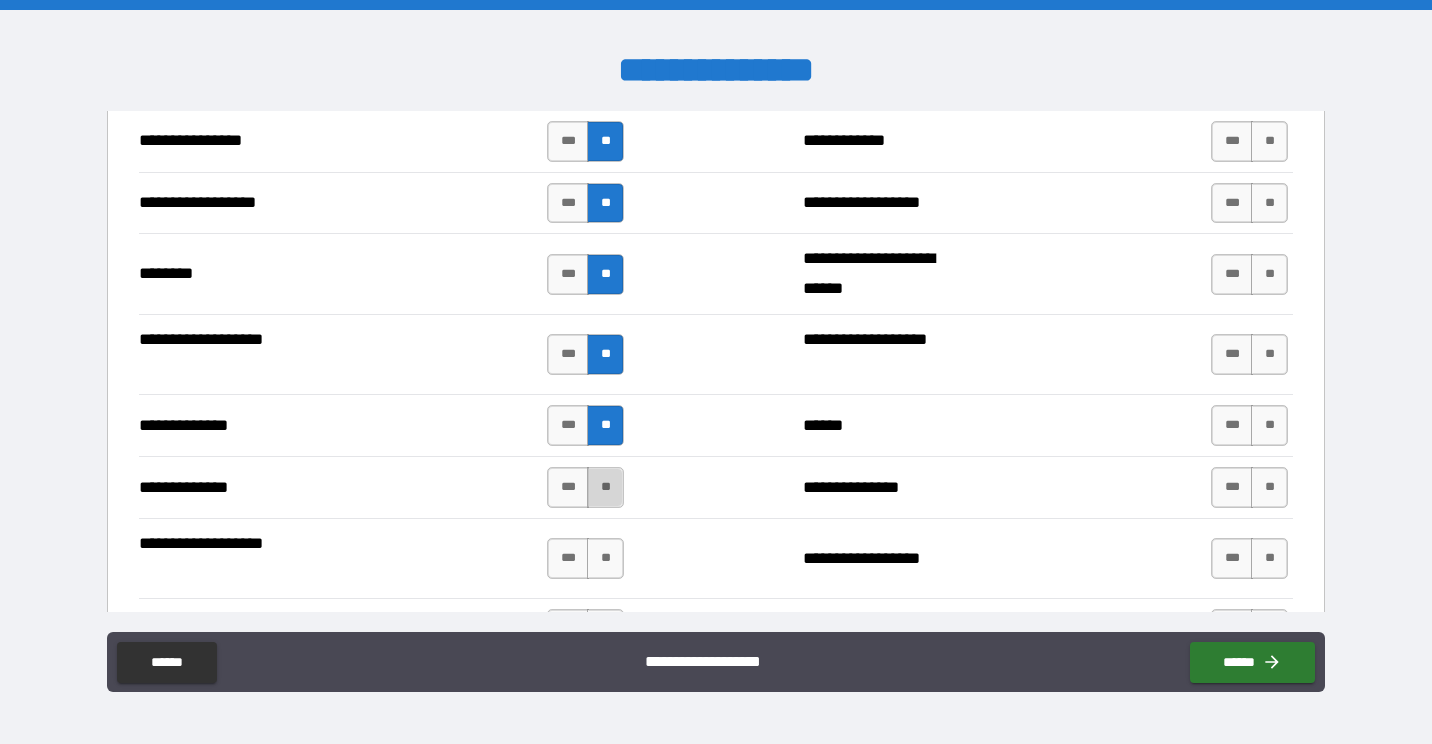 click on "**" at bounding box center (605, 487) 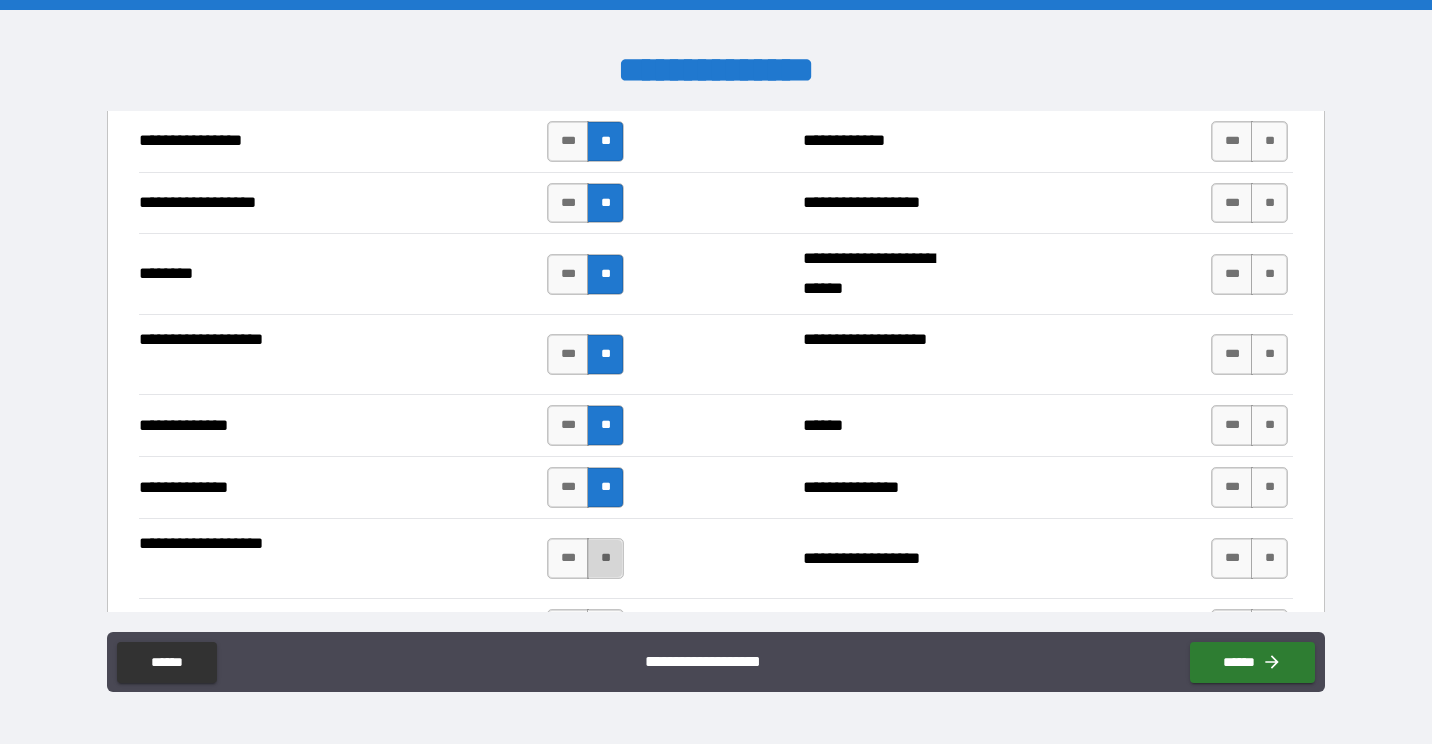 click on "**" at bounding box center (605, 558) 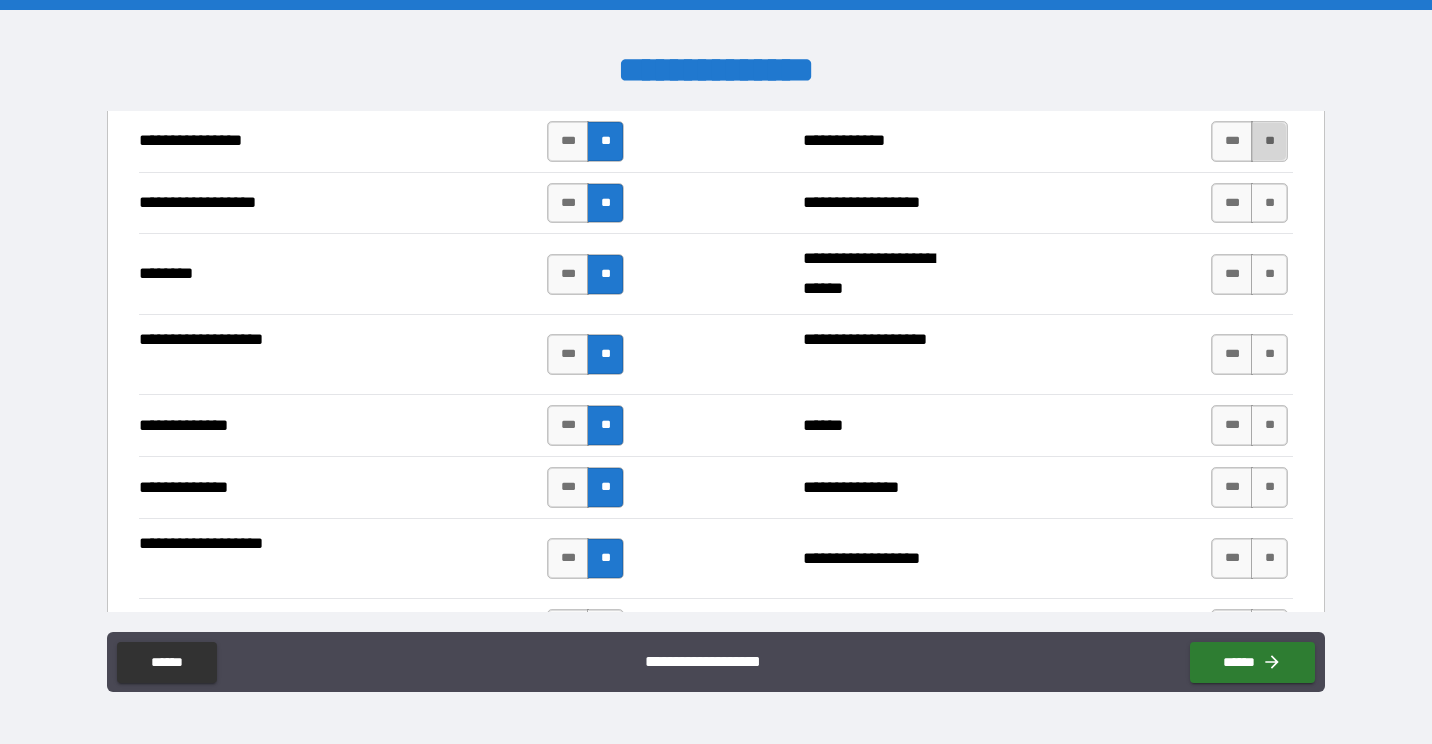 click on "**" at bounding box center (1269, 141) 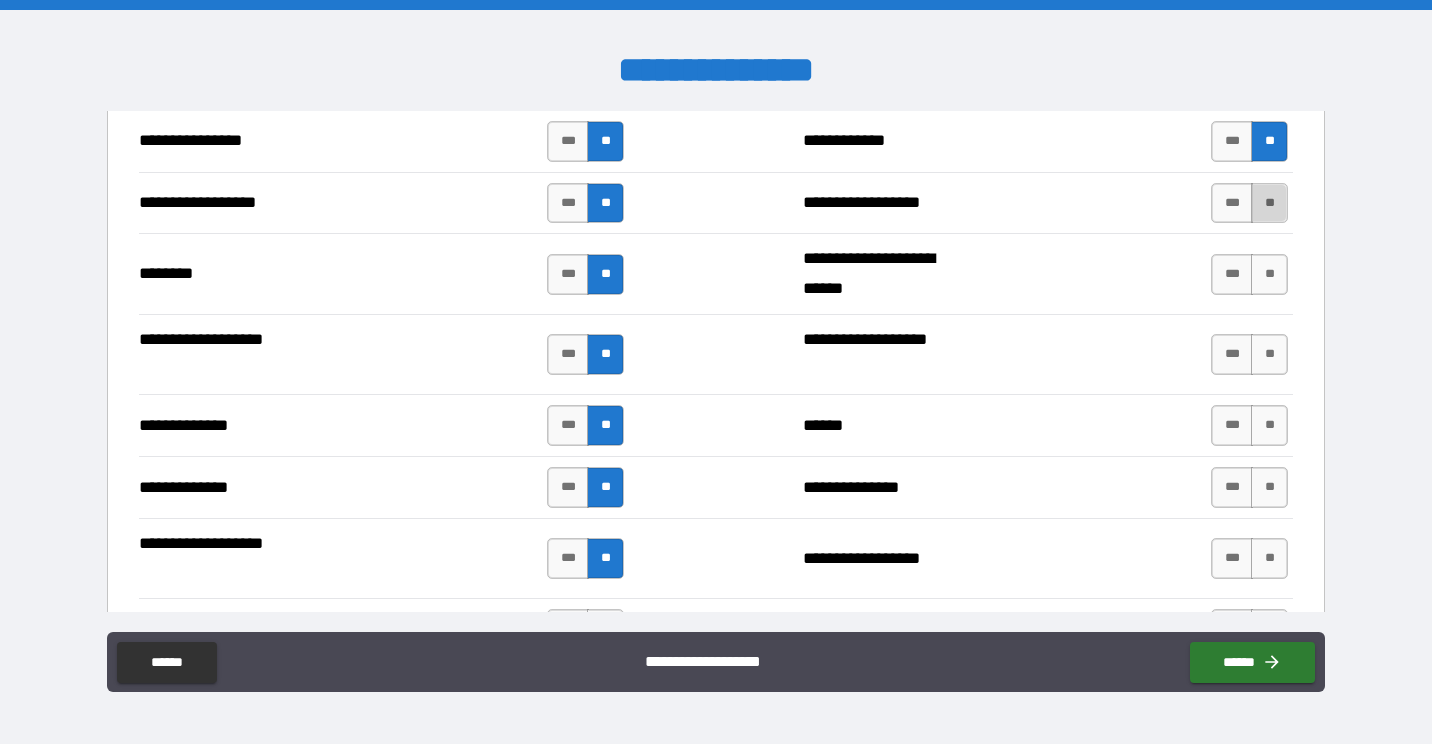 click on "**" at bounding box center [1269, 203] 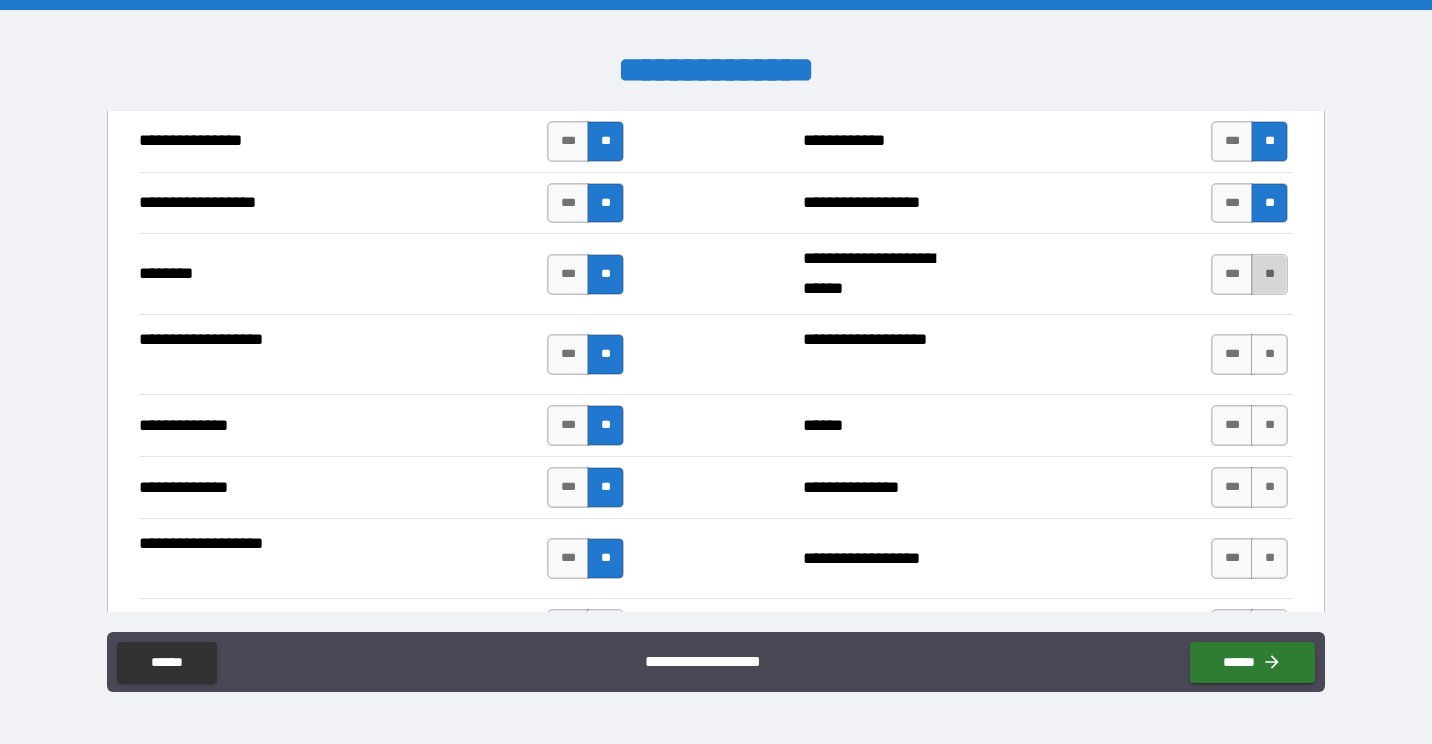 click on "**" at bounding box center [1269, 274] 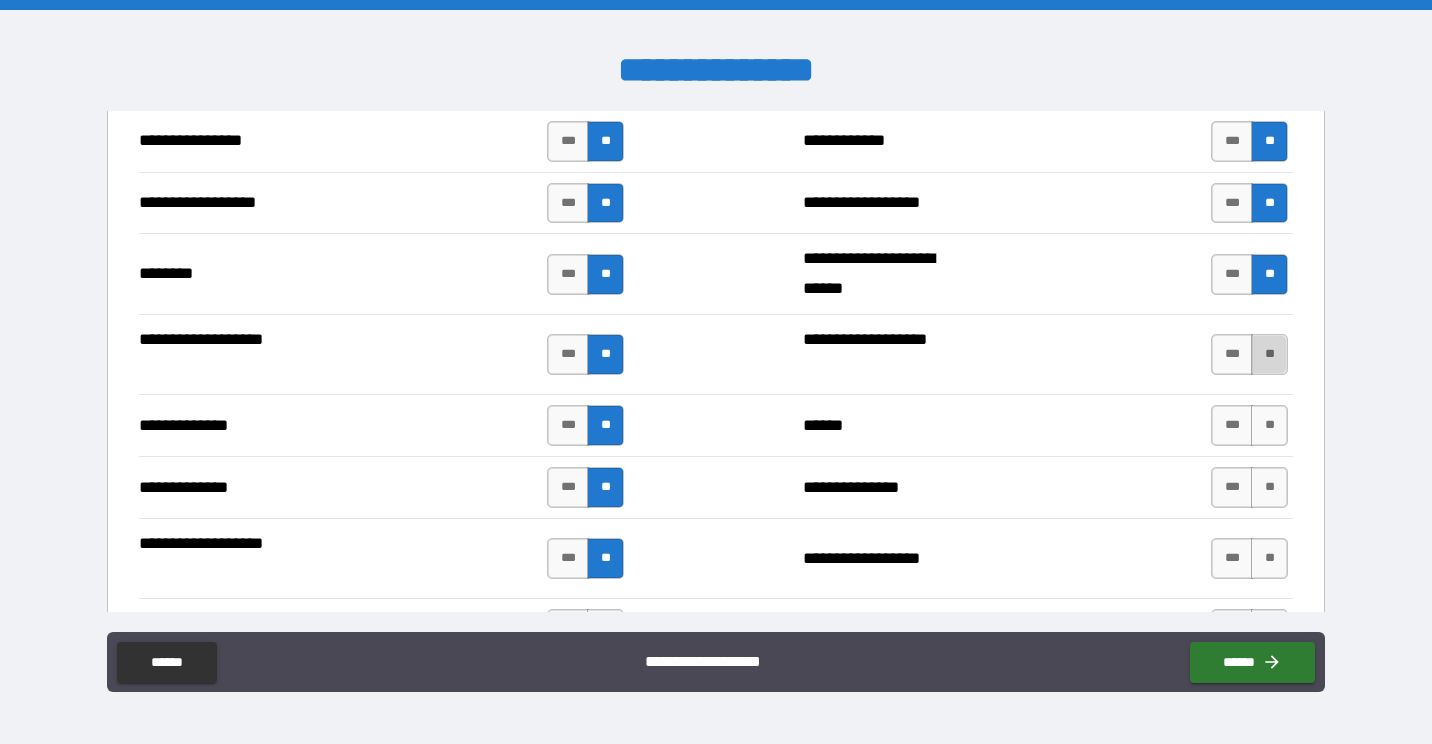 click on "**" at bounding box center [1269, 354] 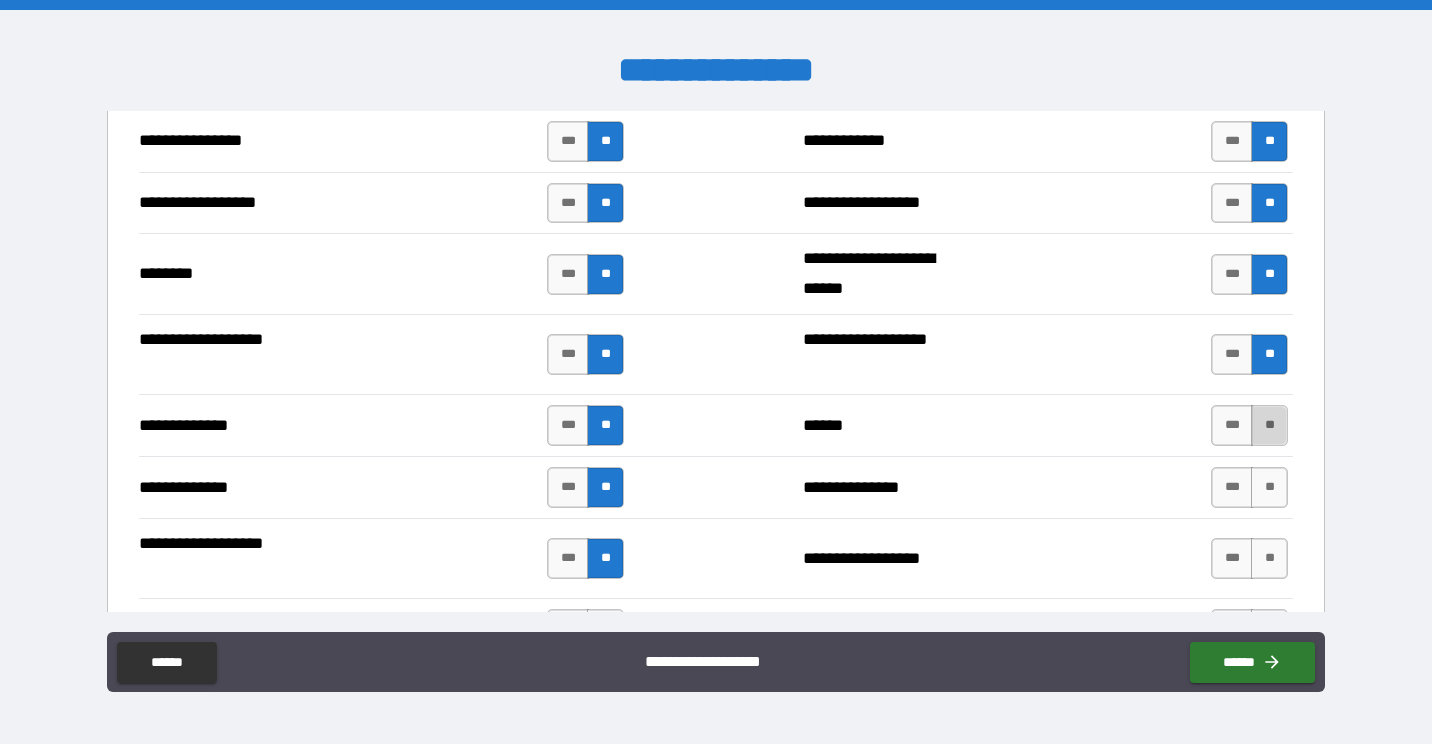 click on "**" at bounding box center (1269, 425) 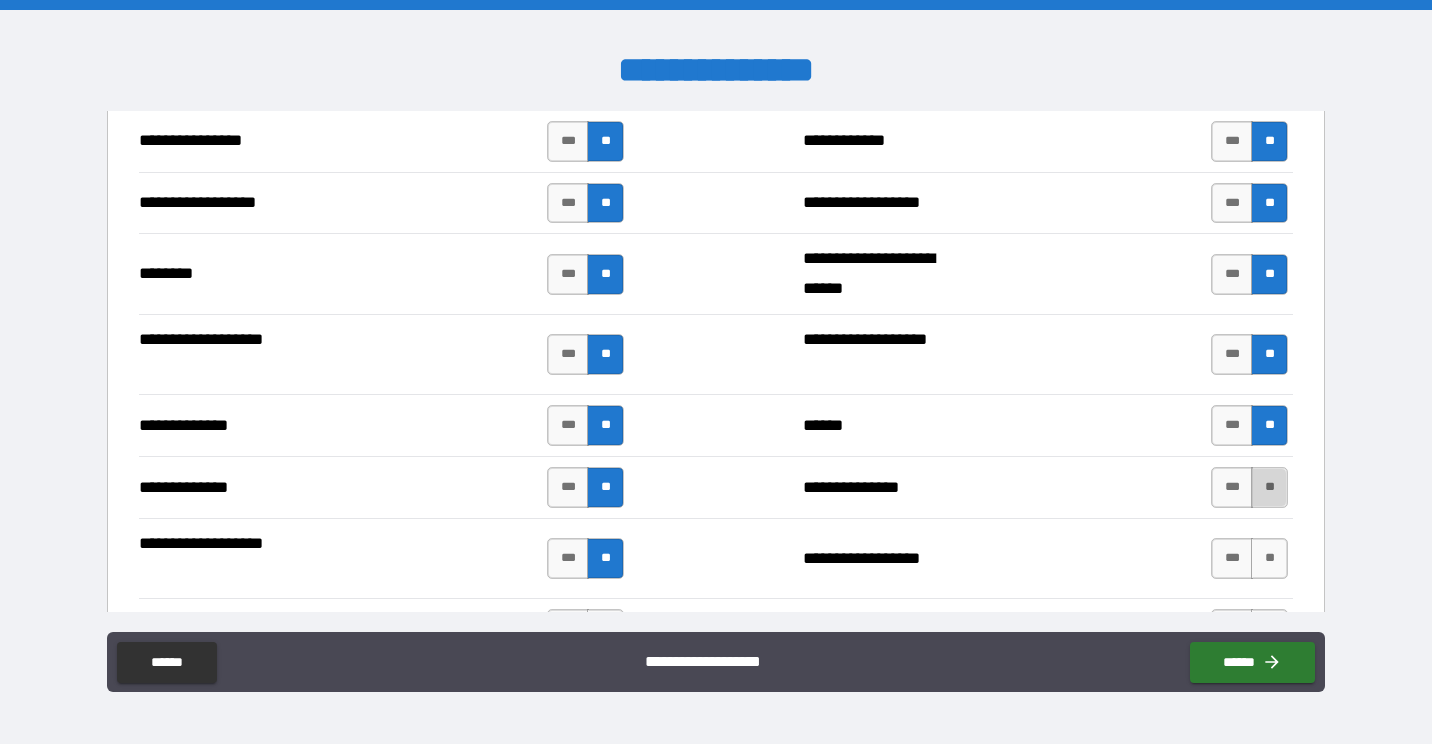 click on "**" at bounding box center (1269, 487) 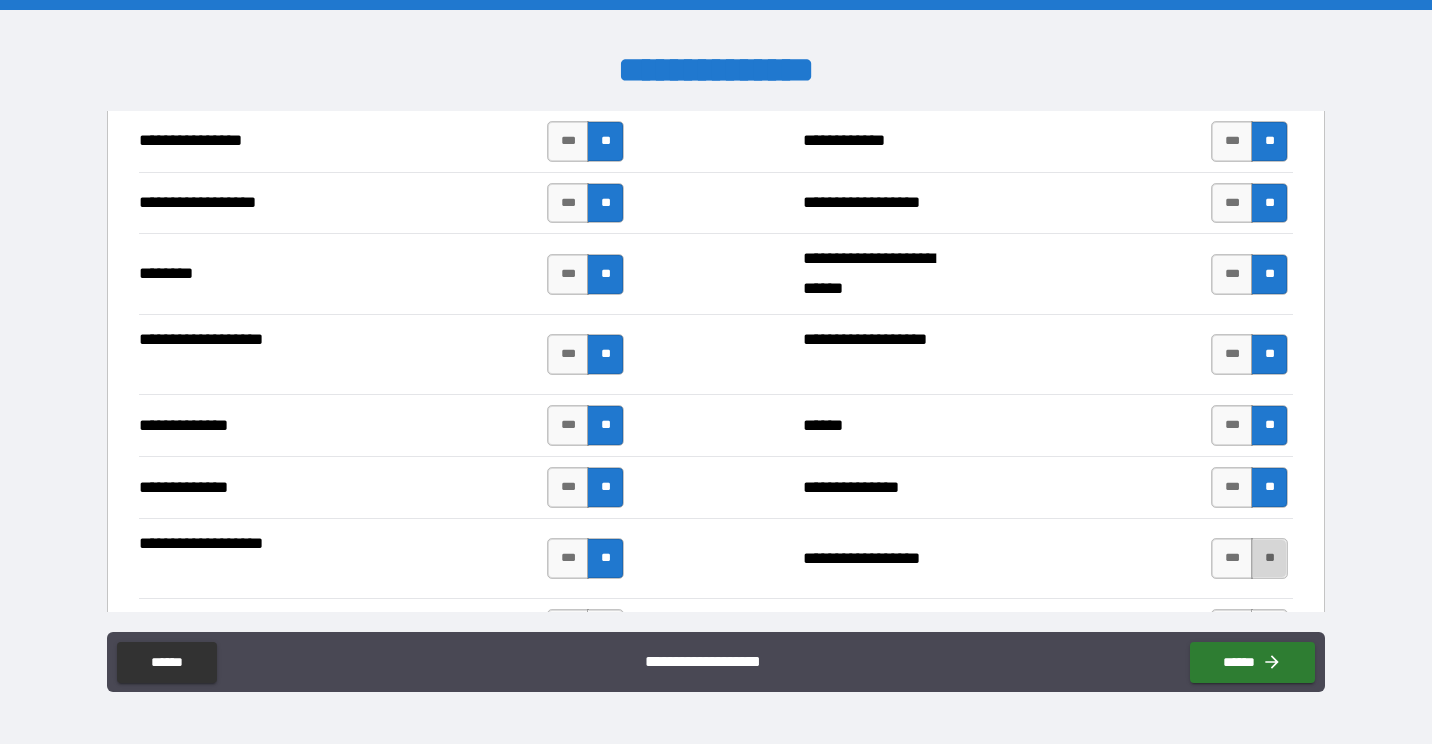 click on "**" at bounding box center (1269, 558) 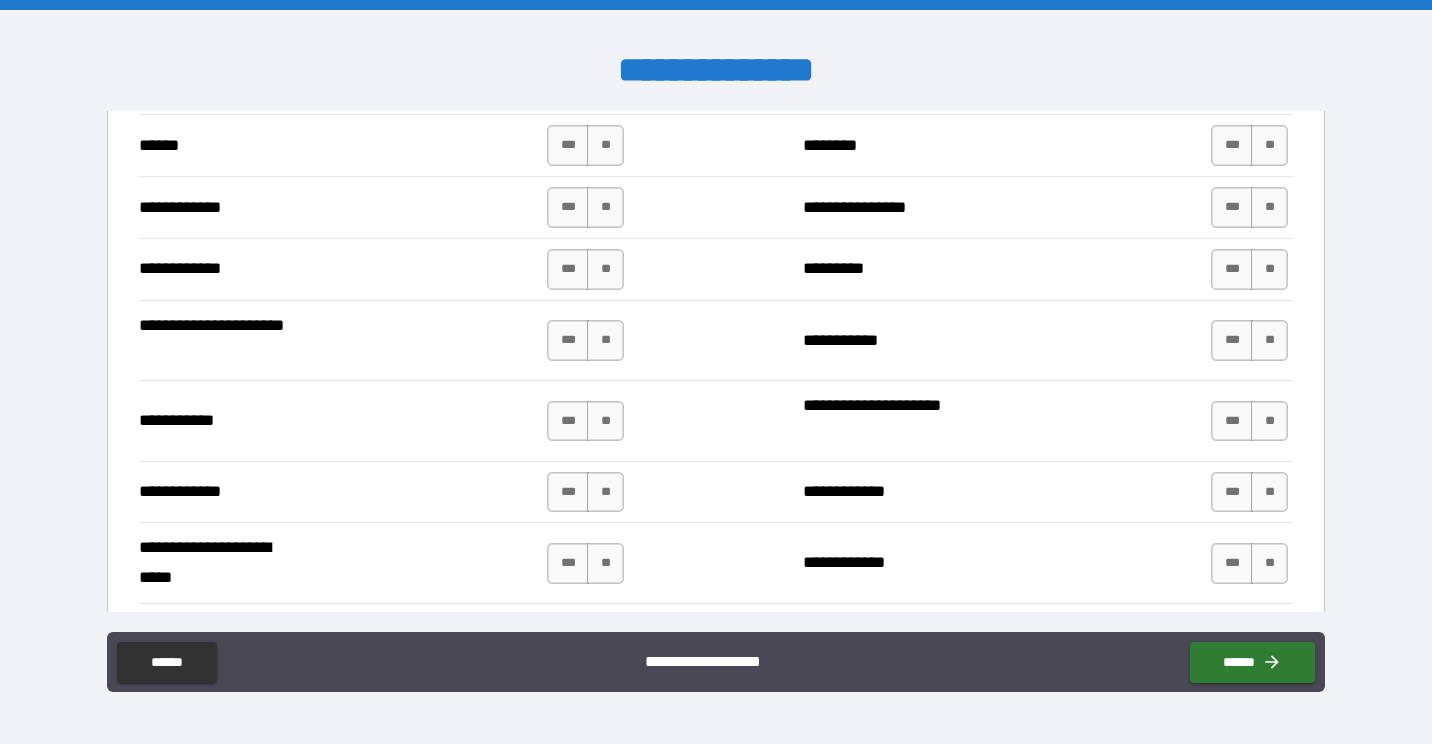 scroll, scrollTop: 3872, scrollLeft: 0, axis: vertical 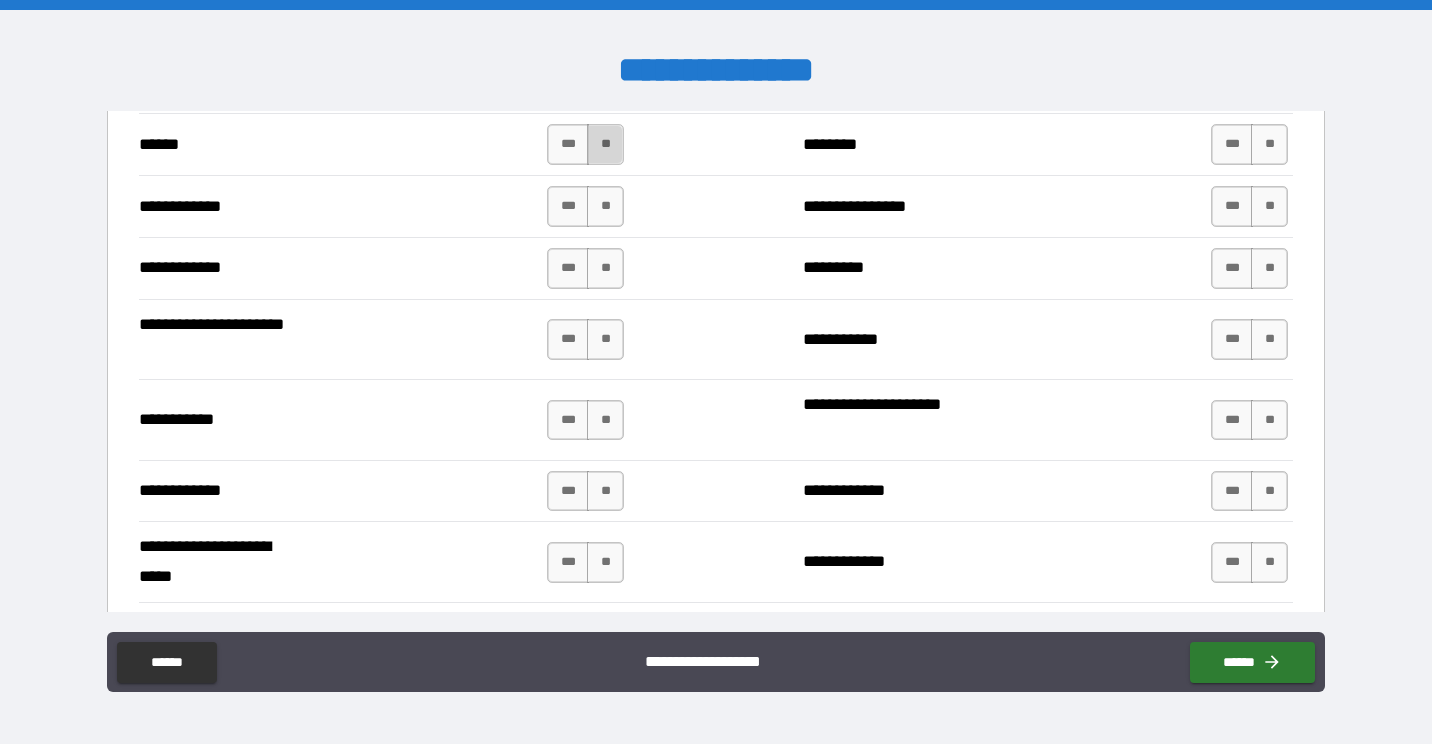 click on "**" at bounding box center [605, 144] 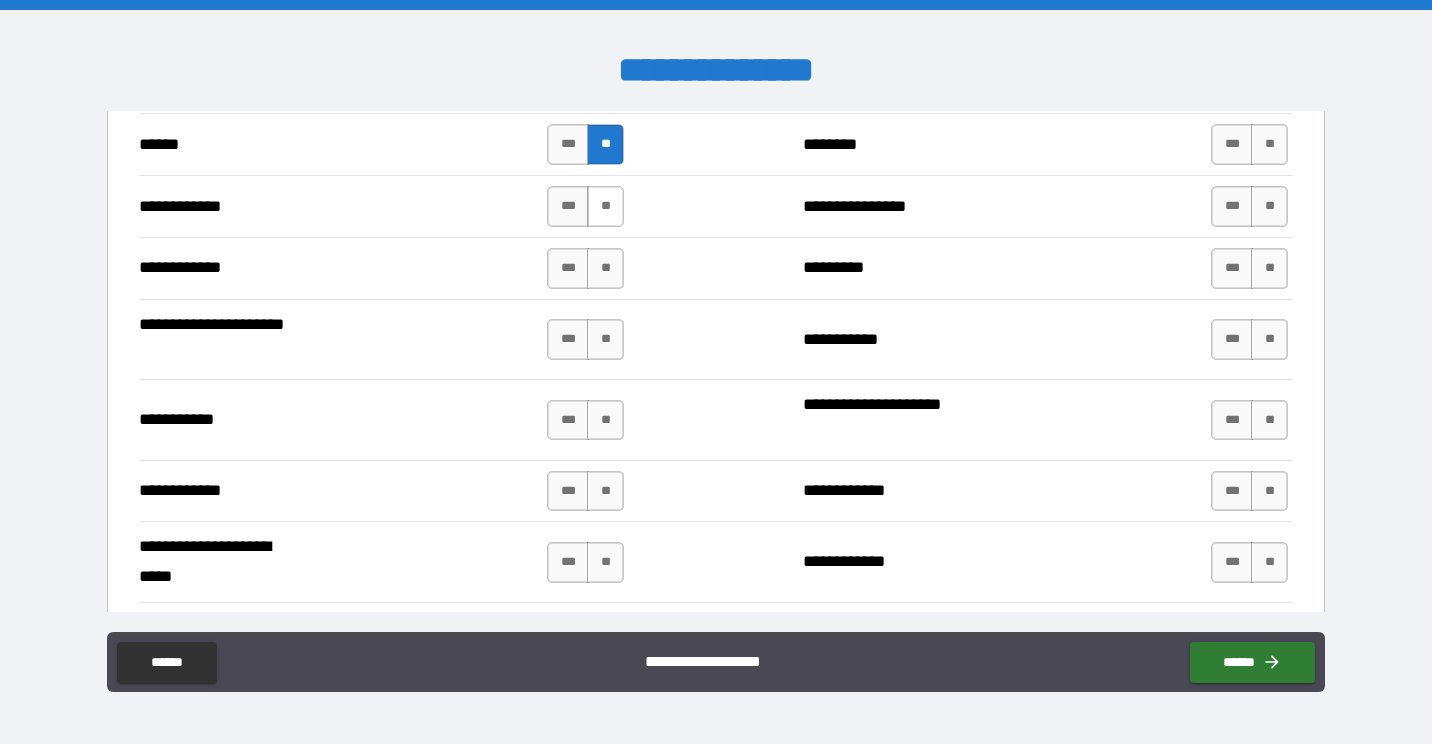 click on "**" at bounding box center [605, 206] 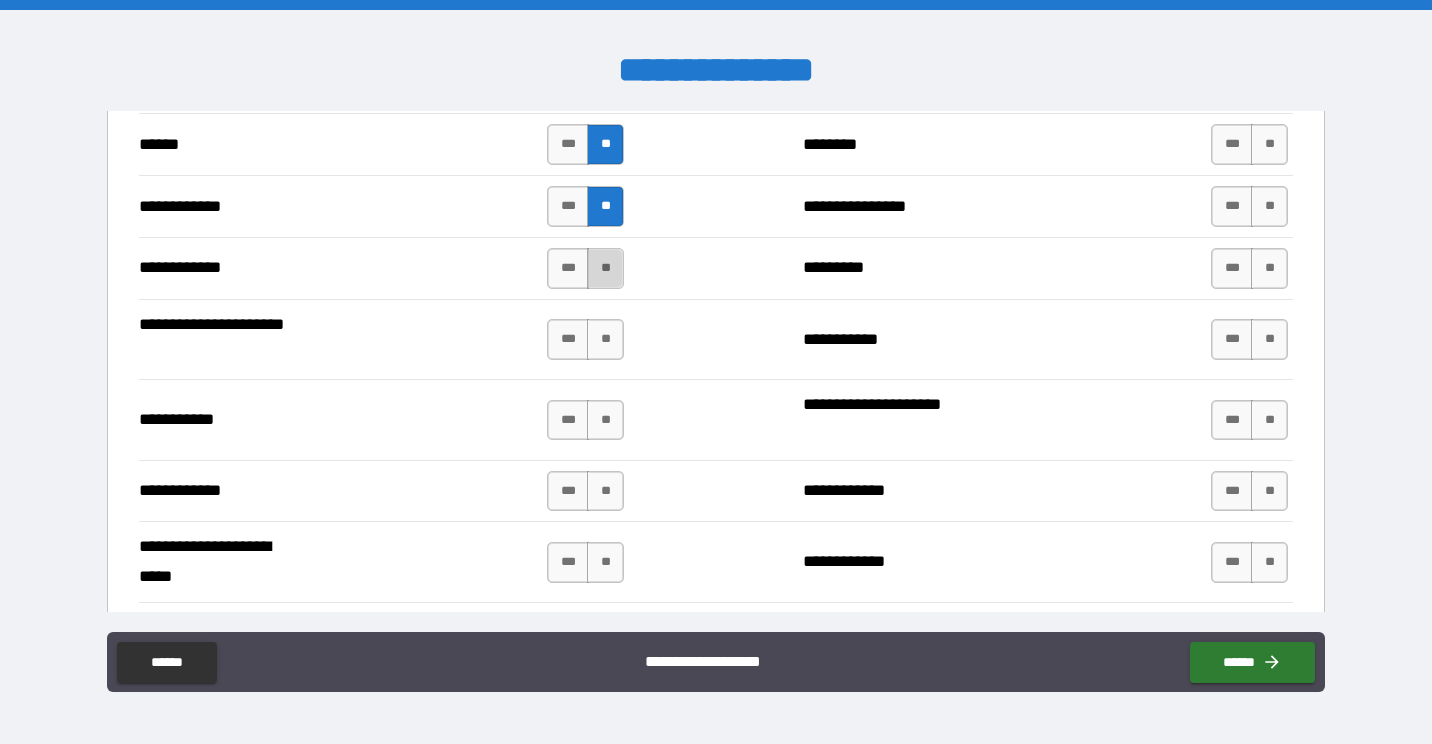 click on "**" at bounding box center (605, 268) 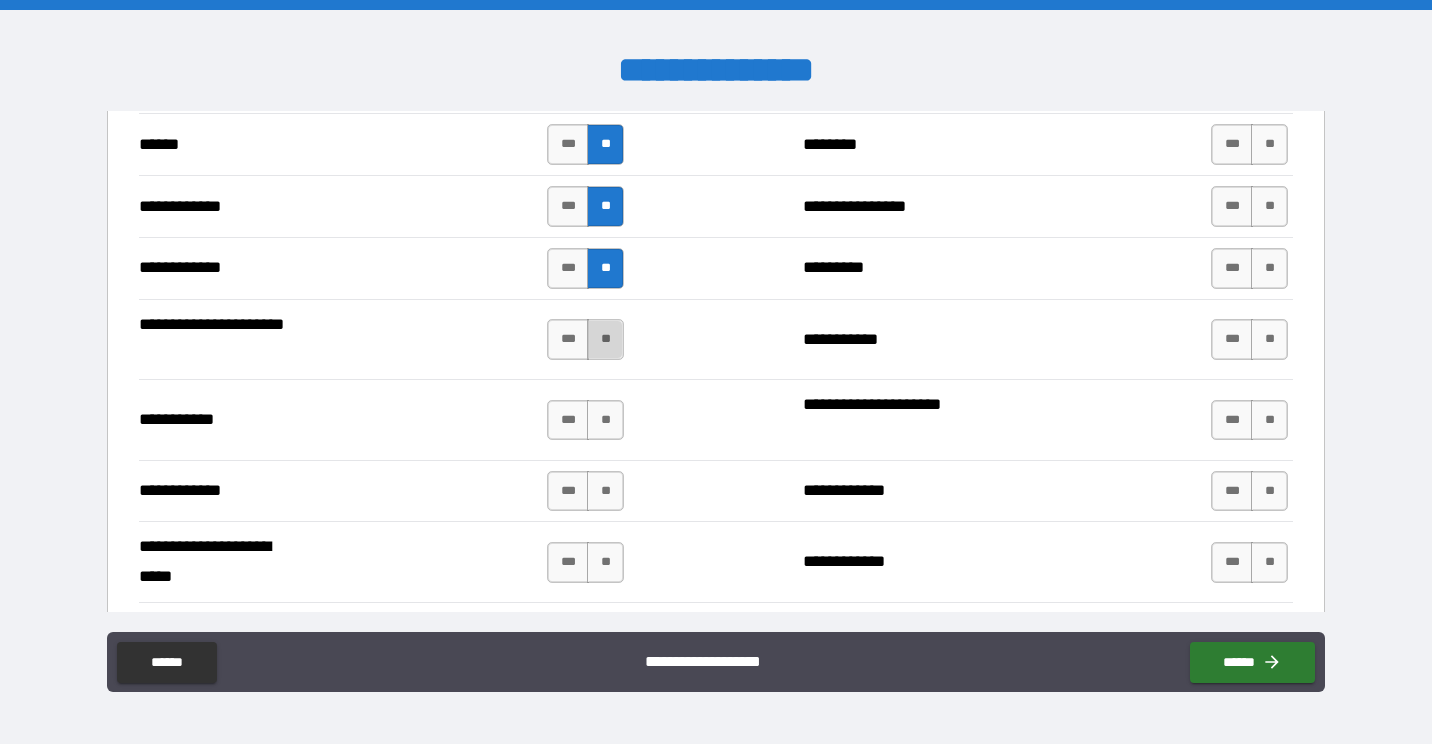 click on "**" at bounding box center (605, 339) 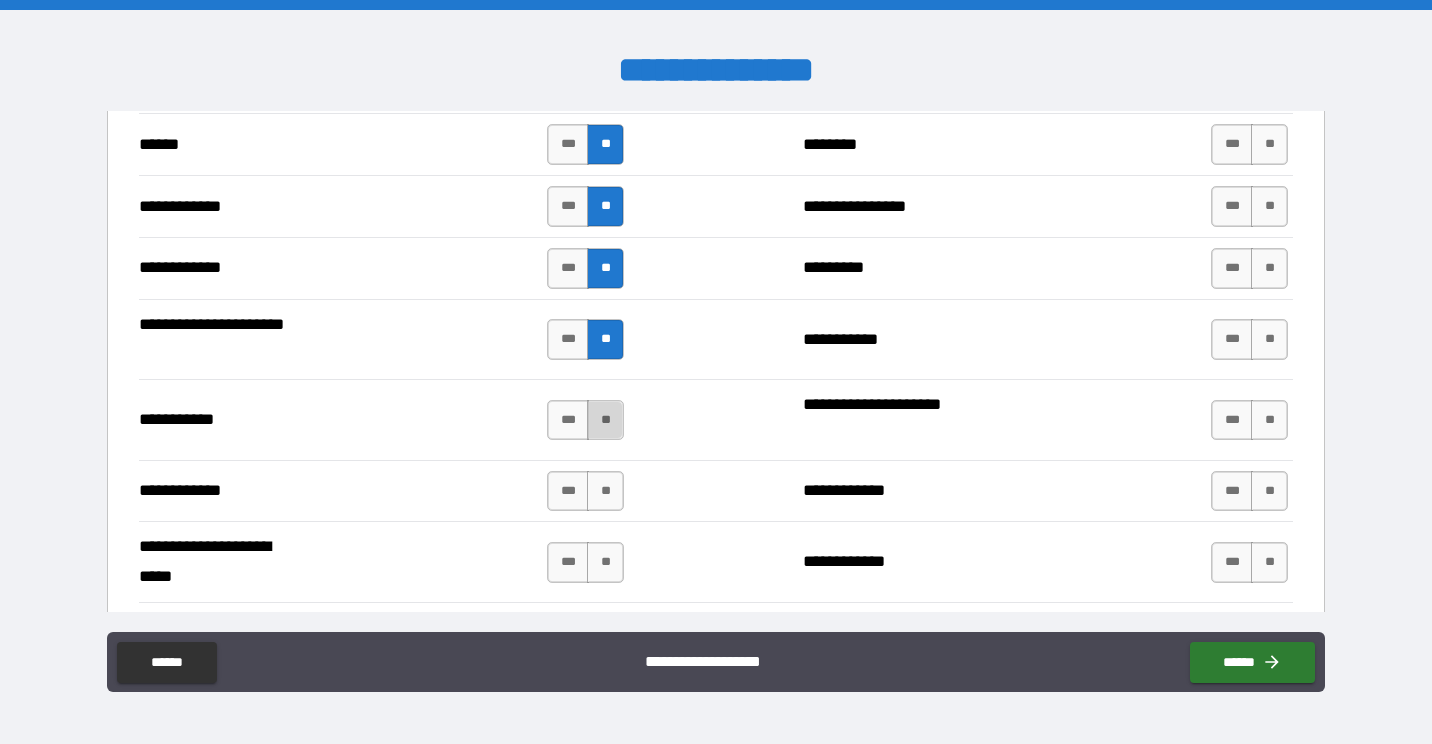 click on "**" at bounding box center (605, 420) 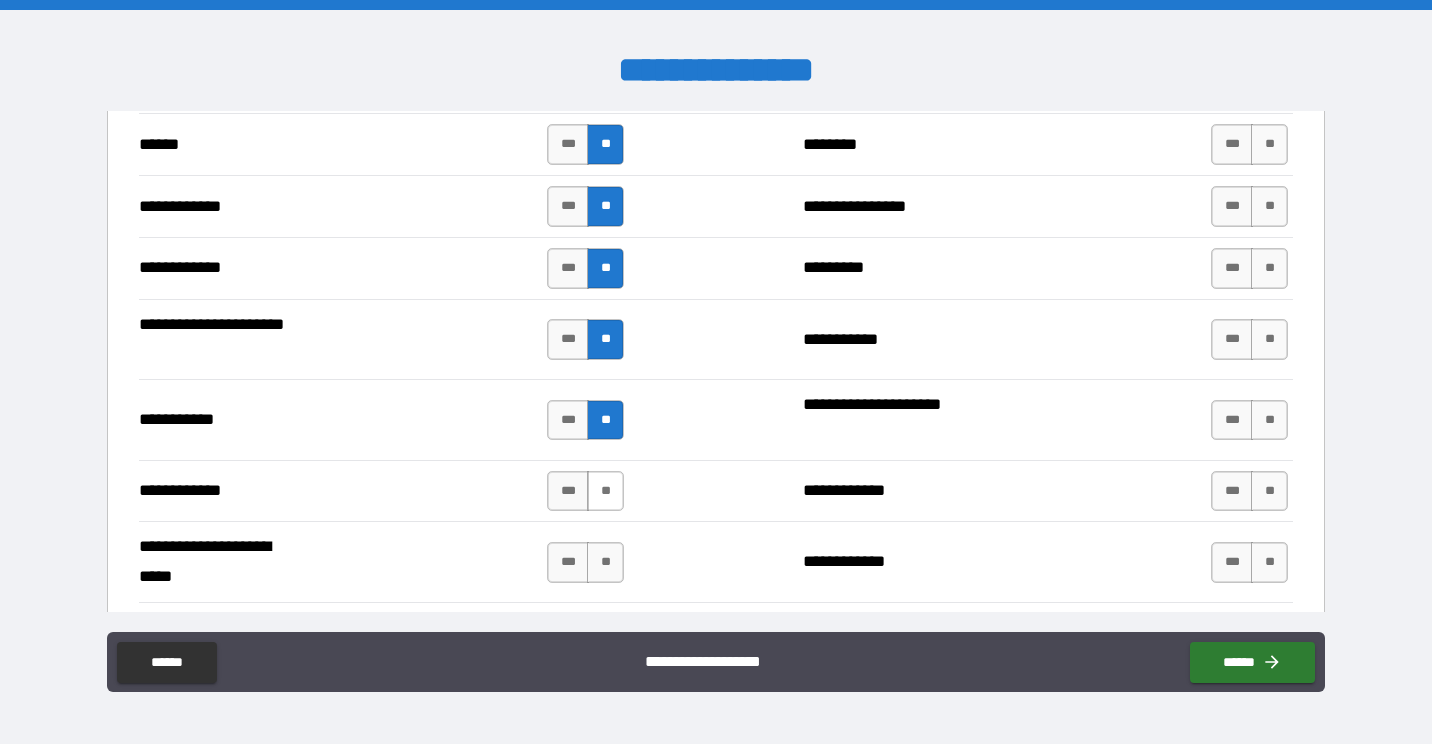 click on "**" at bounding box center (605, 491) 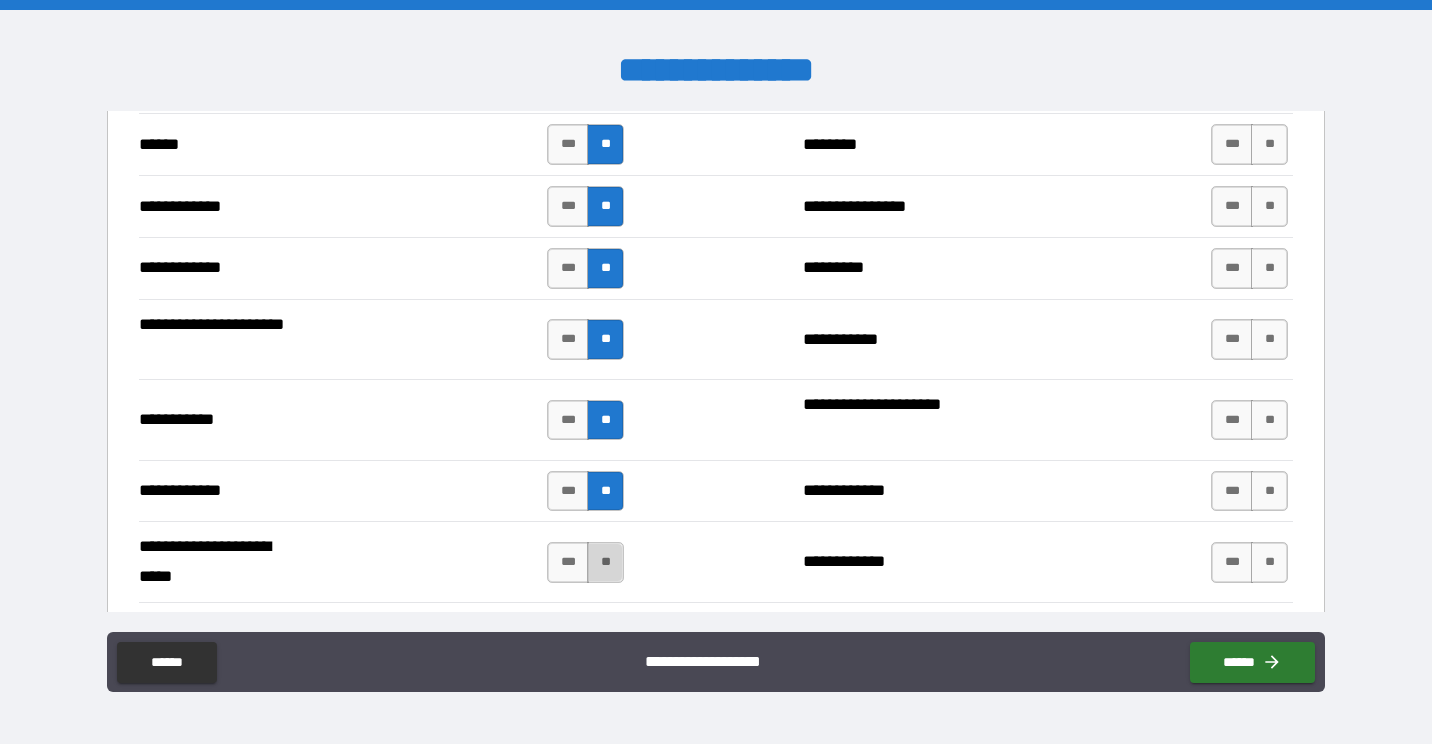 click on "**" at bounding box center [605, 562] 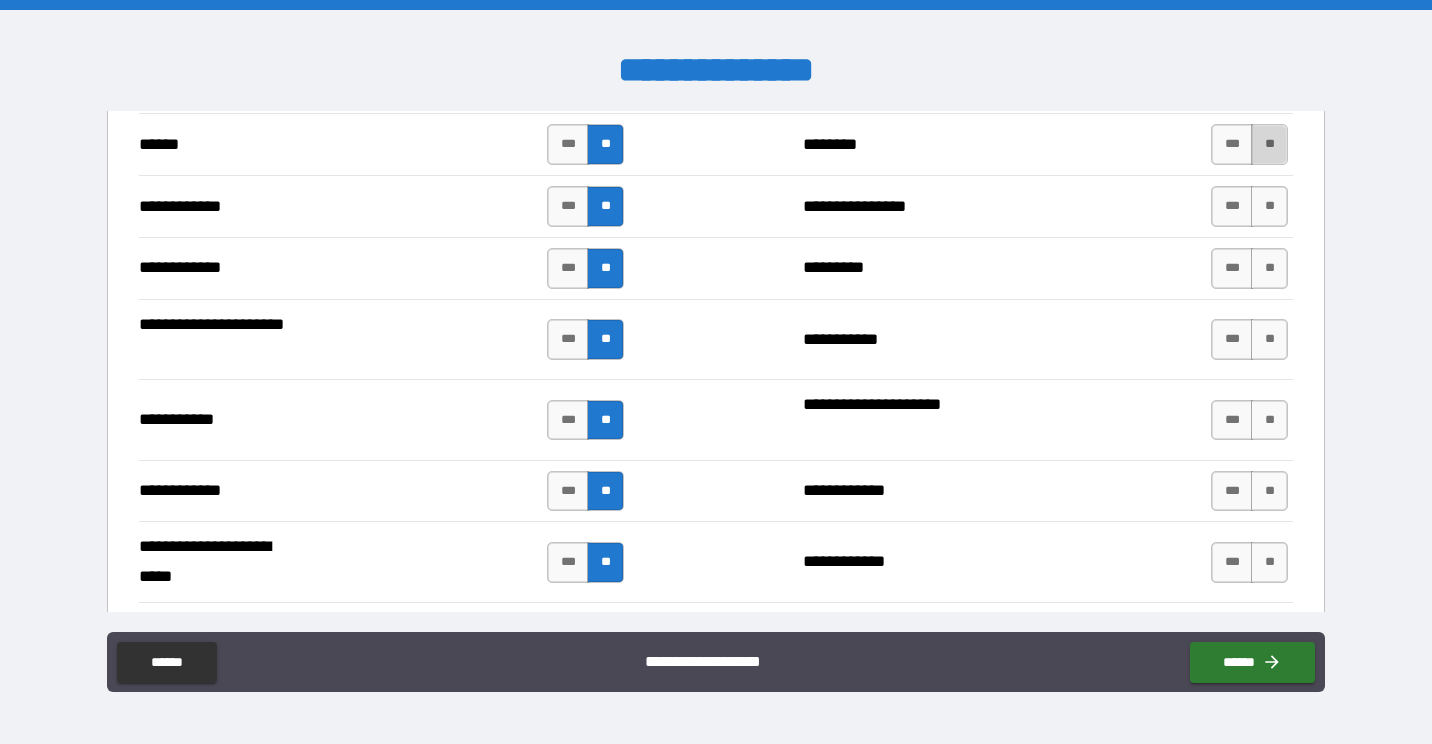 click on "**" at bounding box center [1269, 144] 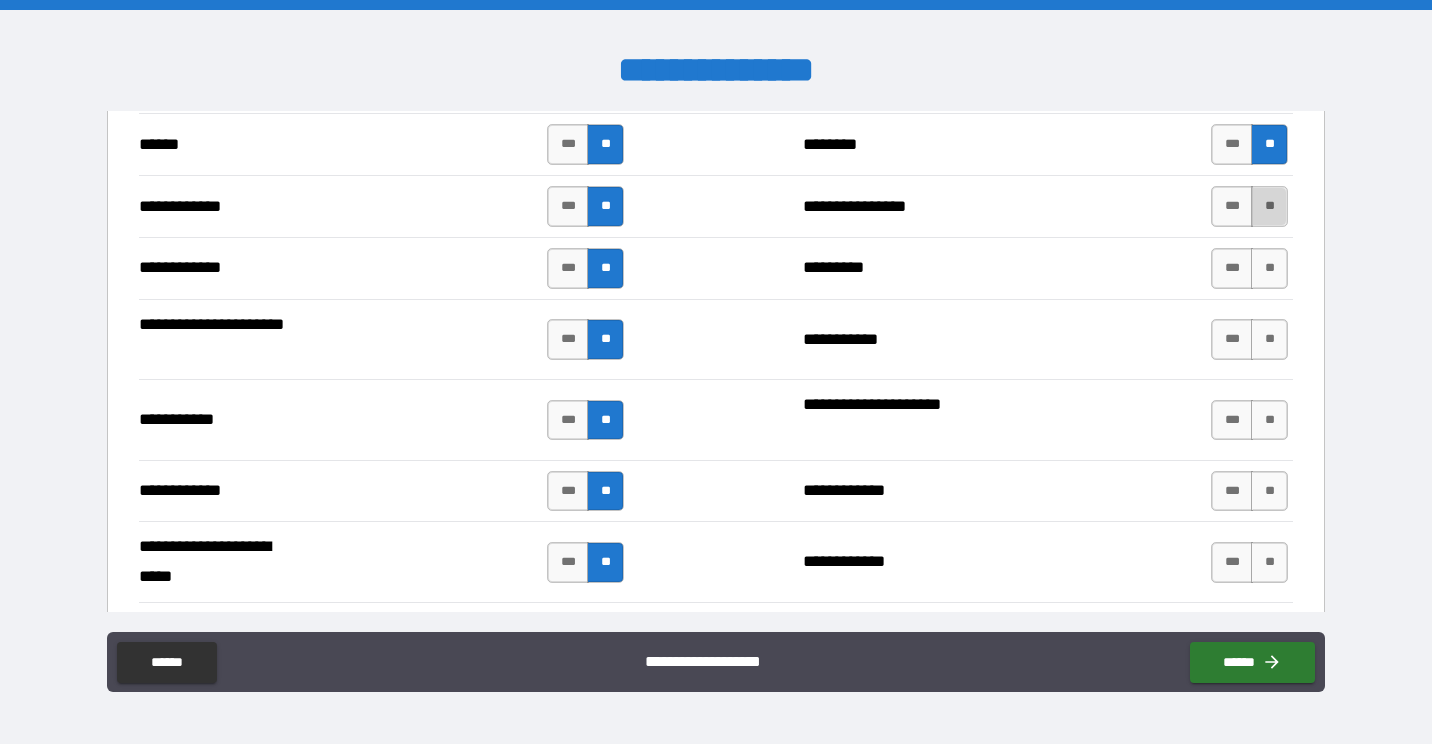 click on "**" at bounding box center [1269, 206] 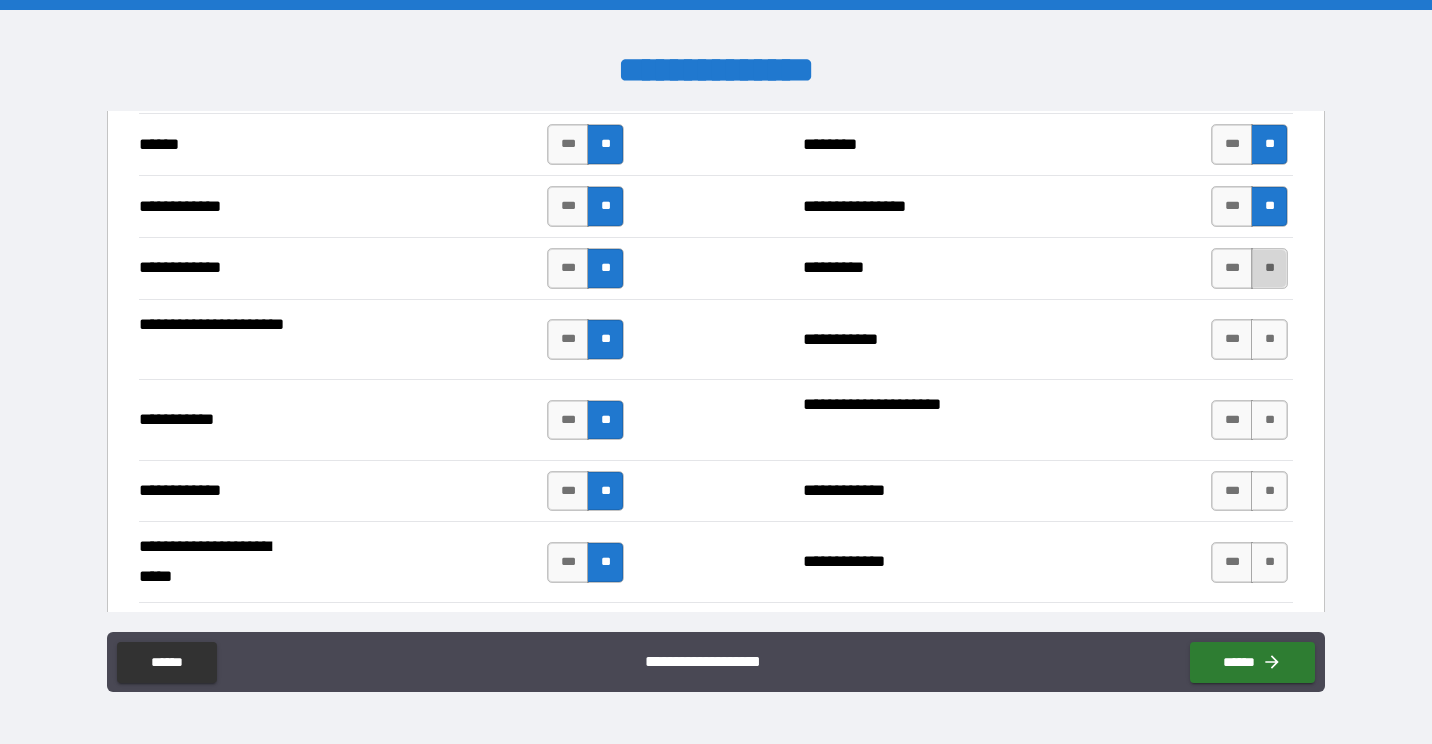 click on "**" at bounding box center (1269, 268) 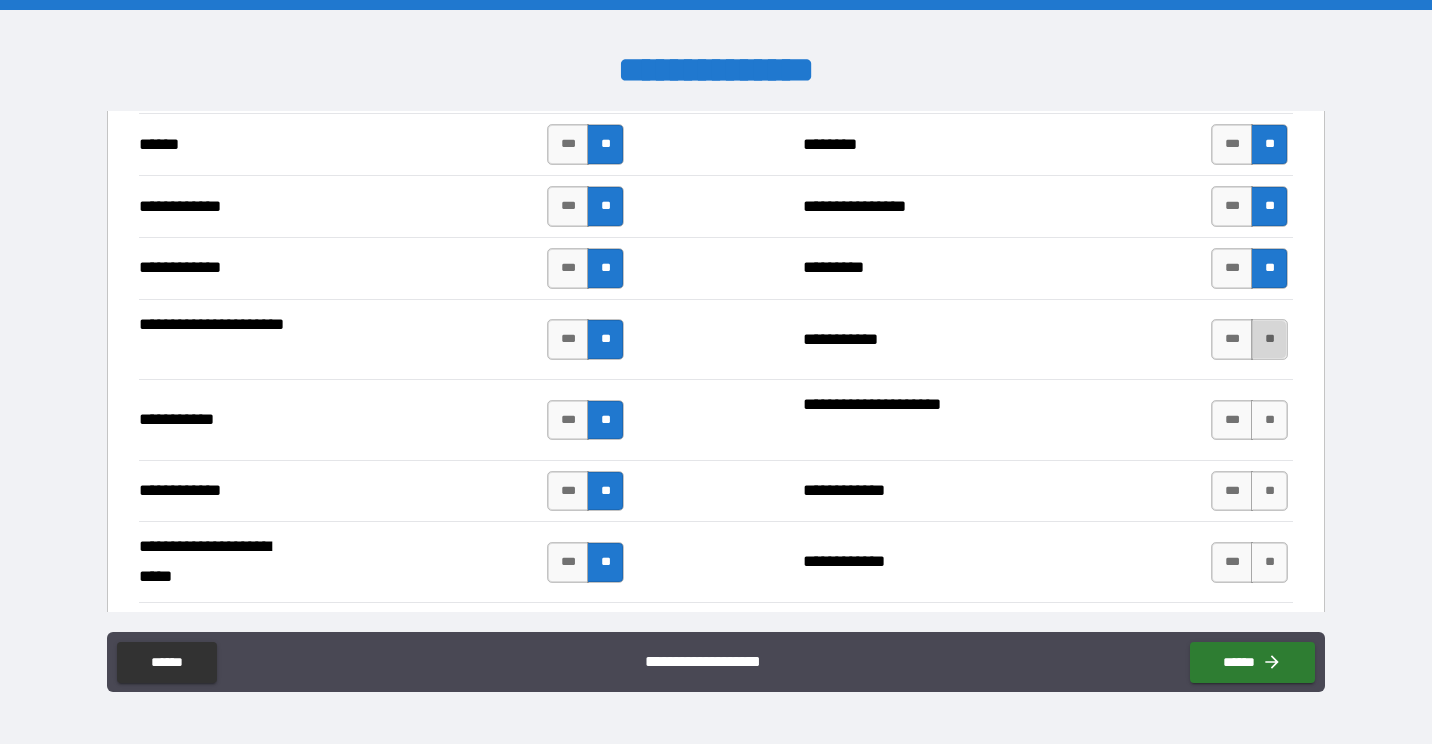 click on "**" at bounding box center (1269, 339) 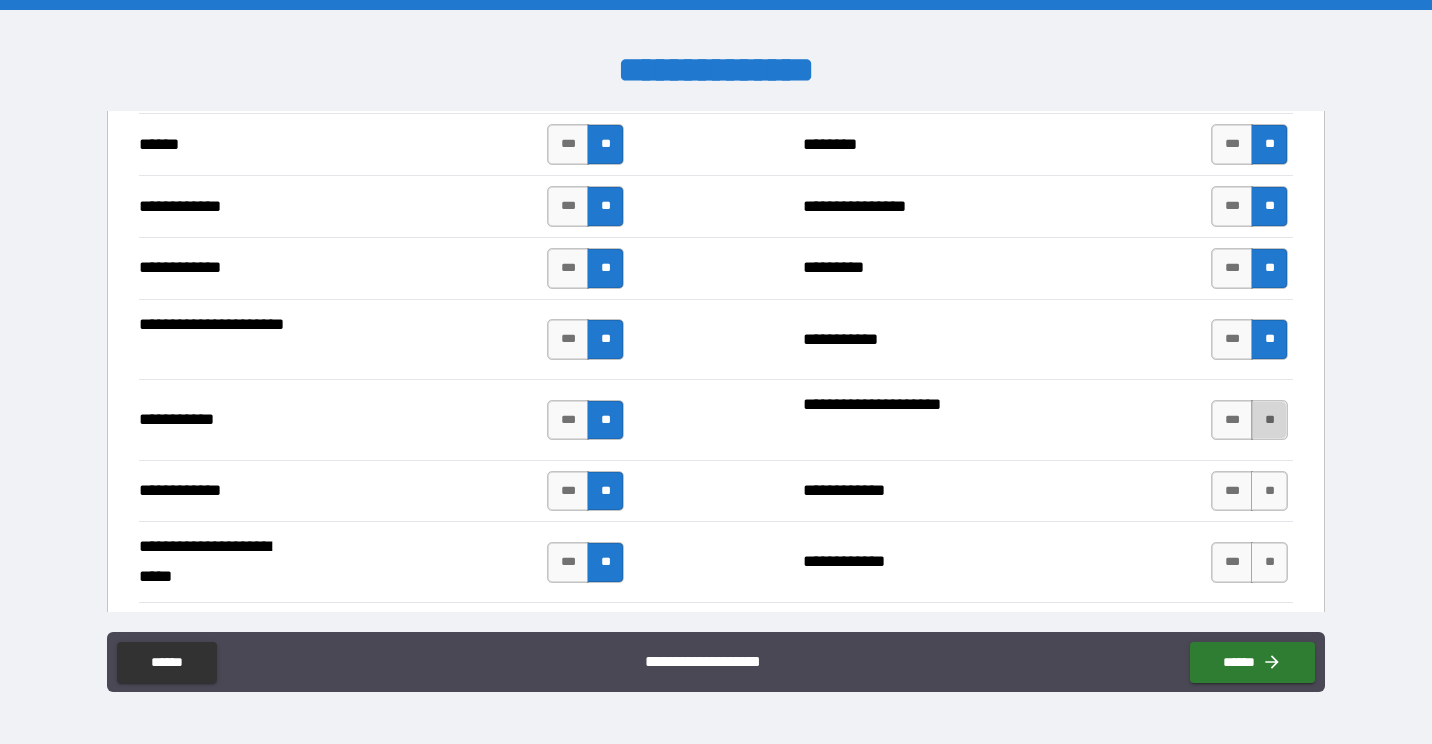 click on "**" at bounding box center (1269, 420) 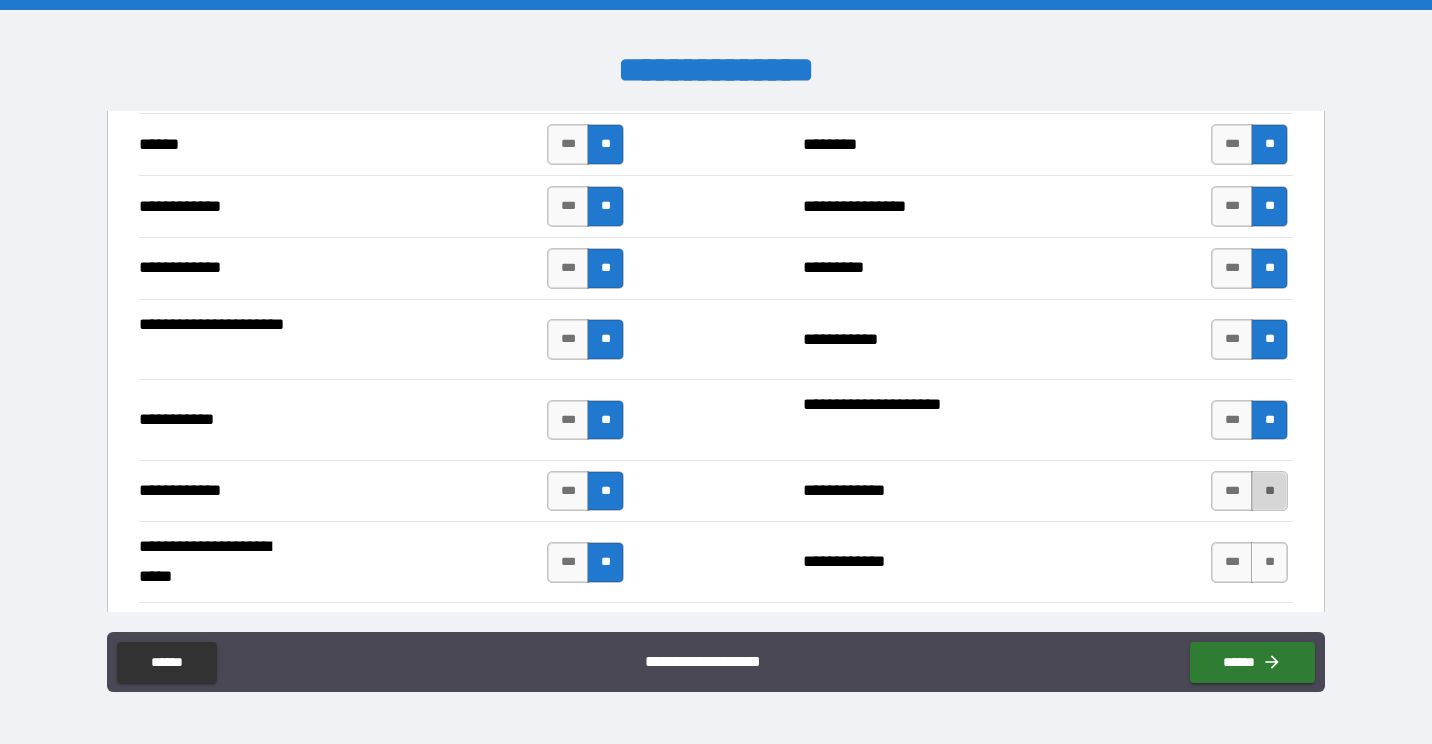 click on "**" at bounding box center (1269, 491) 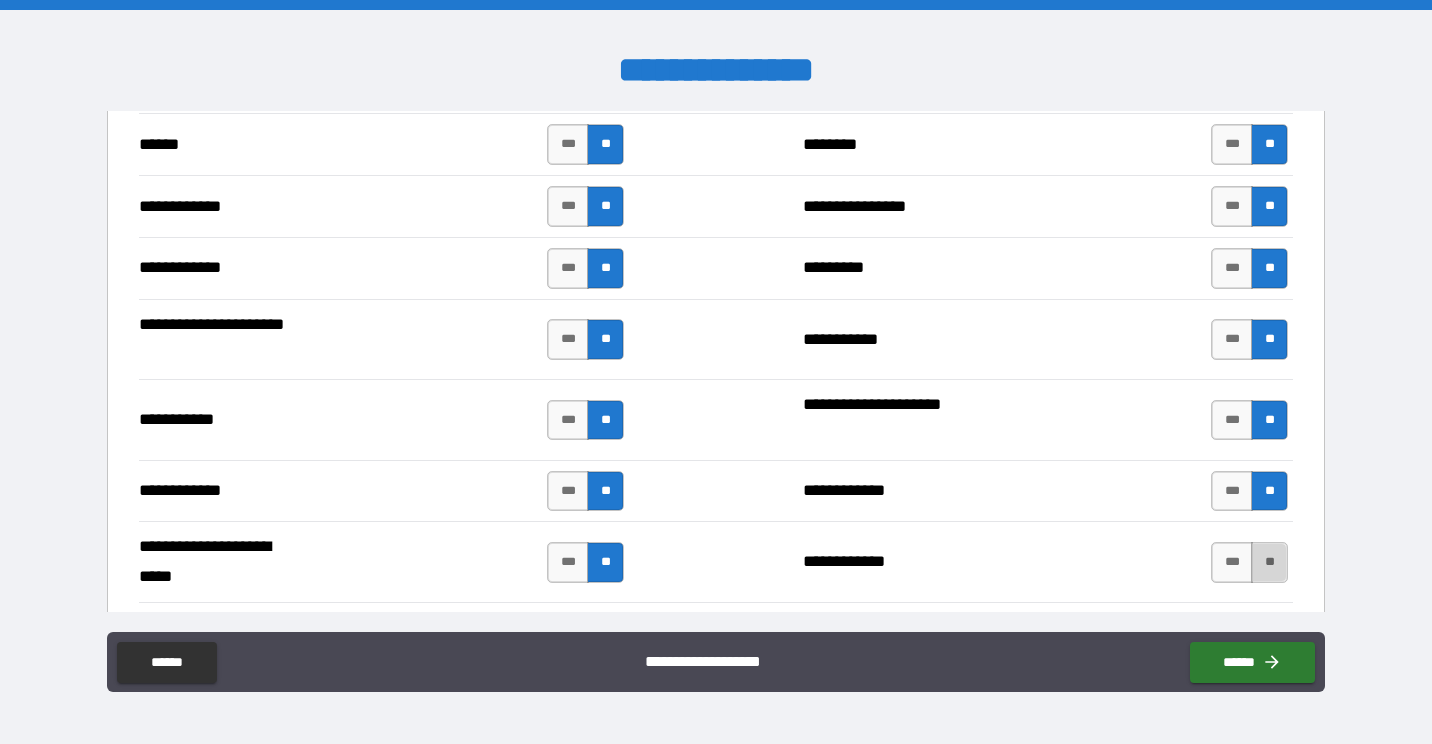 click on "**" at bounding box center (1269, 562) 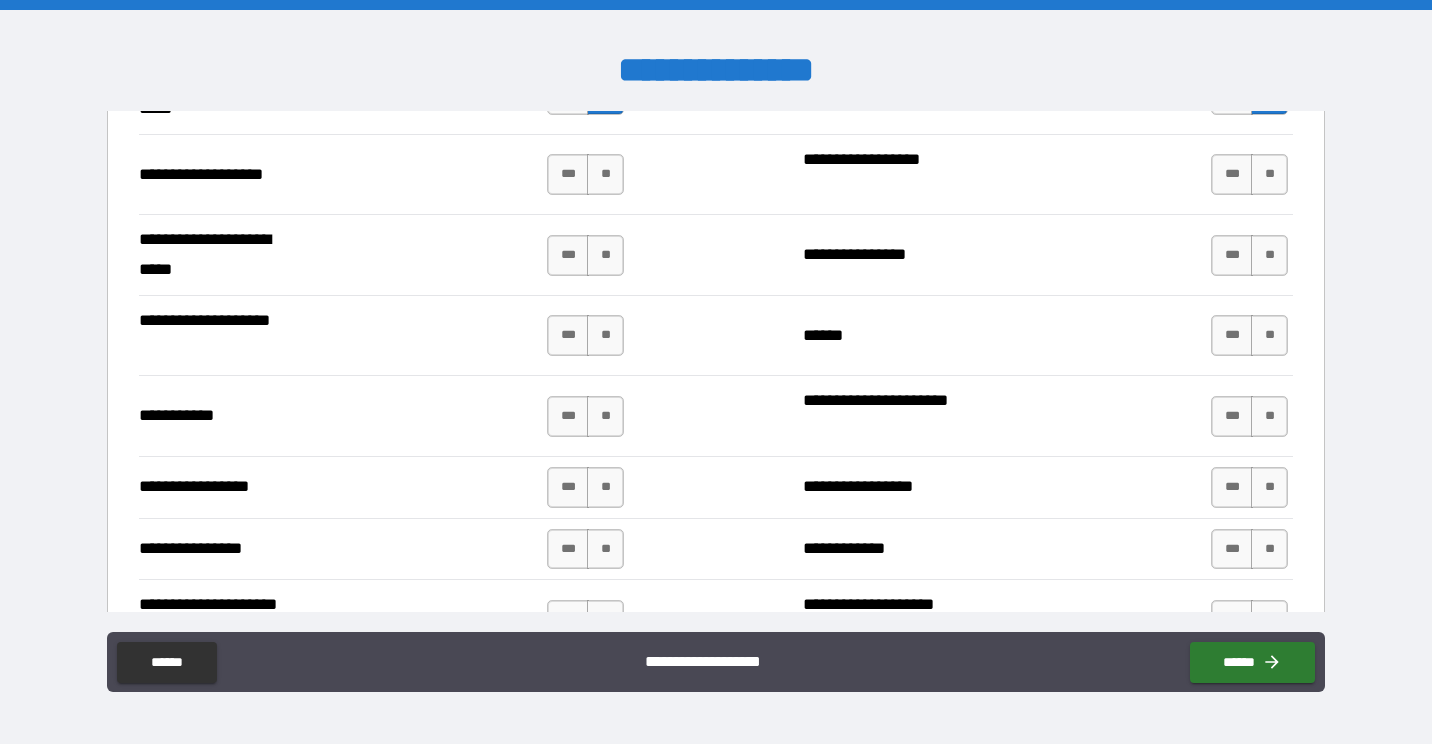 scroll, scrollTop: 4343, scrollLeft: 0, axis: vertical 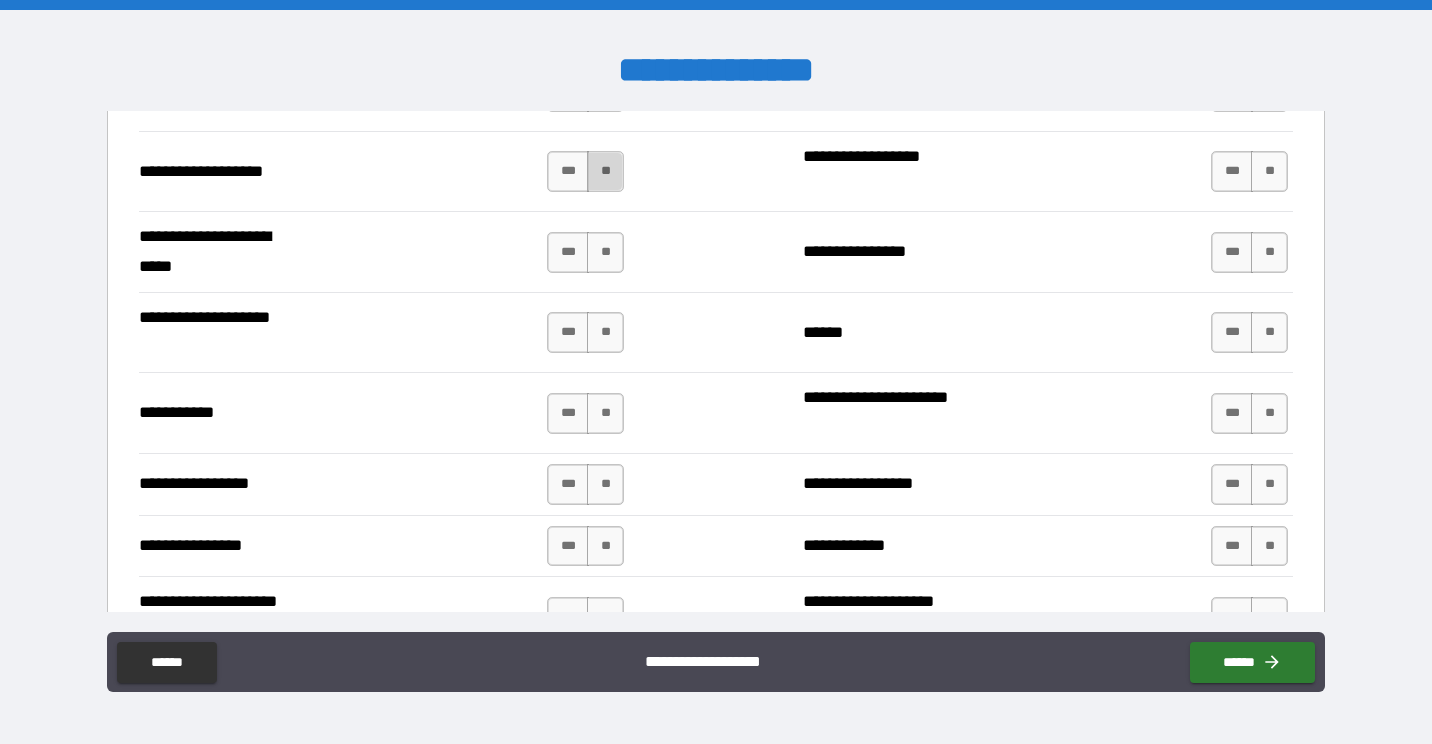 click on "**" at bounding box center (605, 171) 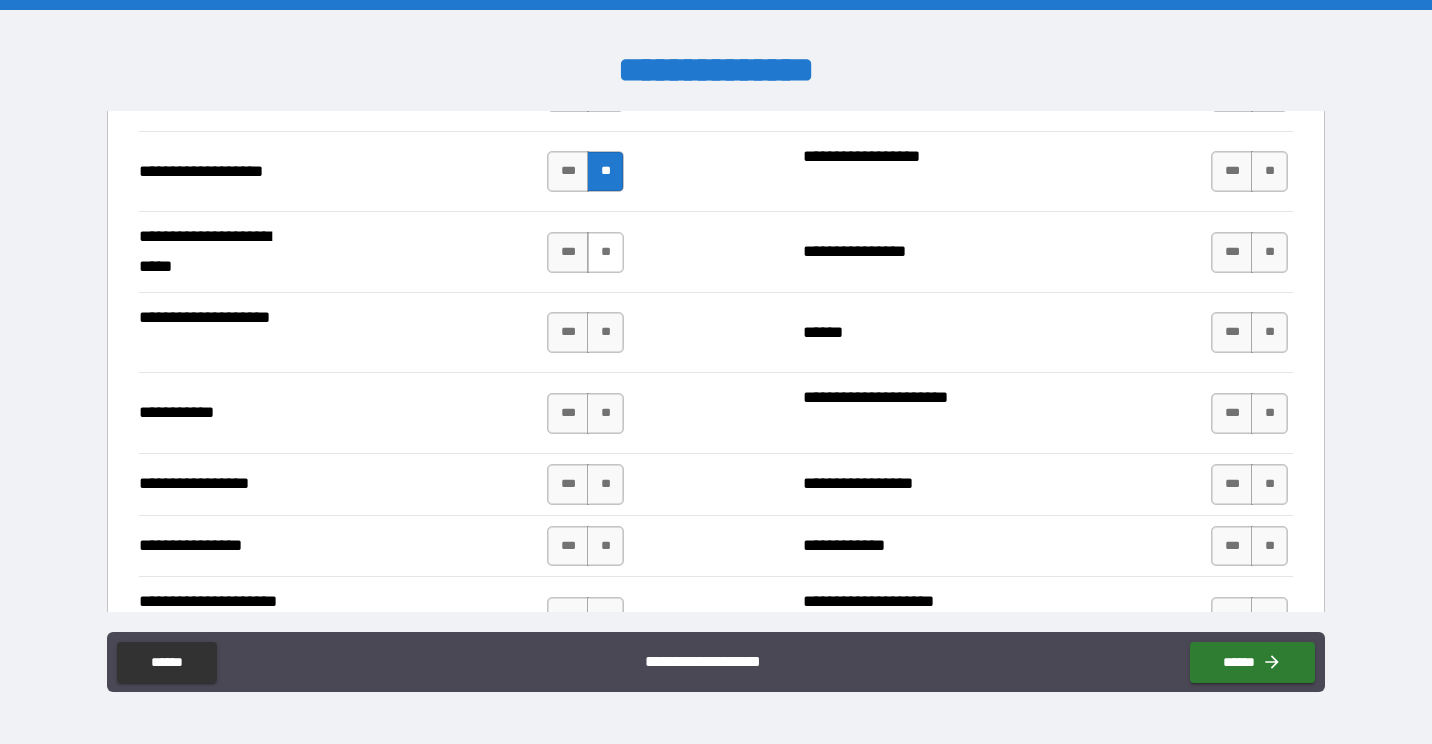 click on "**" at bounding box center [605, 252] 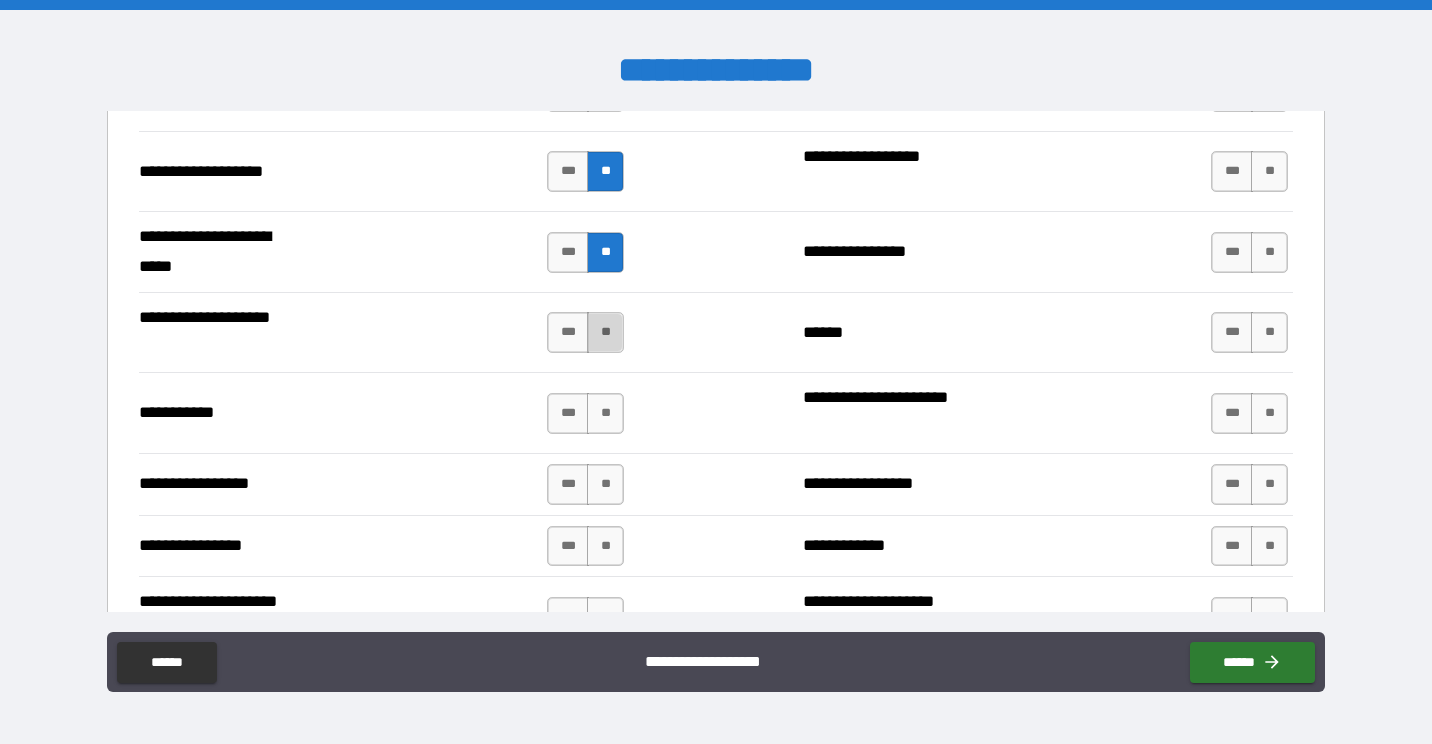click on "**" at bounding box center (605, 332) 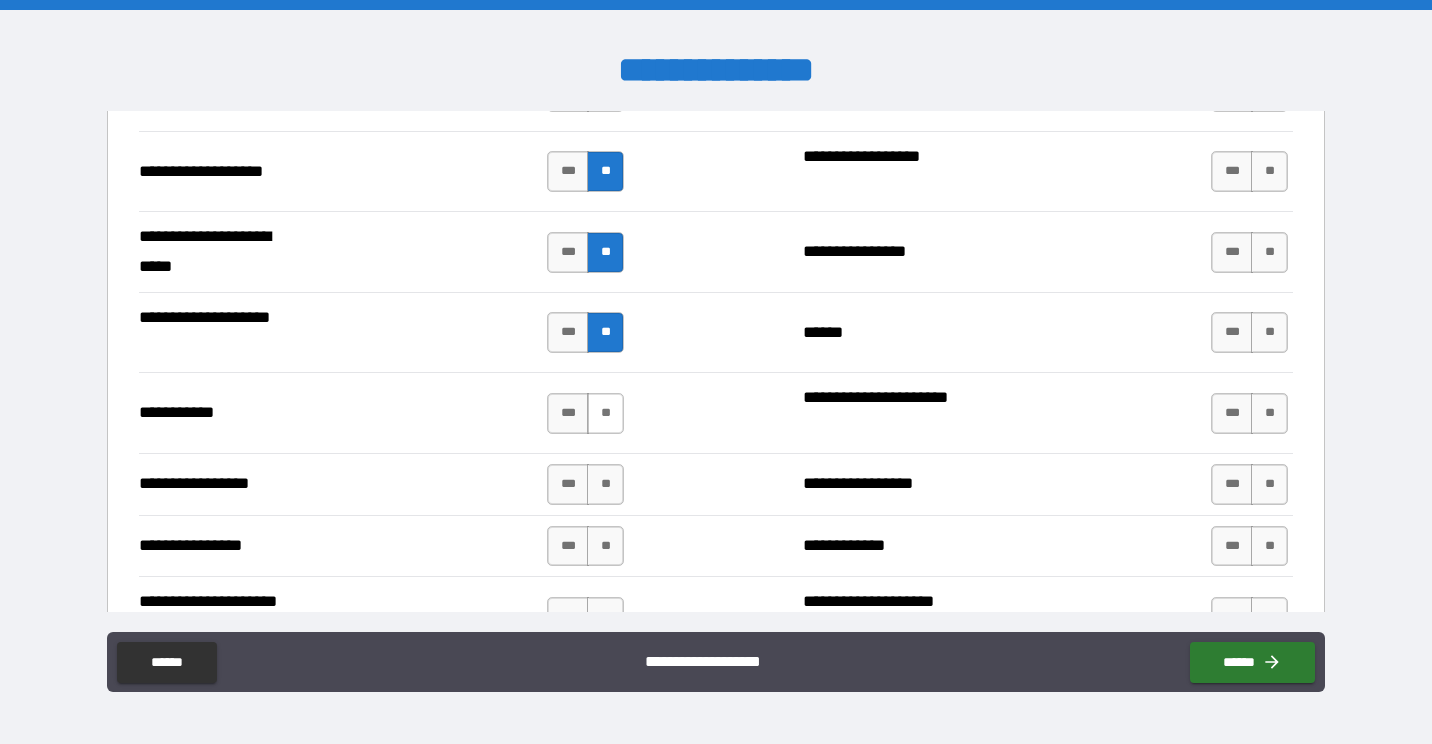 click on "**" at bounding box center [605, 413] 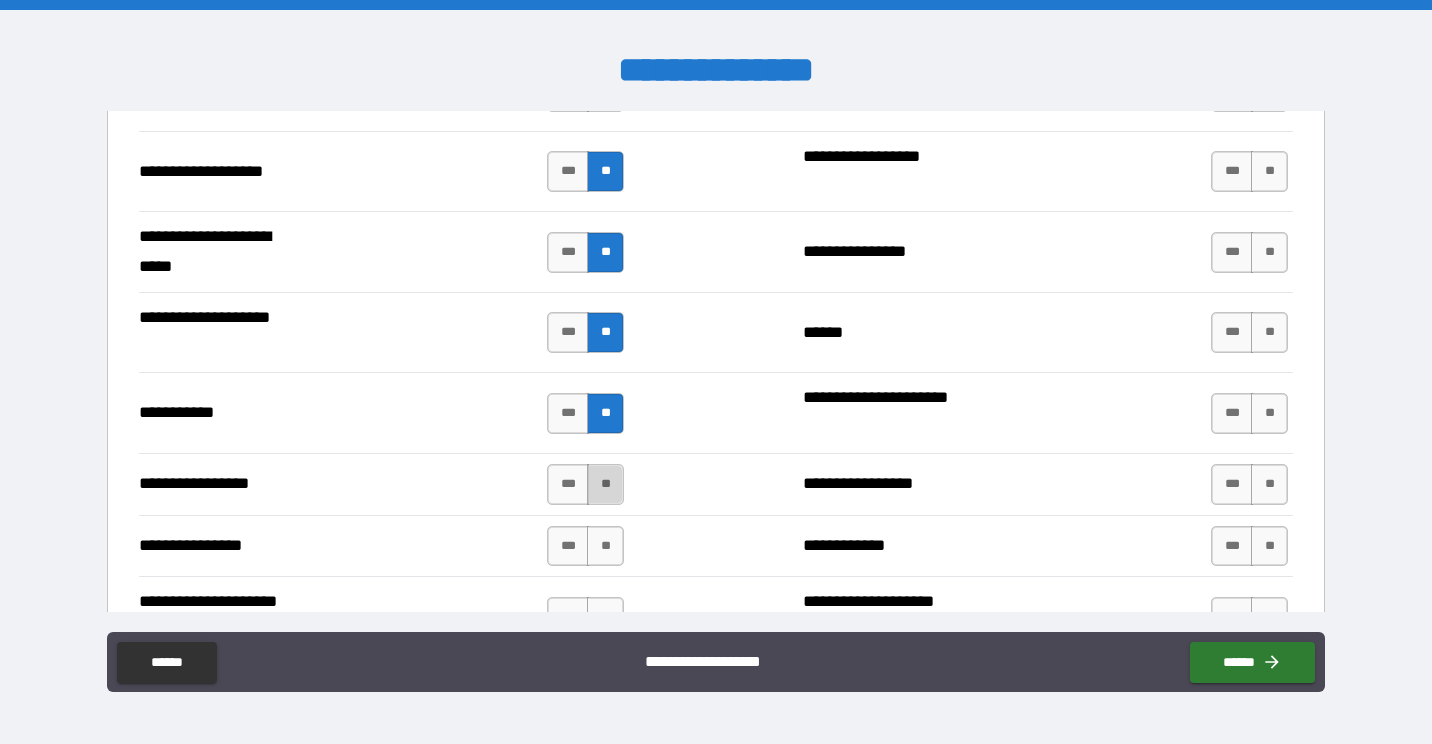 click on "**" at bounding box center [605, 484] 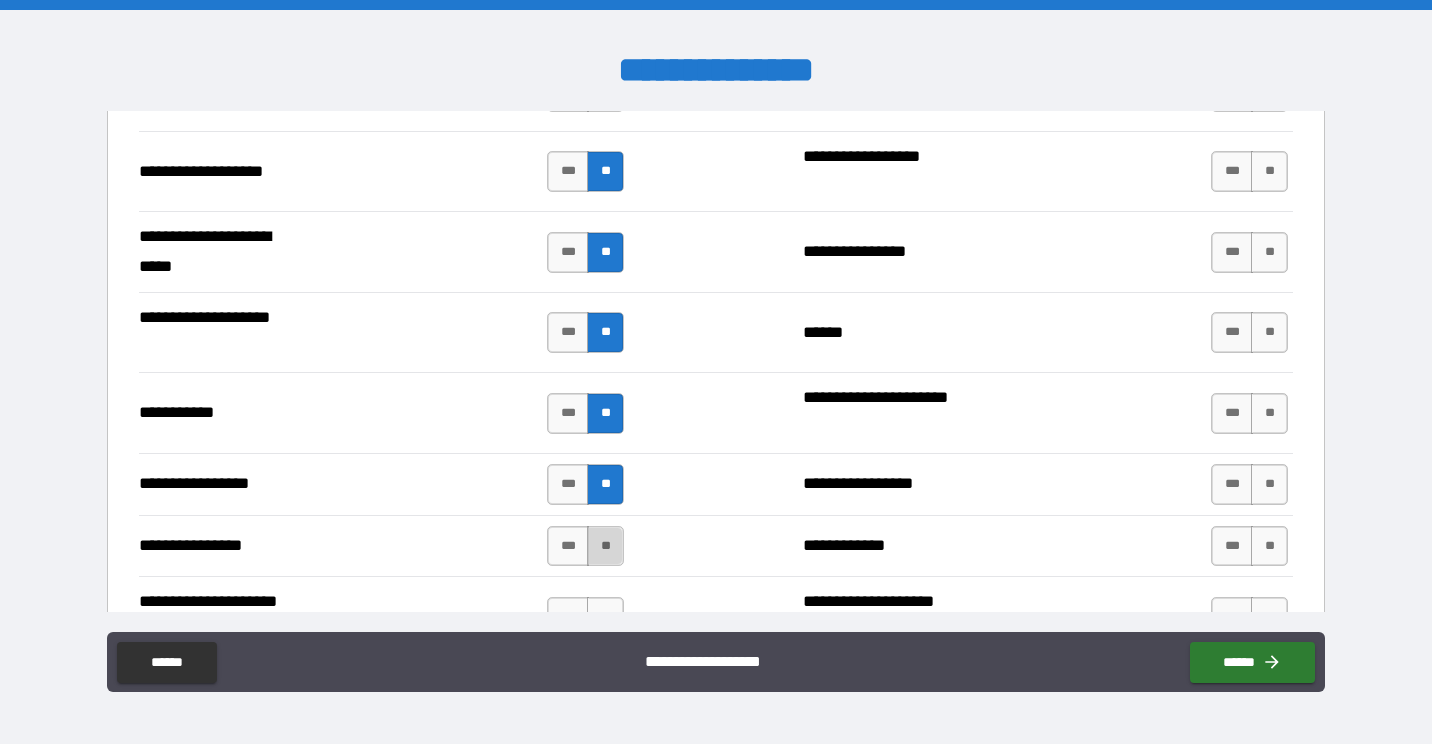 click on "**" at bounding box center [605, 546] 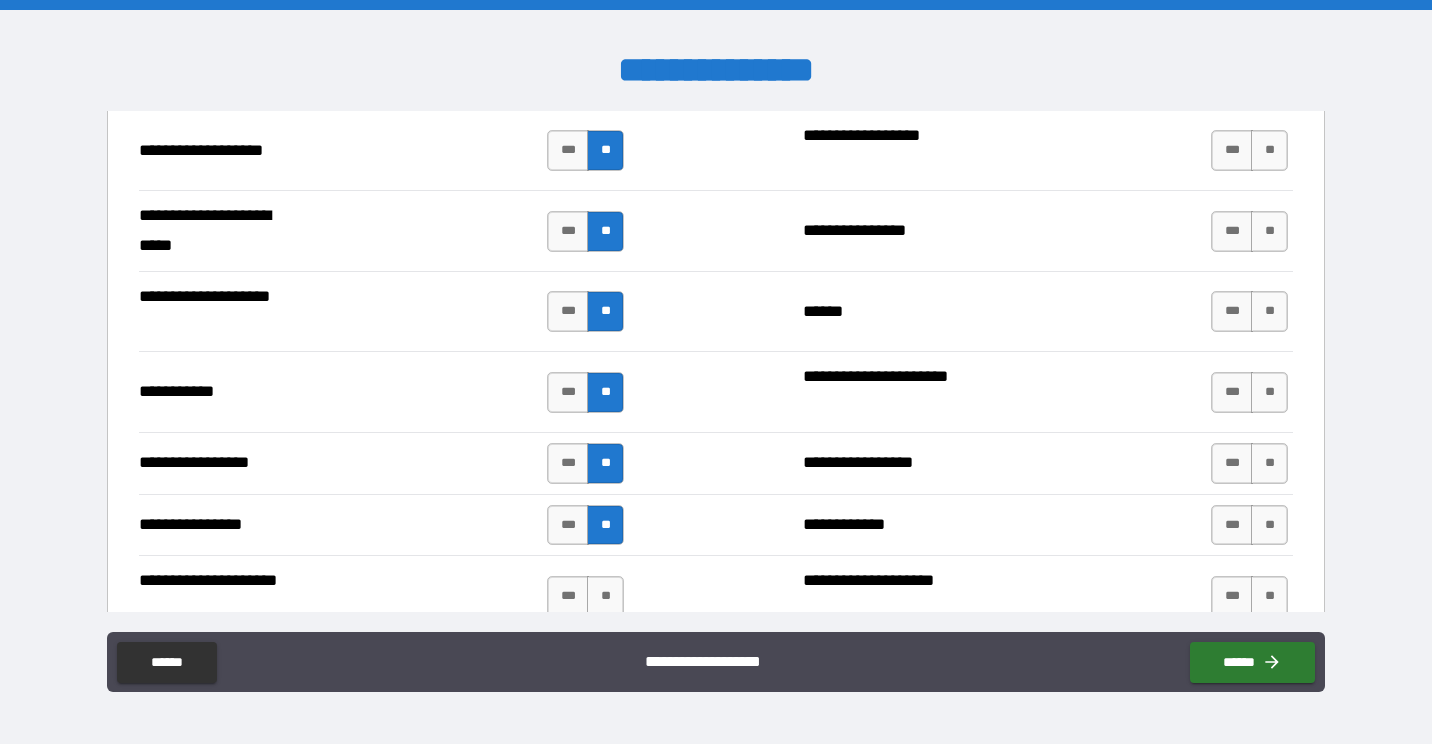 scroll, scrollTop: 4363, scrollLeft: 0, axis: vertical 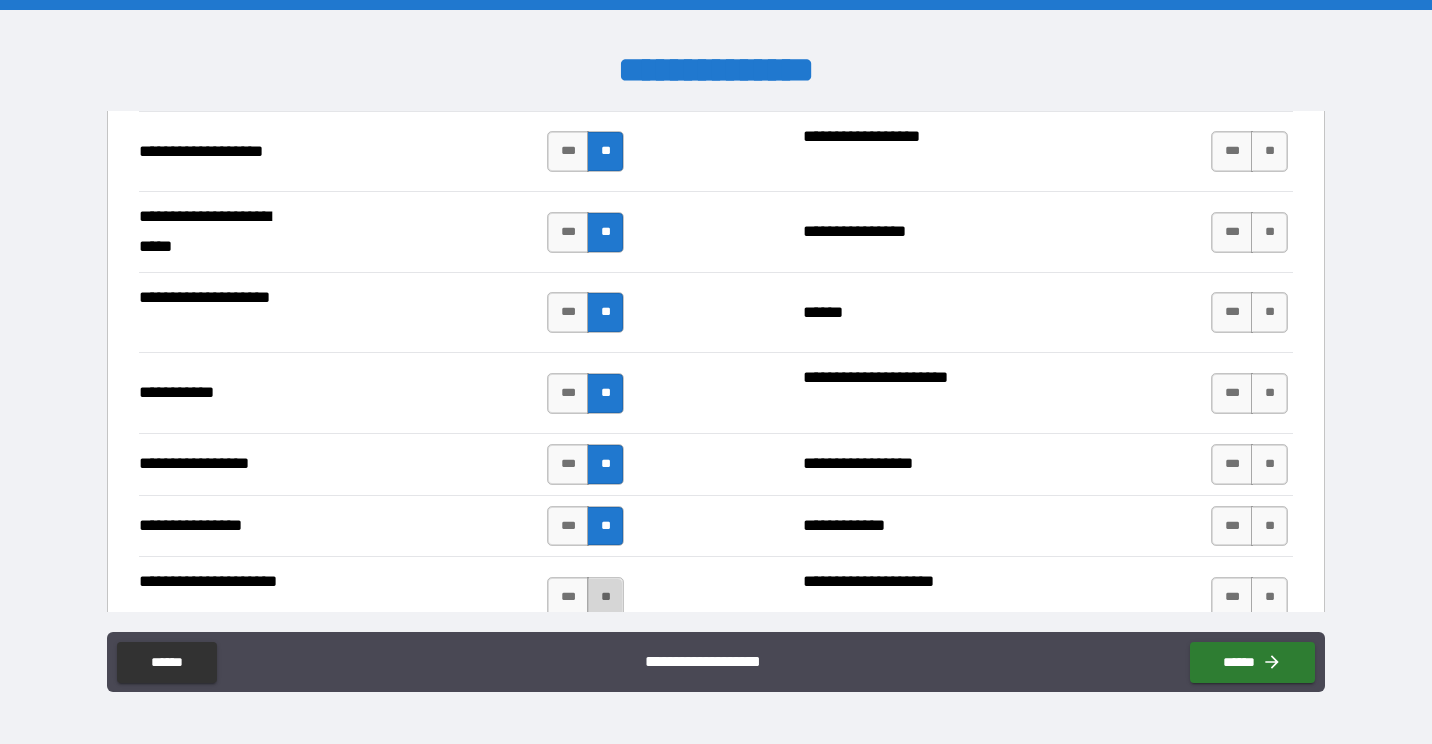 click on "**" at bounding box center [605, 597] 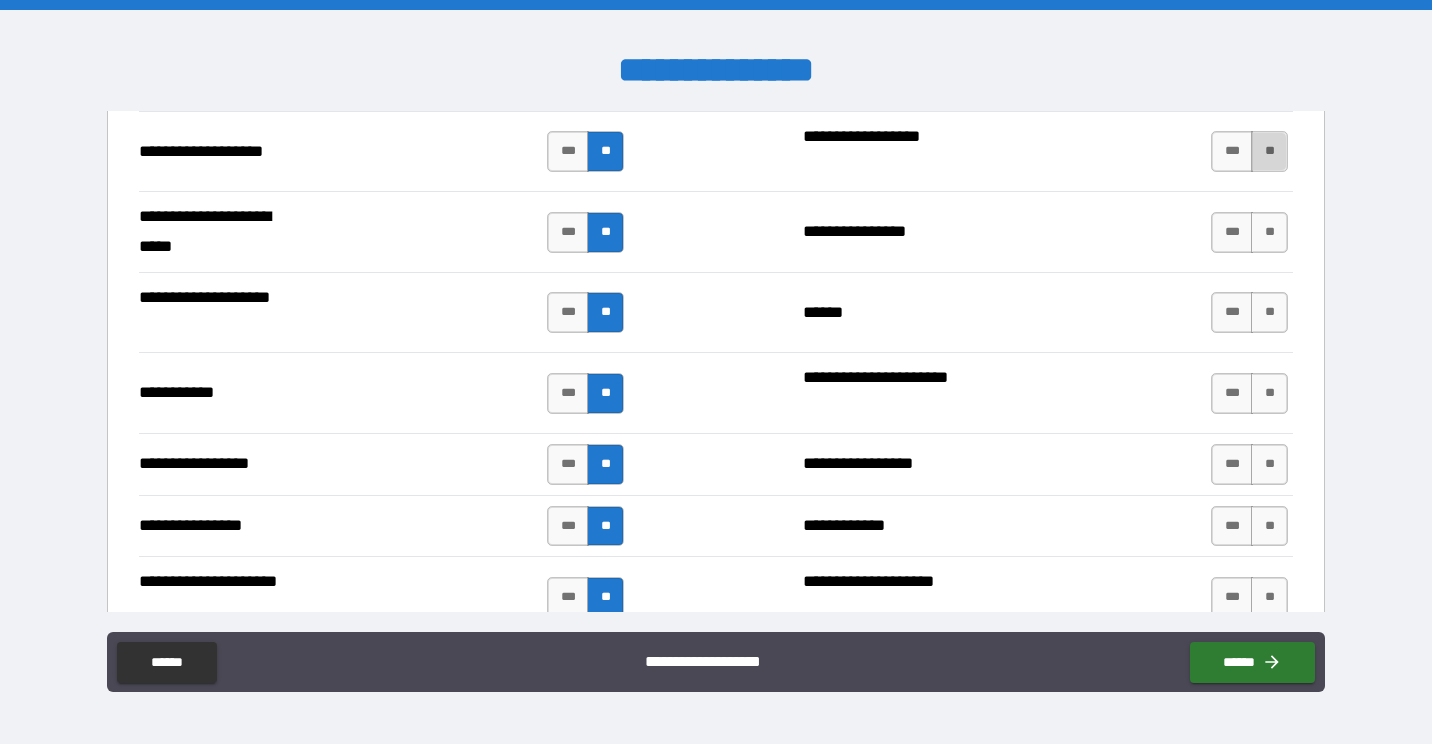 click on "**" at bounding box center [1269, 151] 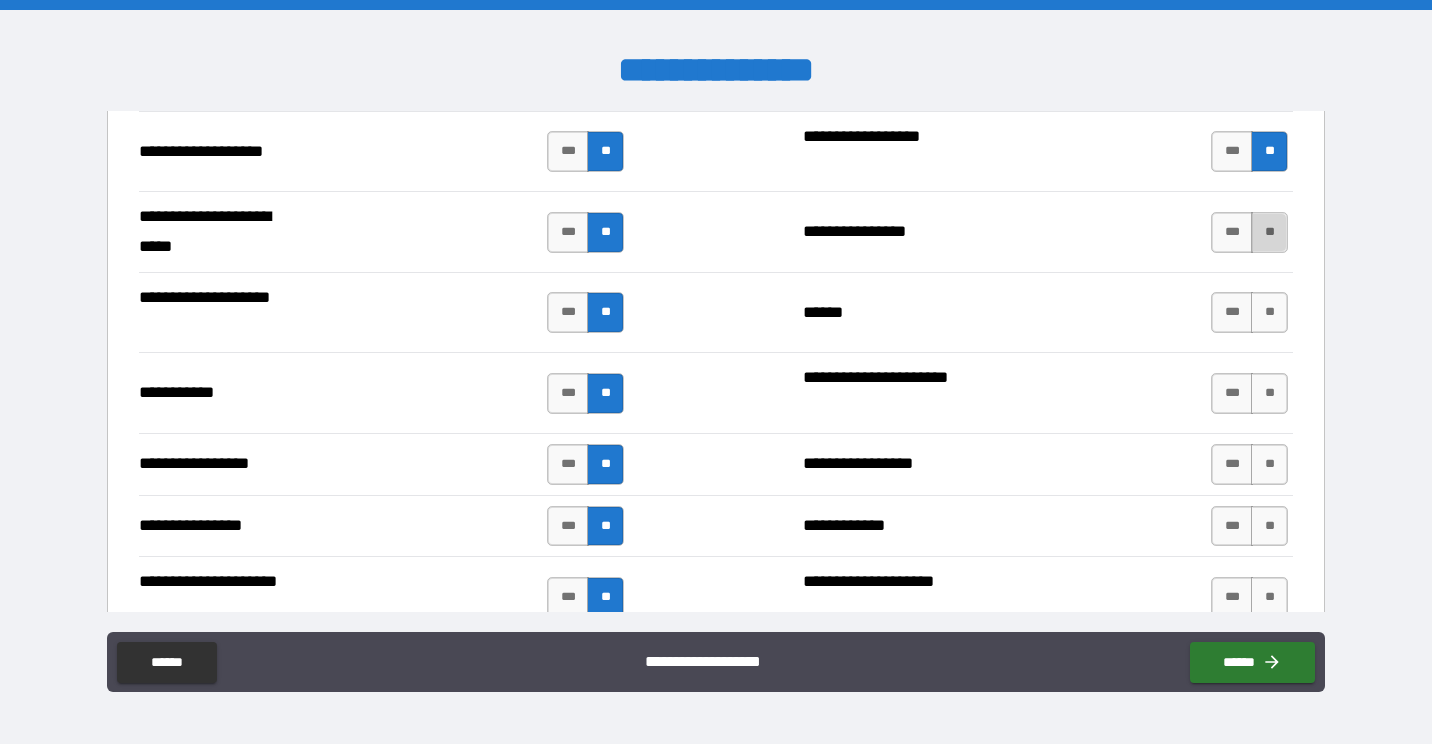 click on "**" at bounding box center [1269, 232] 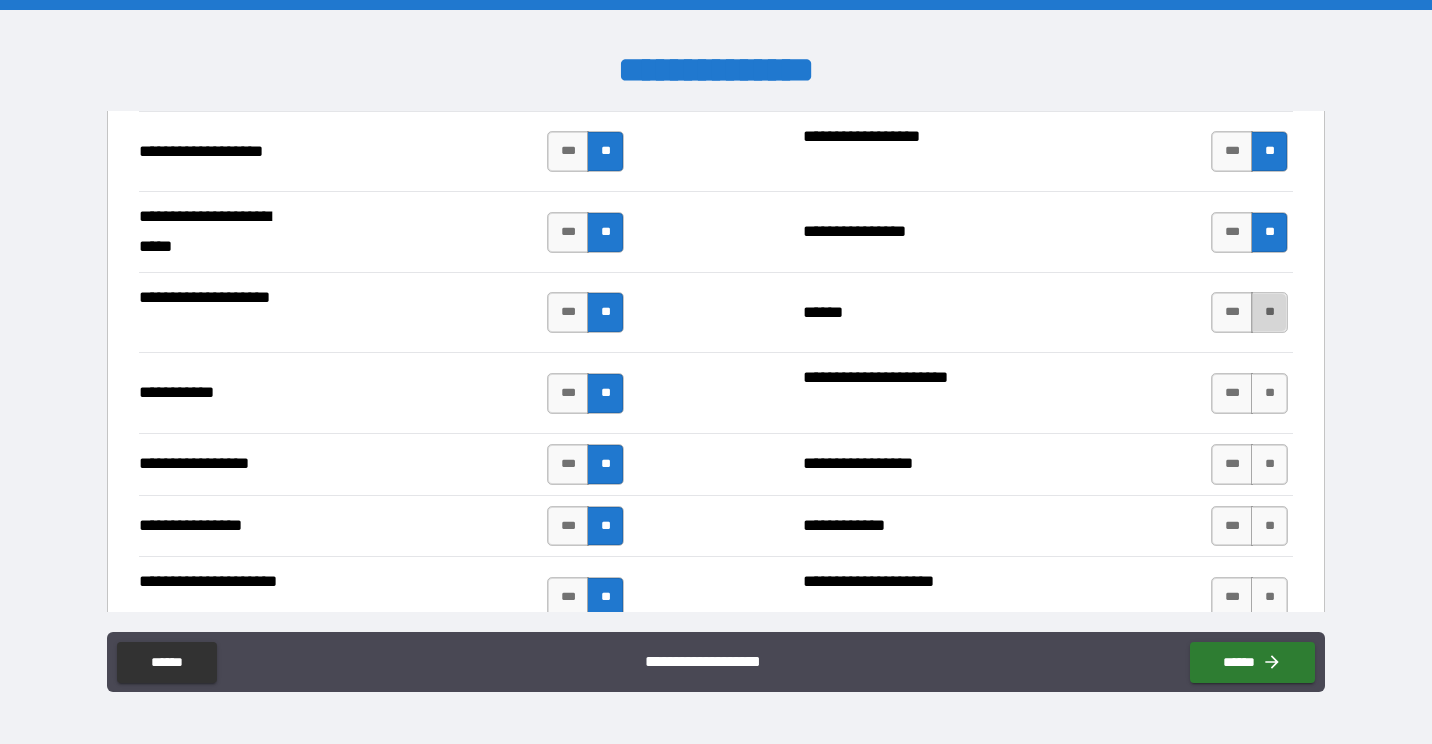 click on "**" at bounding box center [1269, 312] 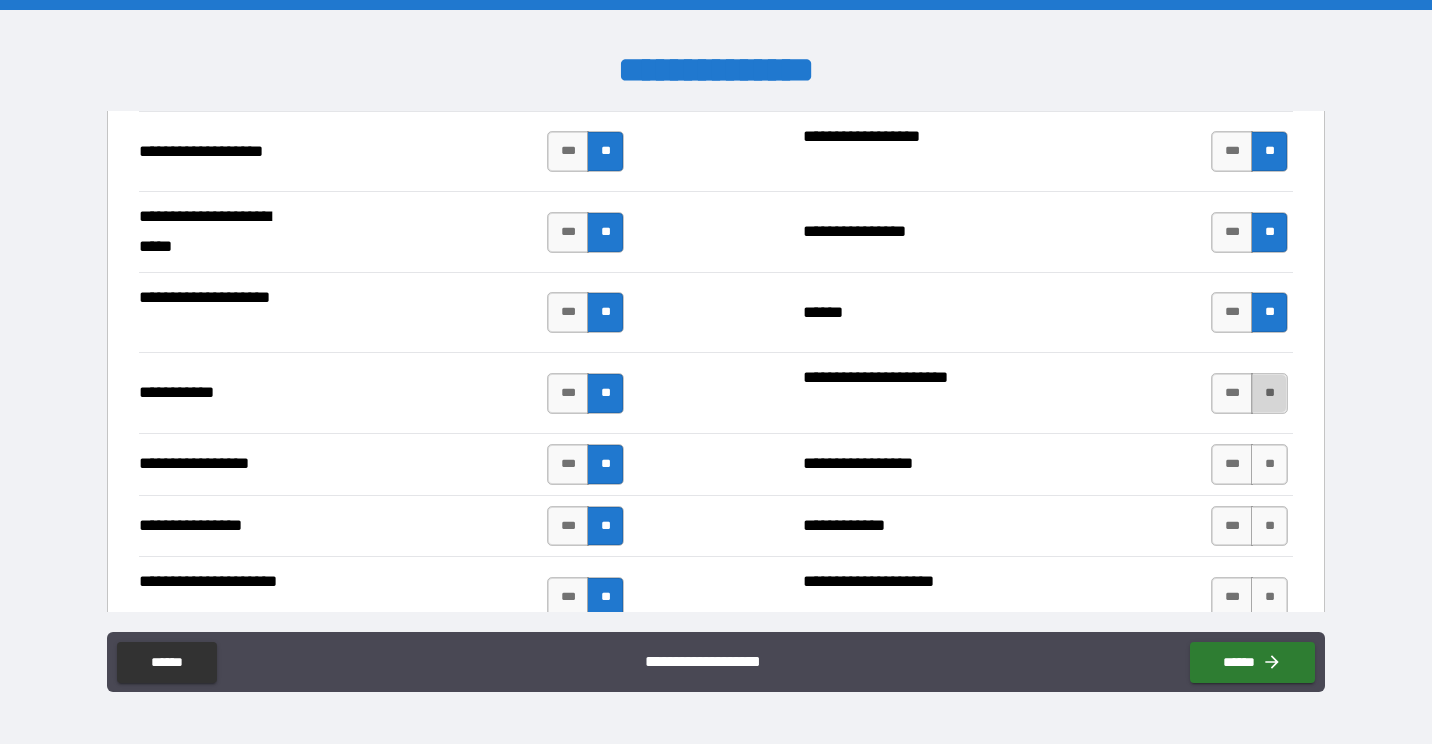 click on "**" at bounding box center [1269, 393] 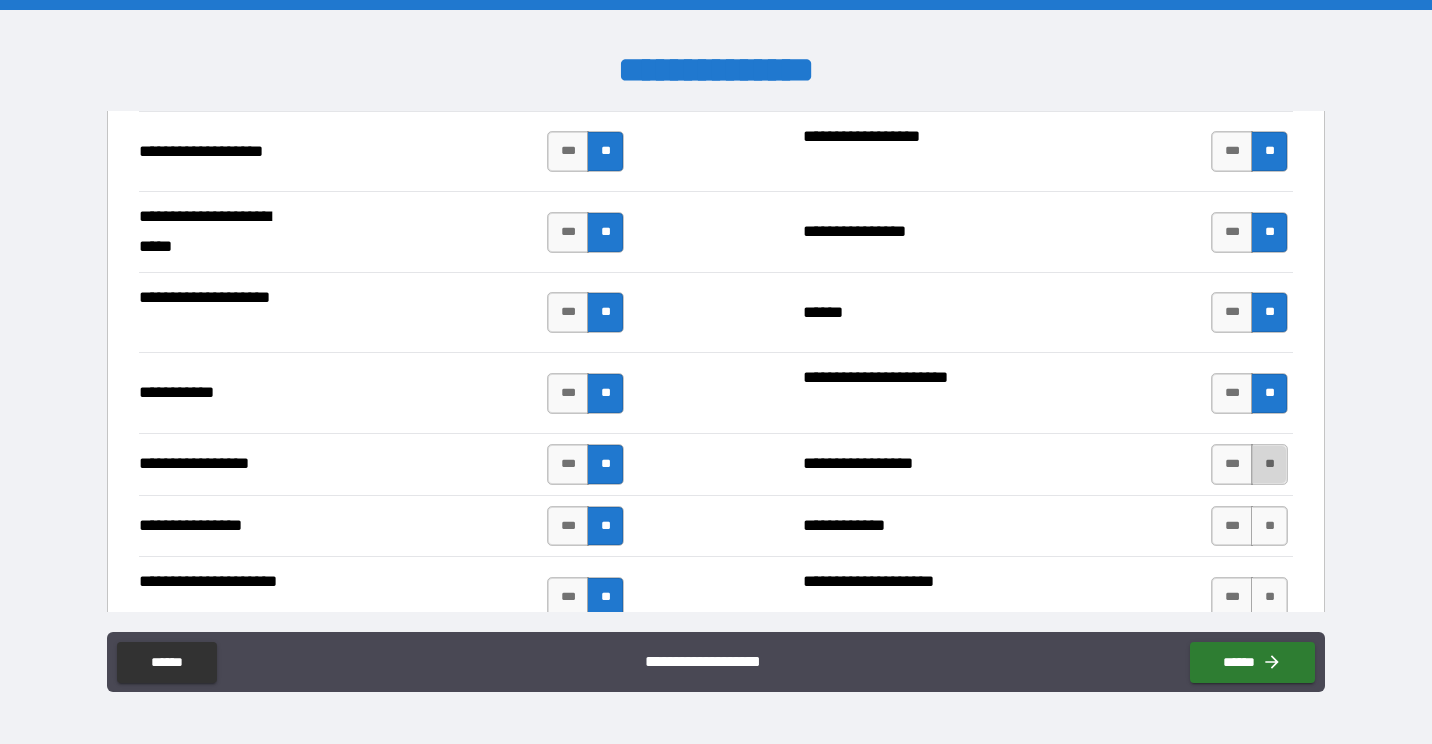click on "**" at bounding box center (1269, 464) 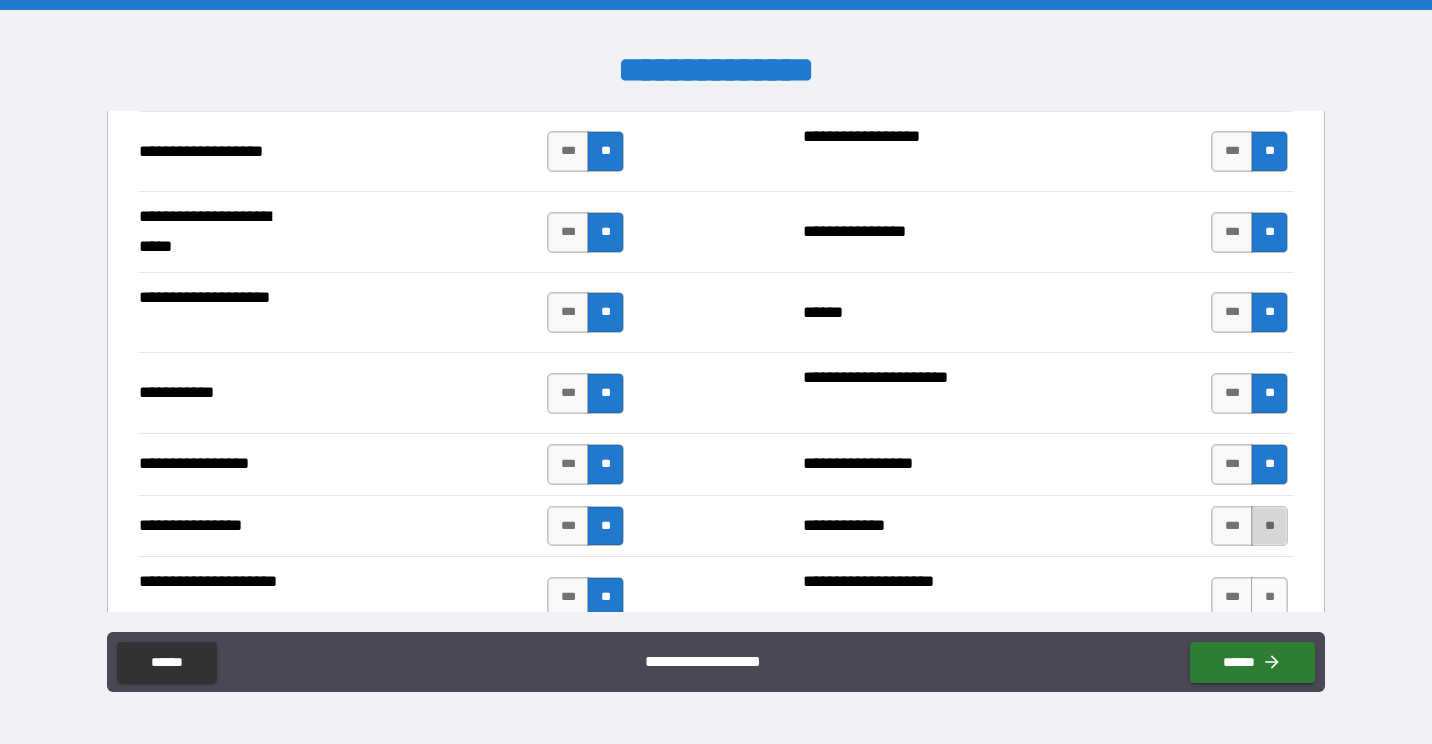 click on "**" at bounding box center (1269, 526) 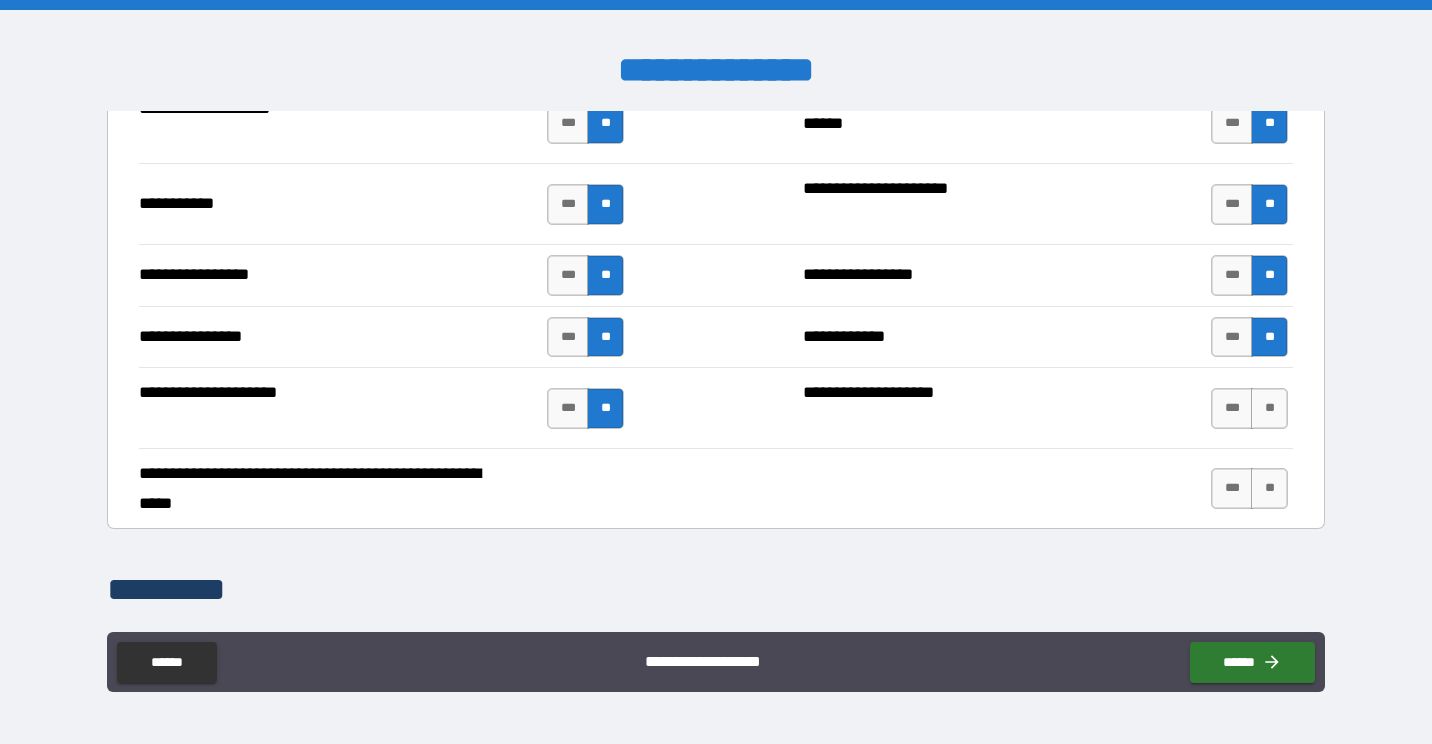 scroll, scrollTop: 4559, scrollLeft: 0, axis: vertical 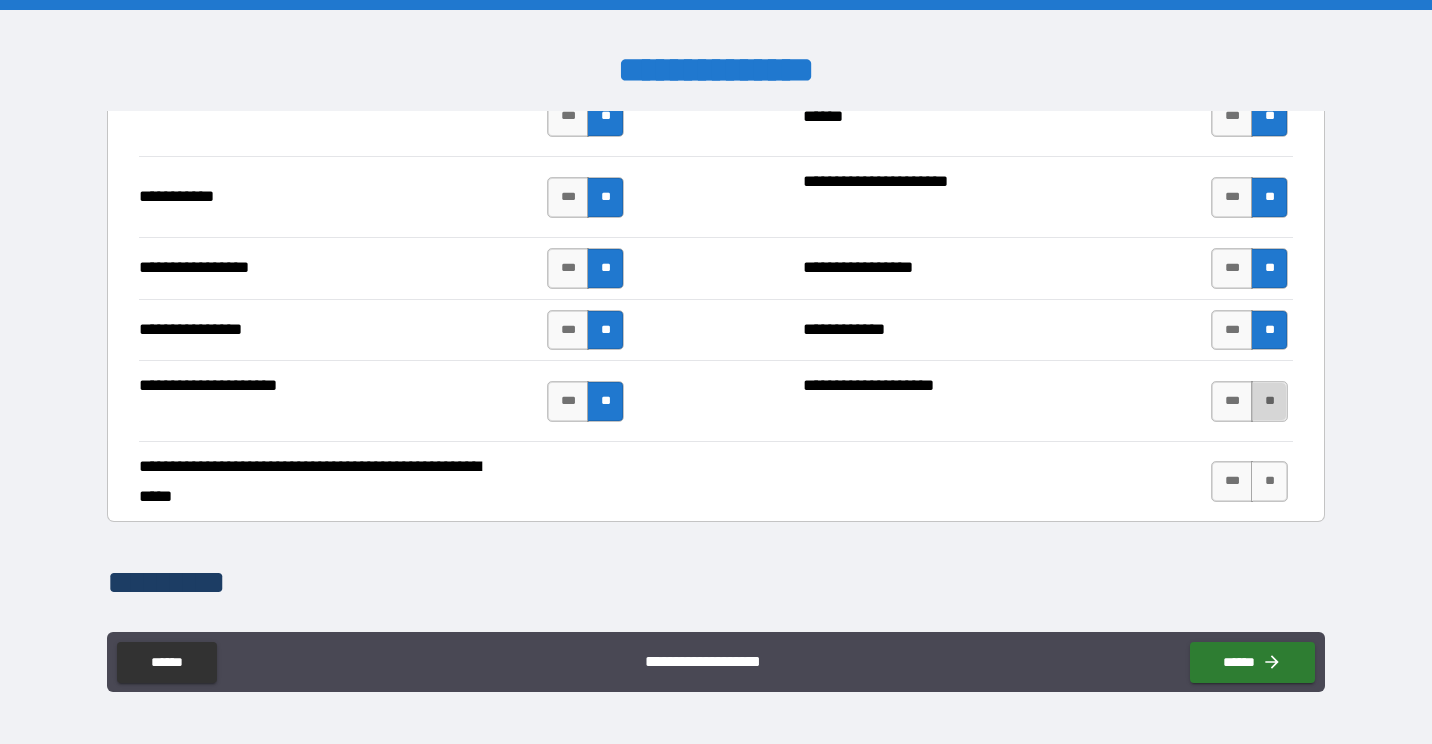 click on "**" at bounding box center [1269, 401] 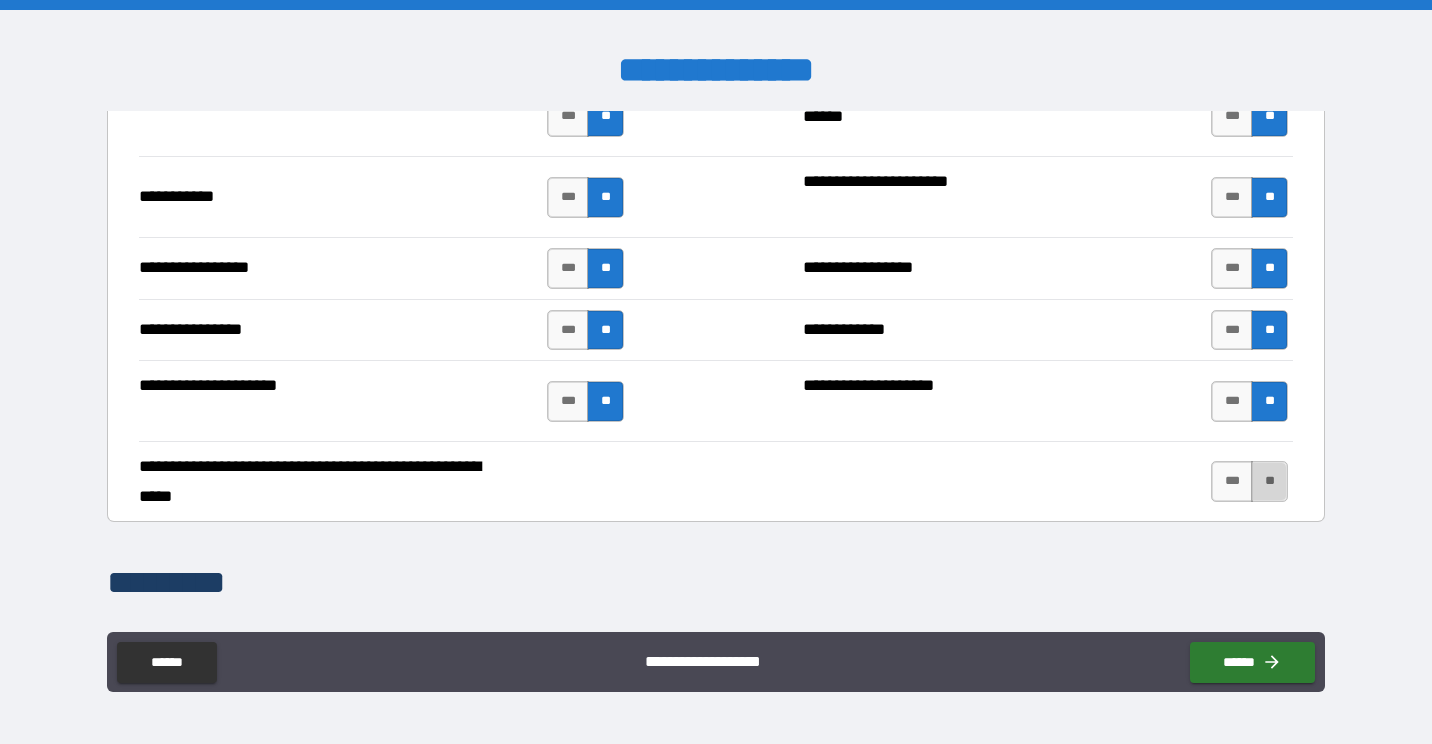 click on "**" at bounding box center (1269, 481) 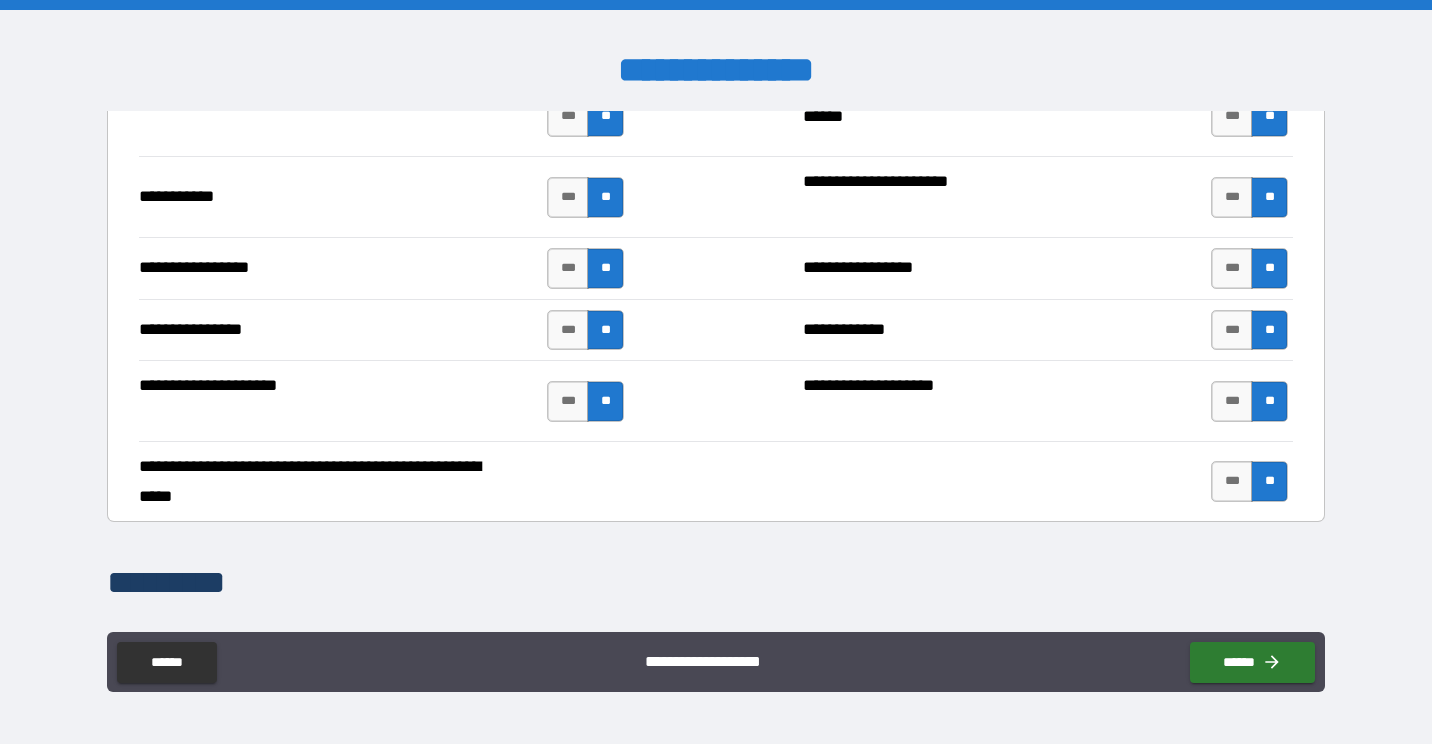 scroll, scrollTop: 4930, scrollLeft: 0, axis: vertical 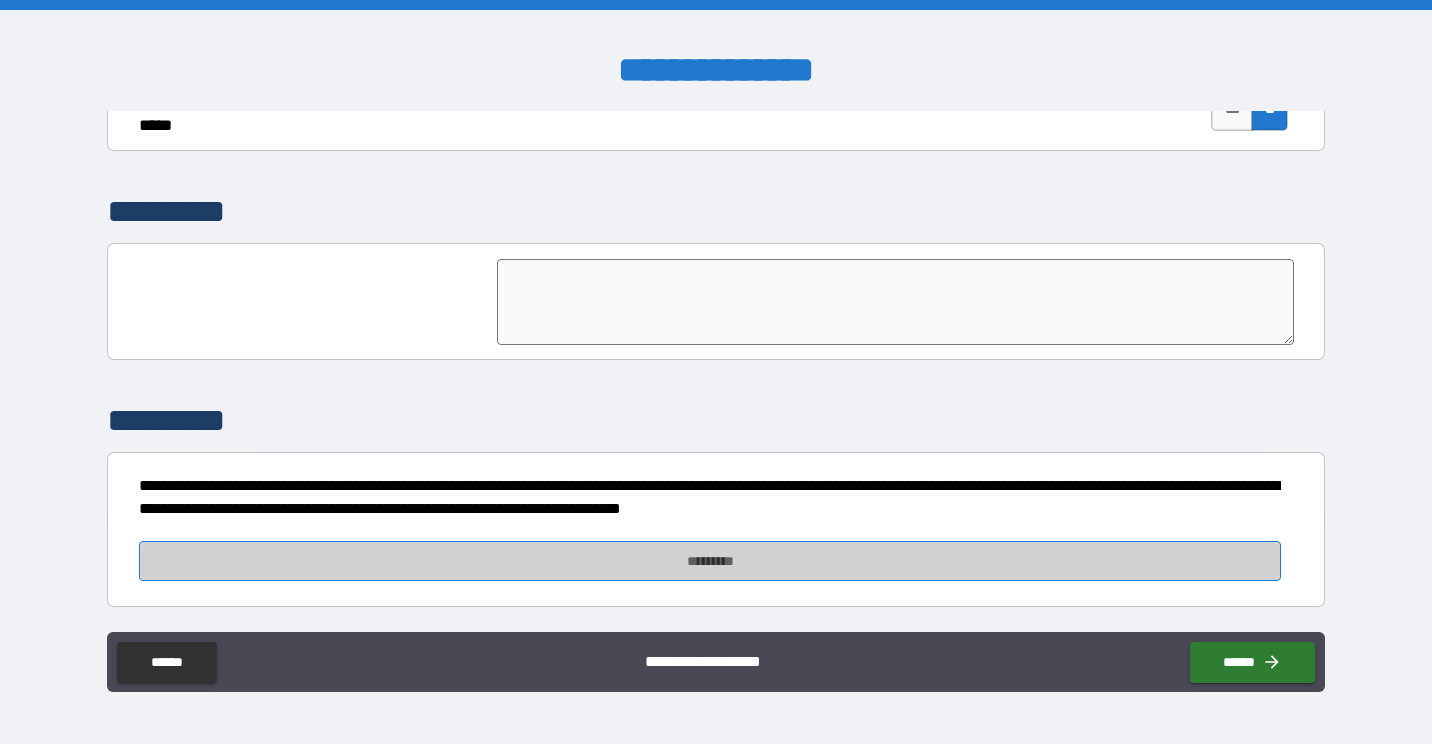 click on "*********" at bounding box center [710, 561] 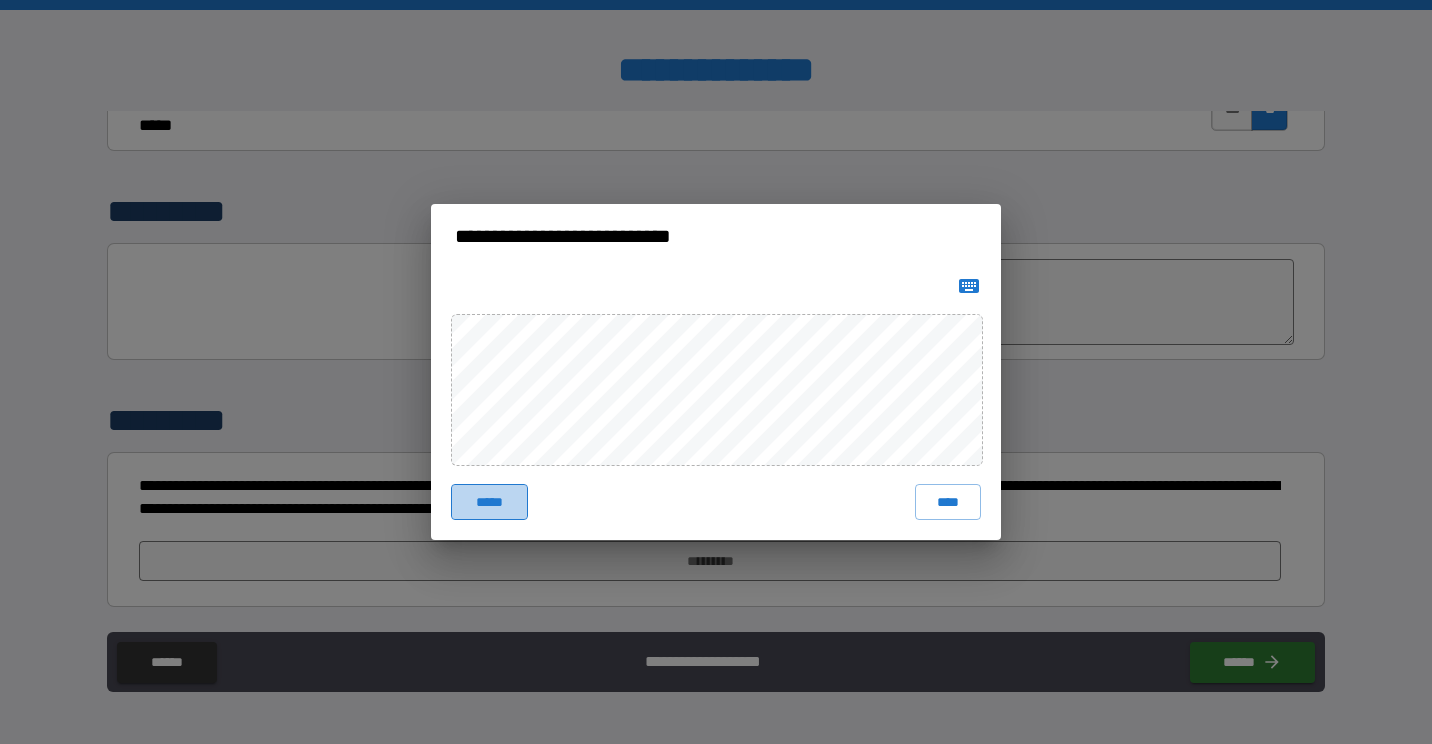 click on "*****" at bounding box center [489, 502] 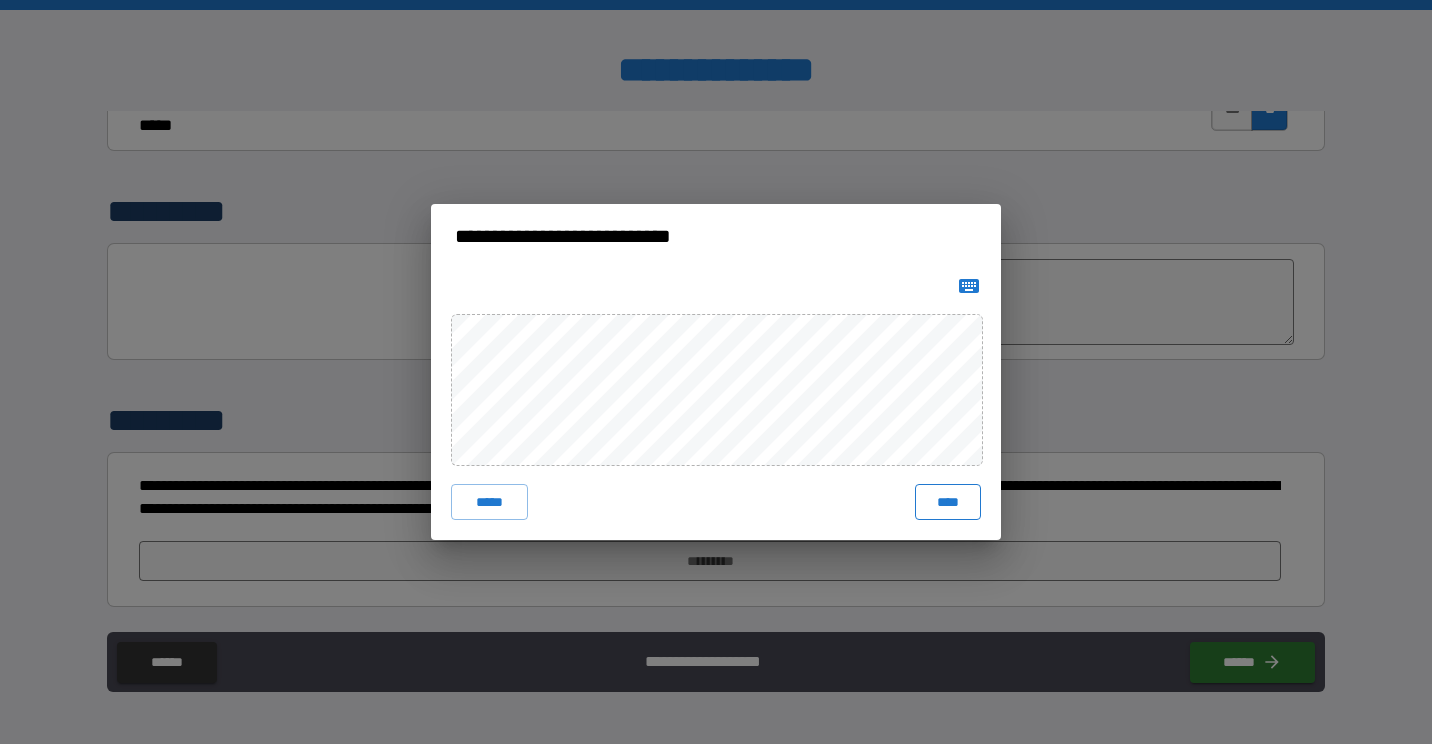 click on "****" at bounding box center [948, 502] 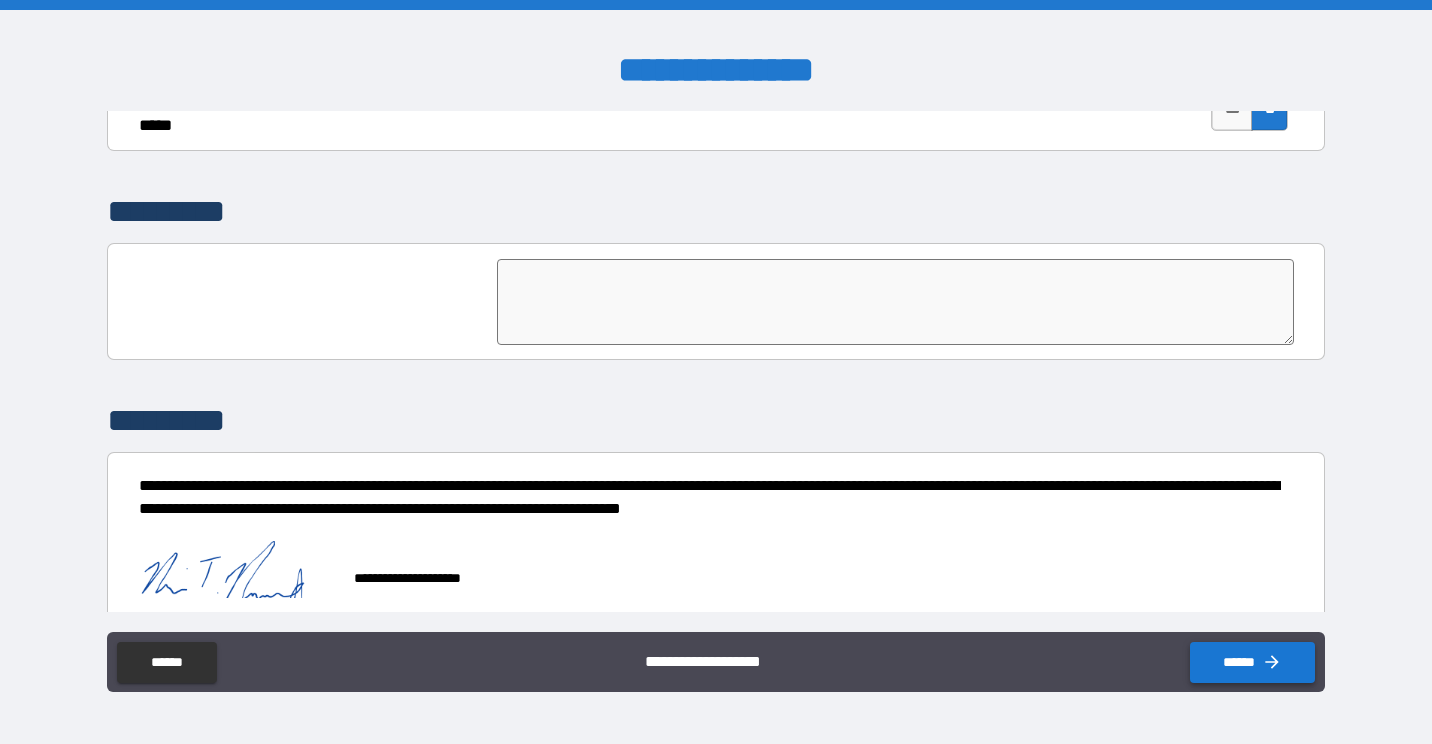click on "******" at bounding box center [1252, 662] 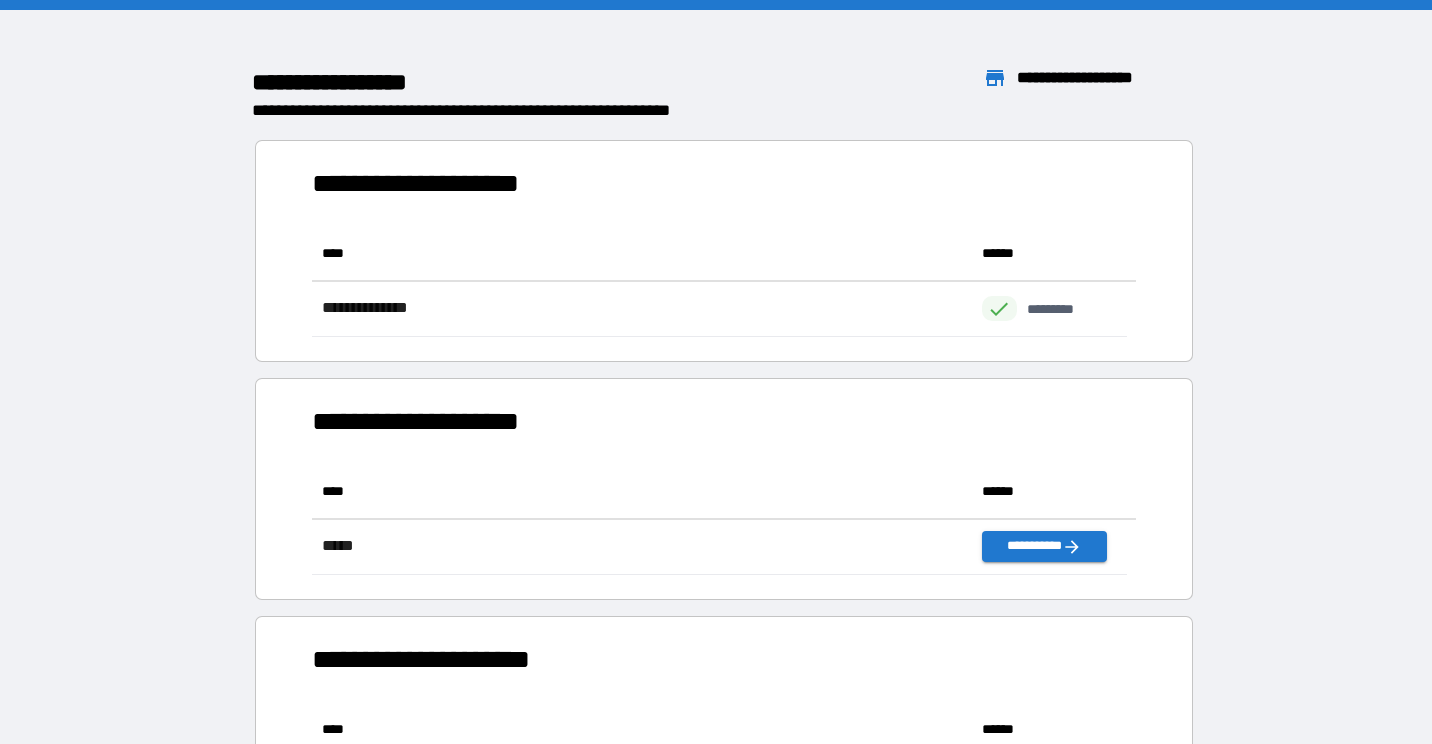 scroll, scrollTop: 16, scrollLeft: 16, axis: both 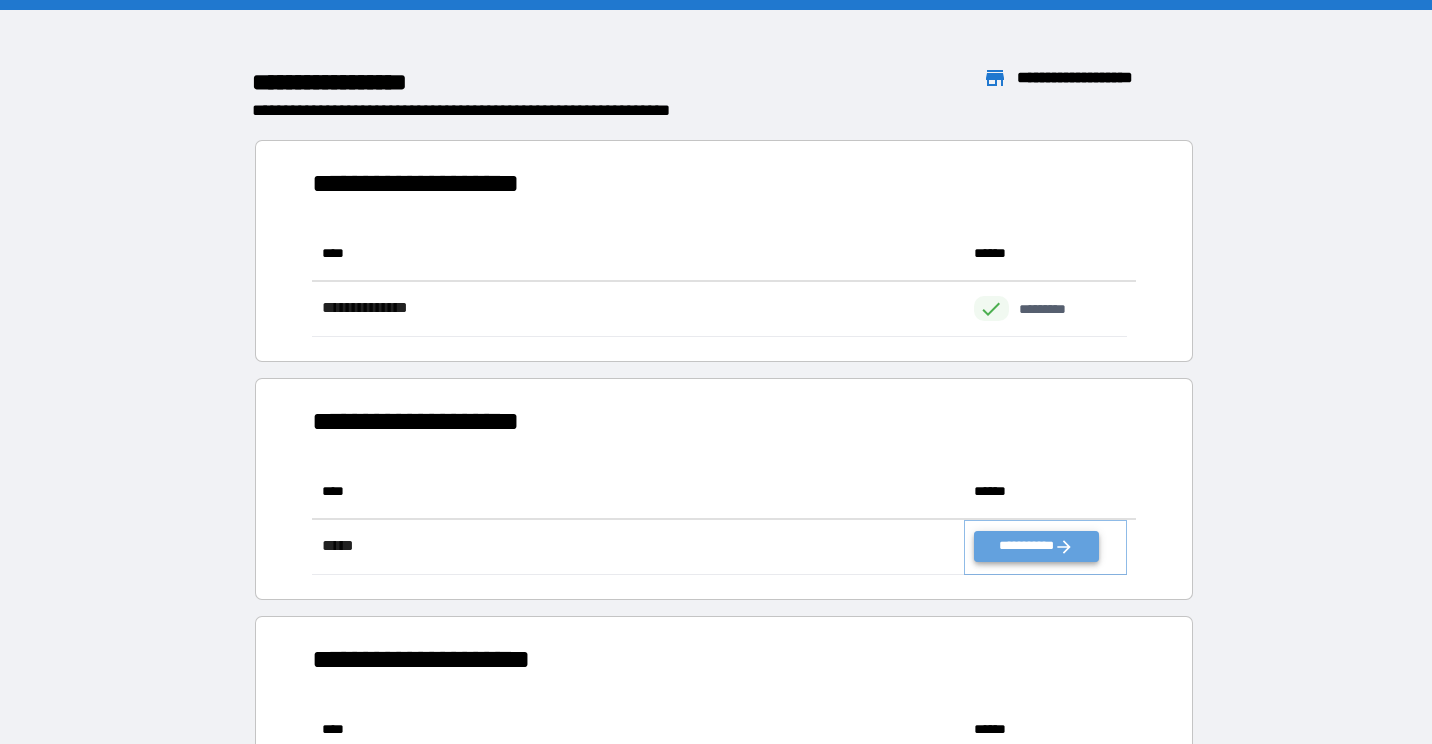 click on "**********" at bounding box center [1036, 546] 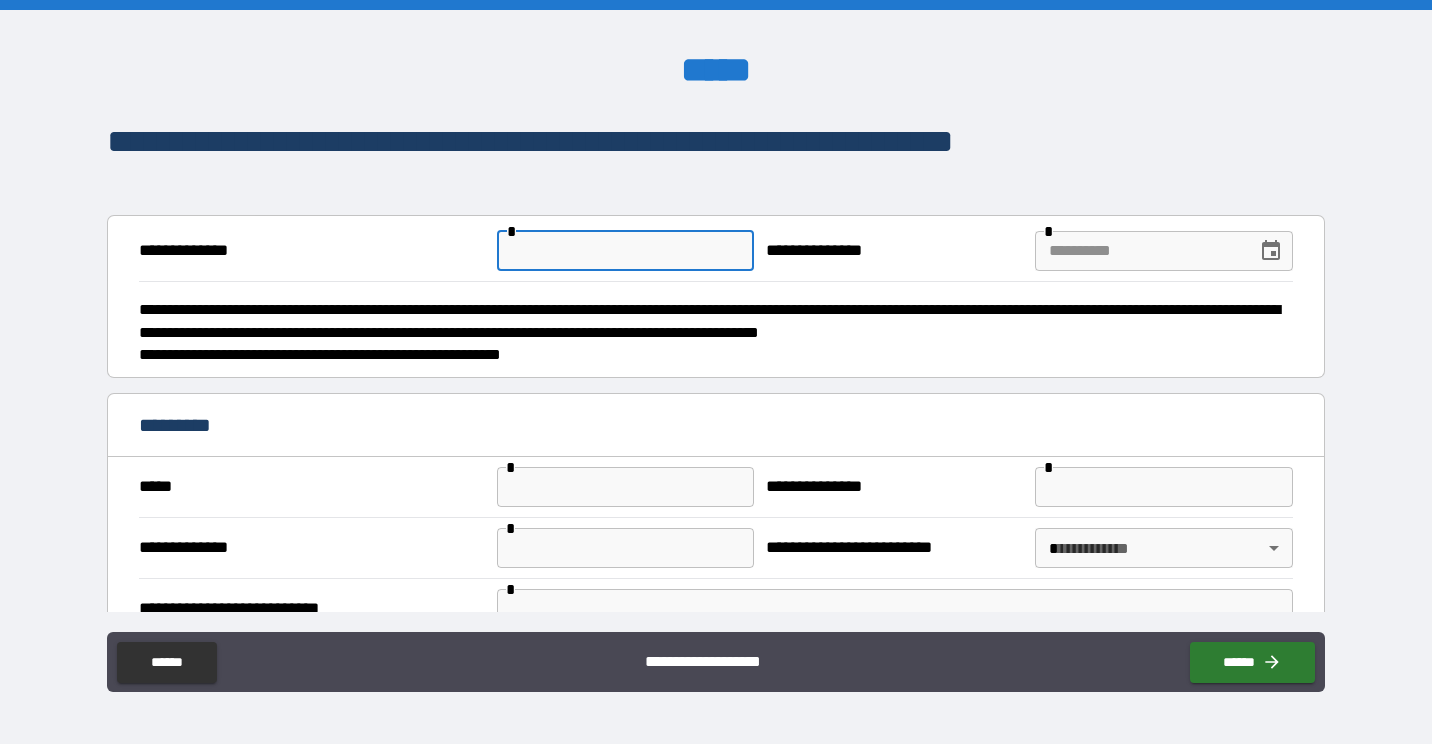 click at bounding box center [626, 251] 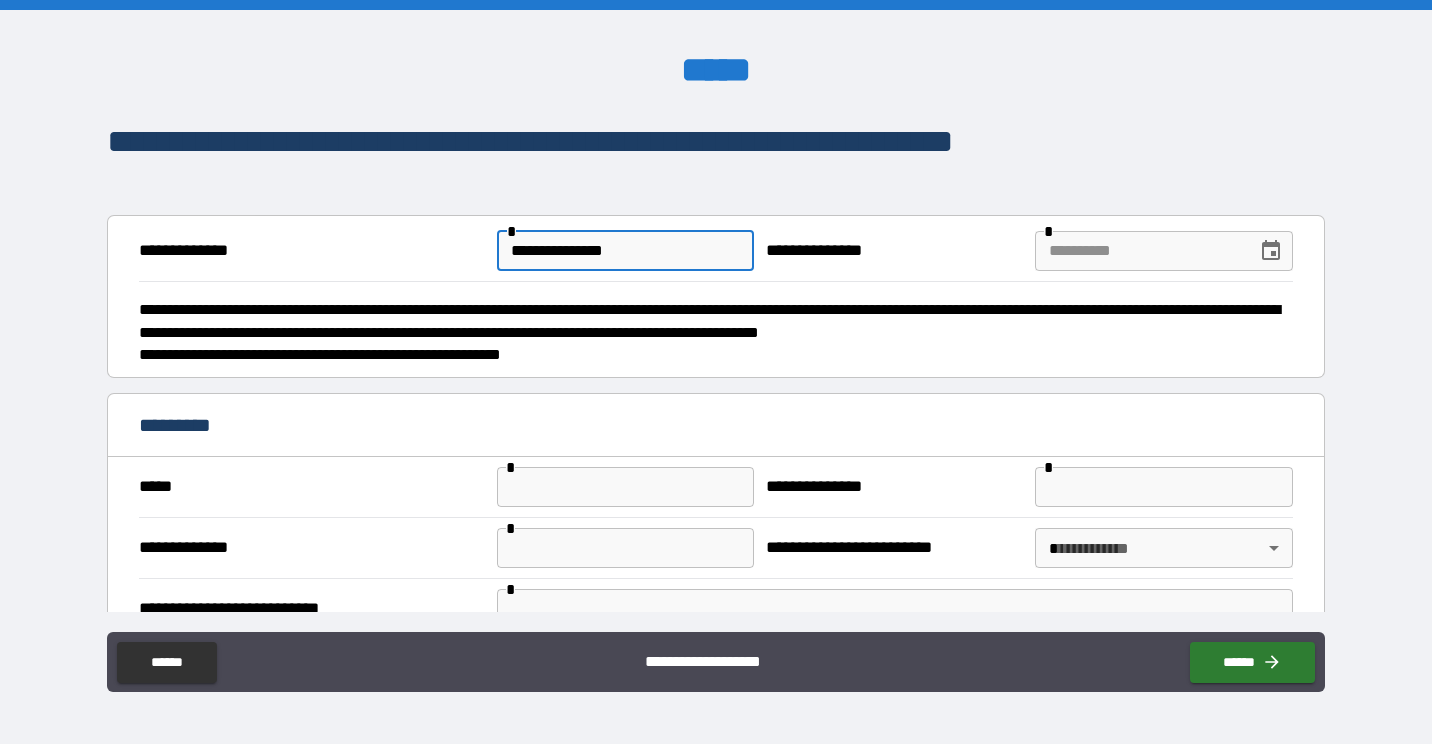 type on "**********" 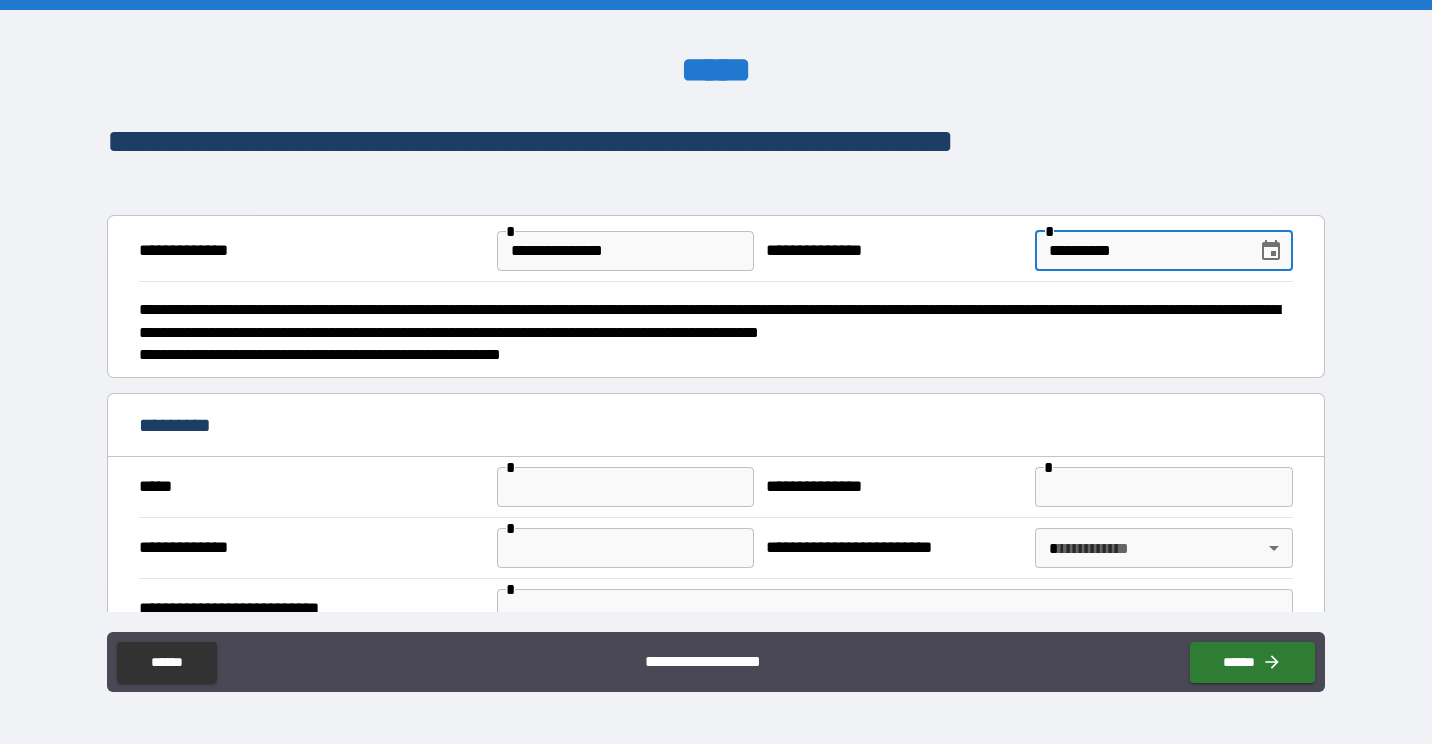 type on "**********" 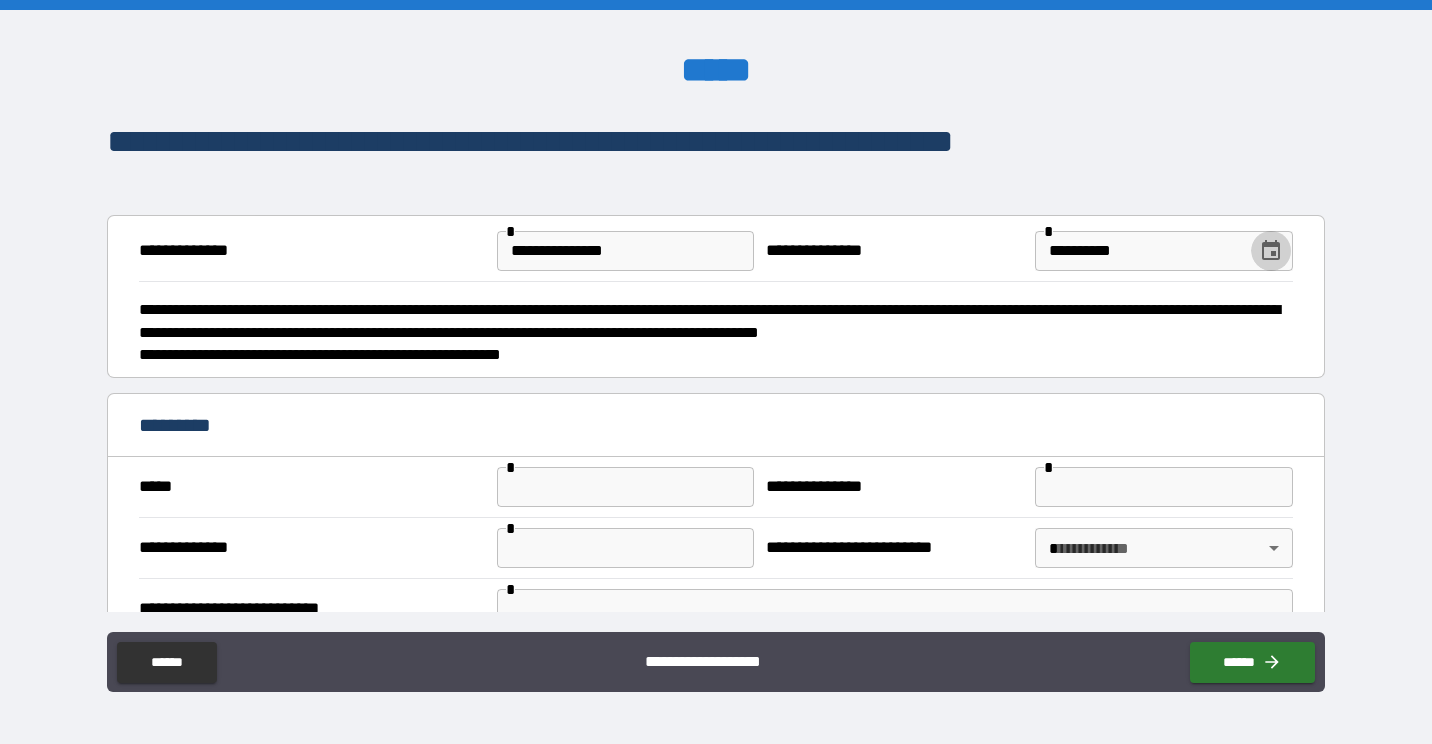 type 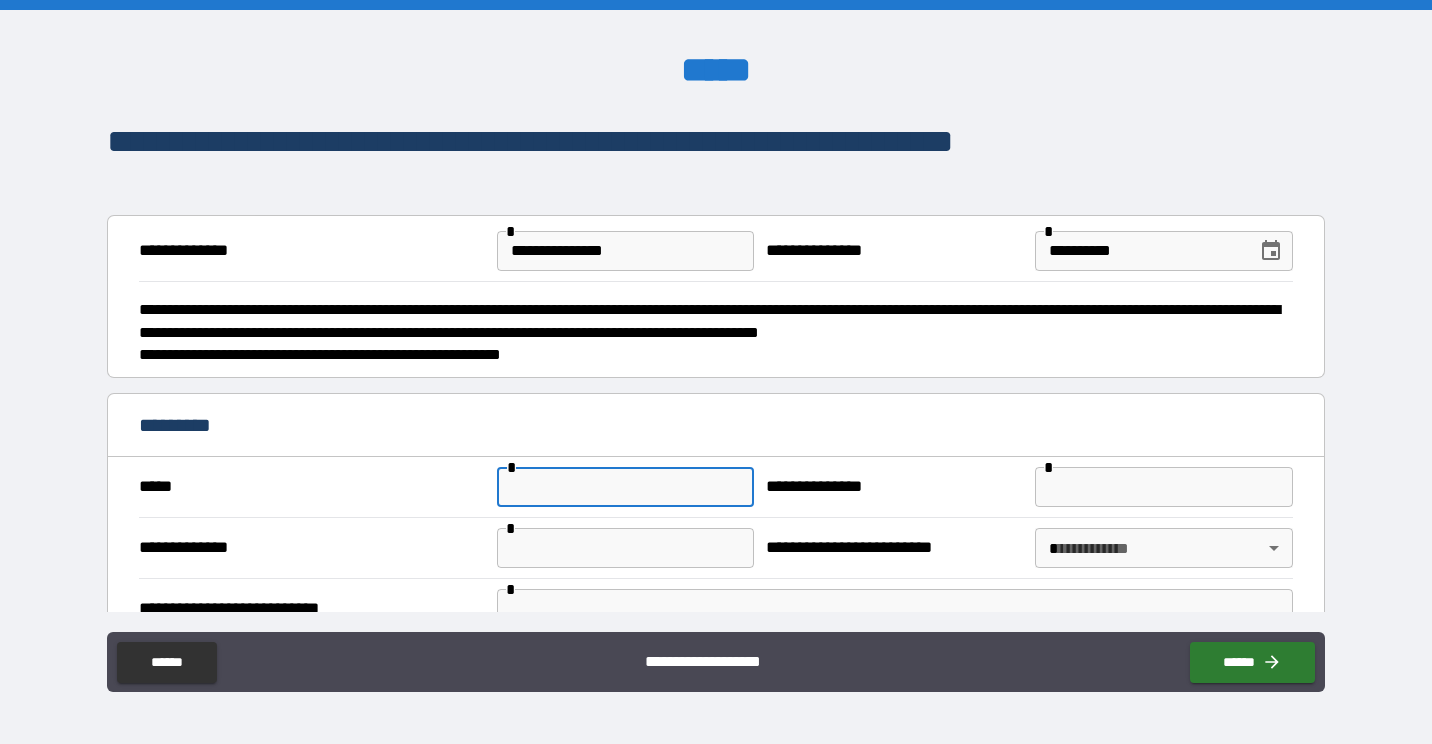 click at bounding box center (626, 487) 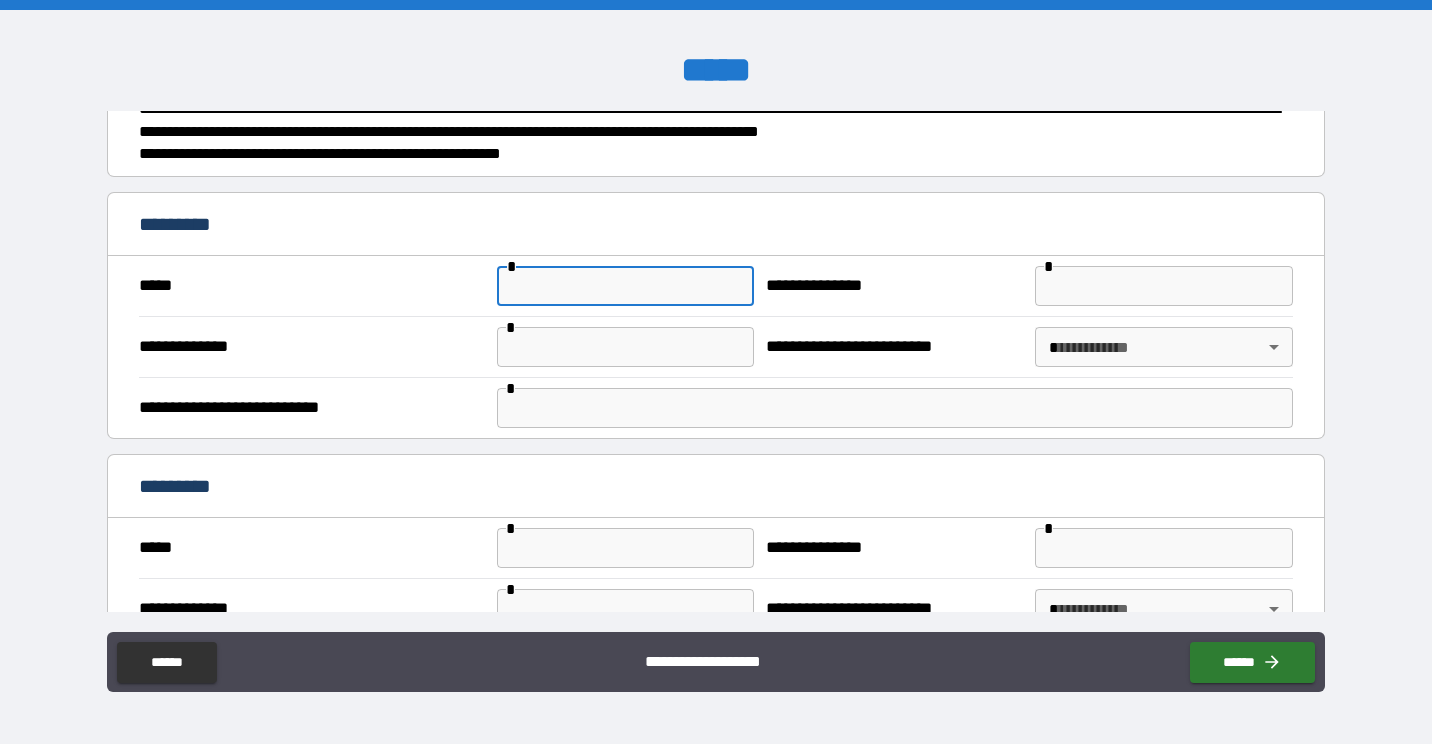 scroll, scrollTop: 202, scrollLeft: 0, axis: vertical 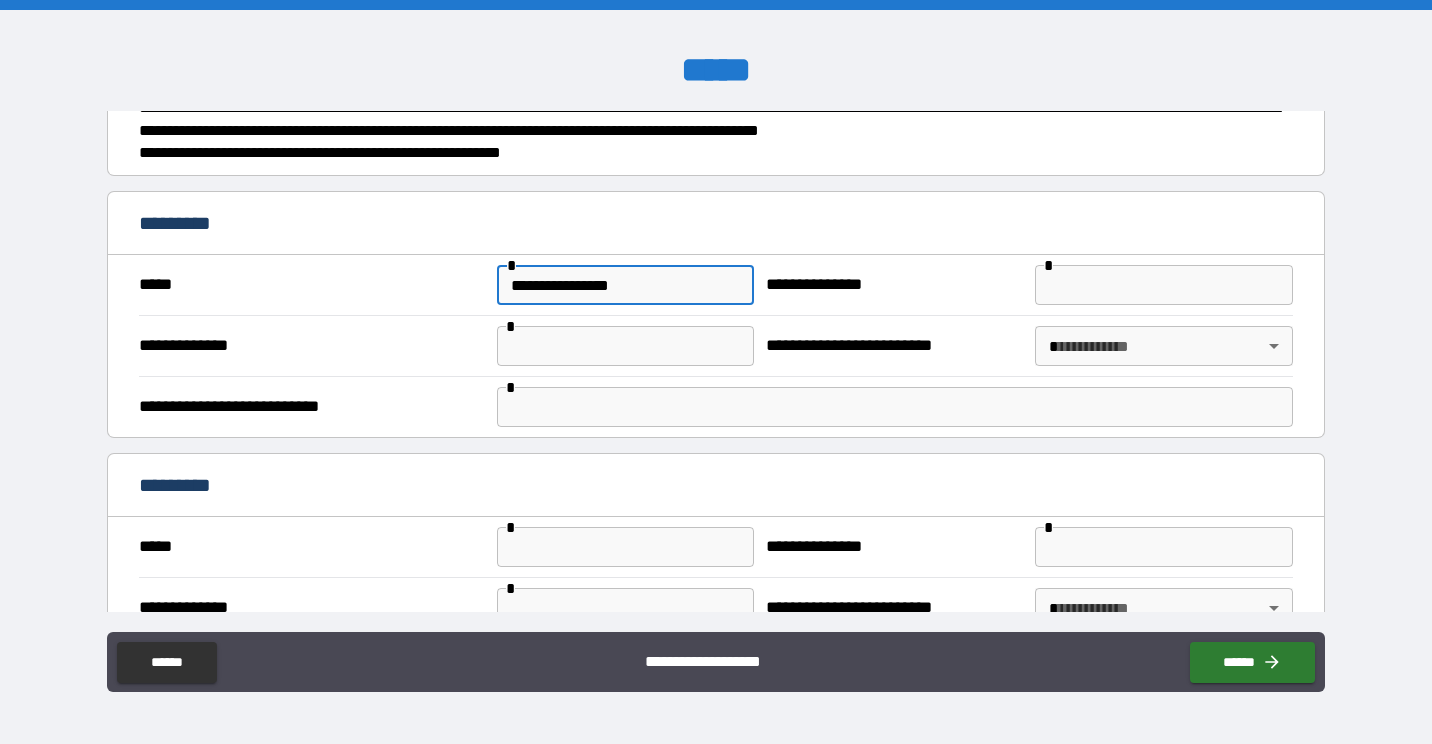 type on "**********" 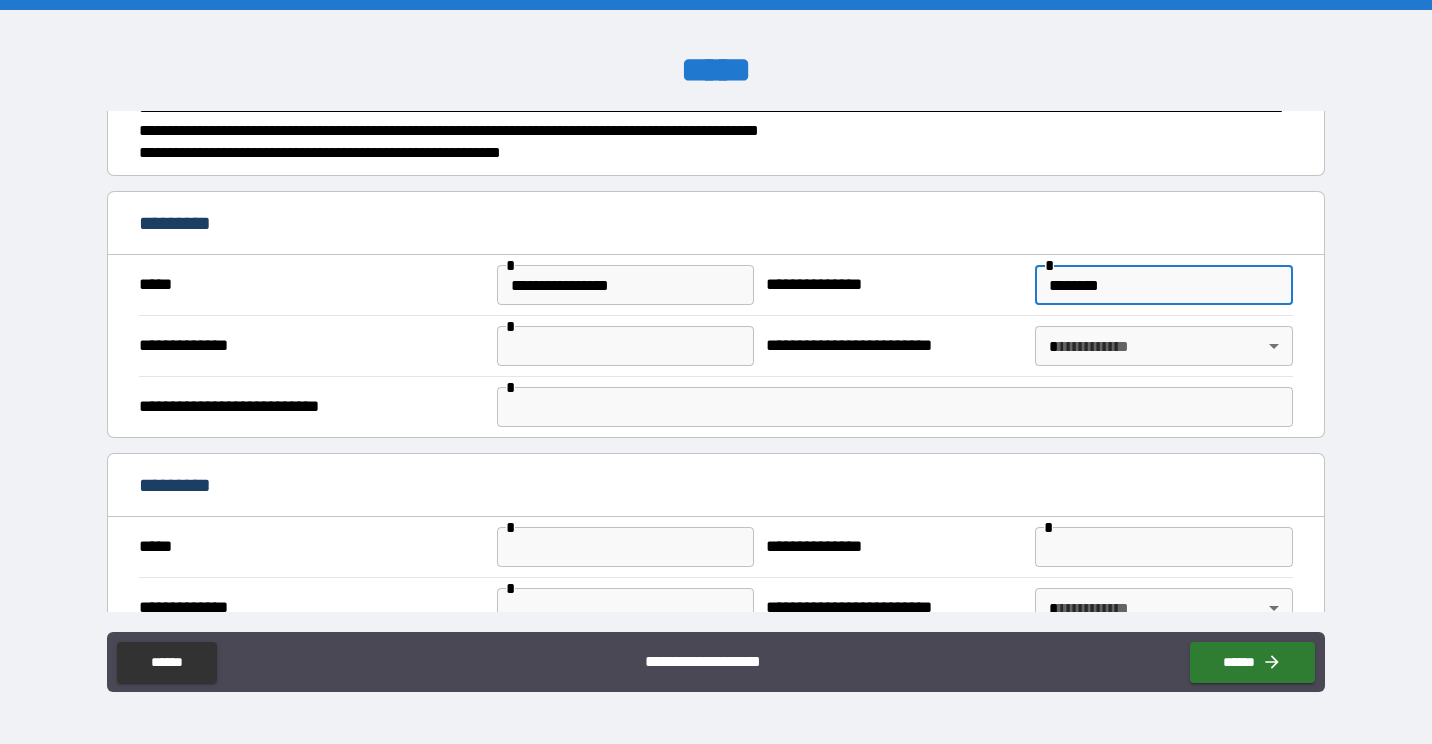 type on "********" 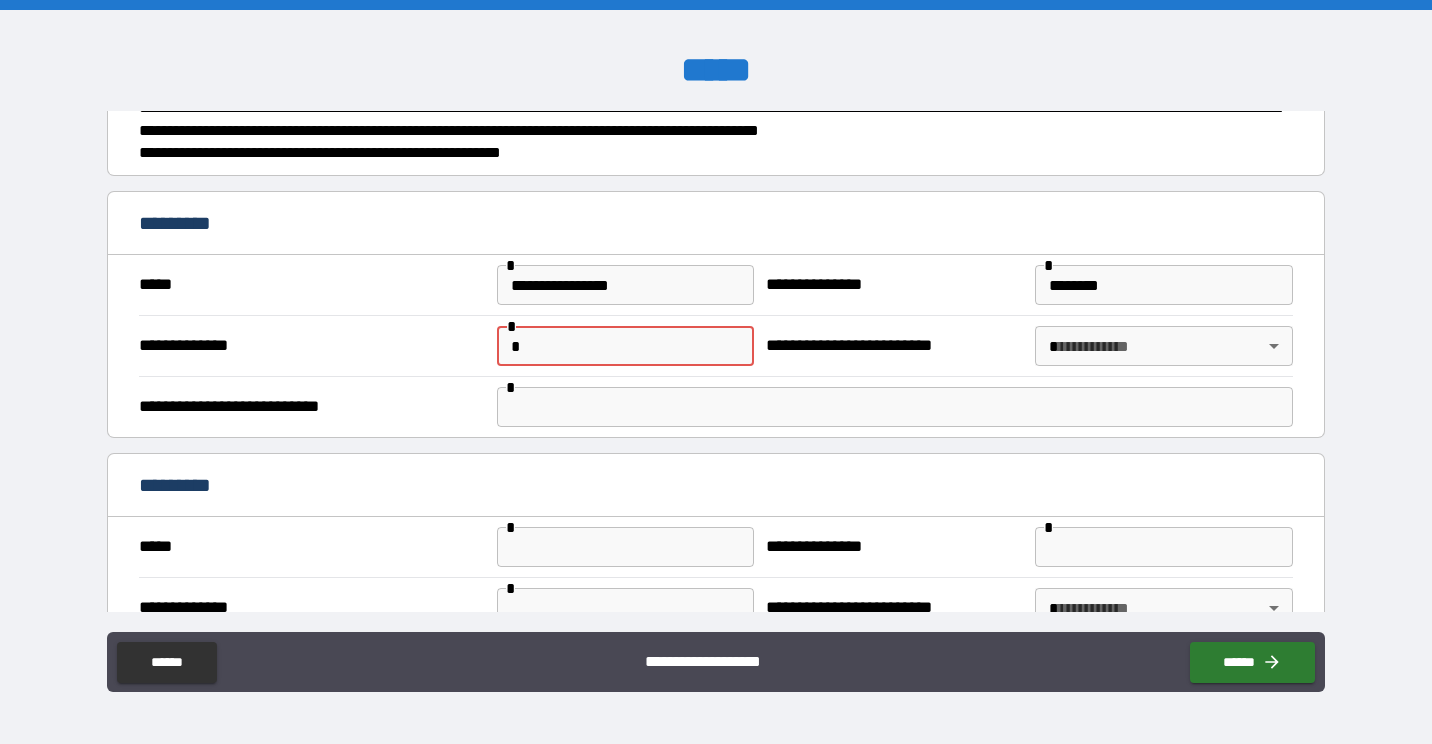 type 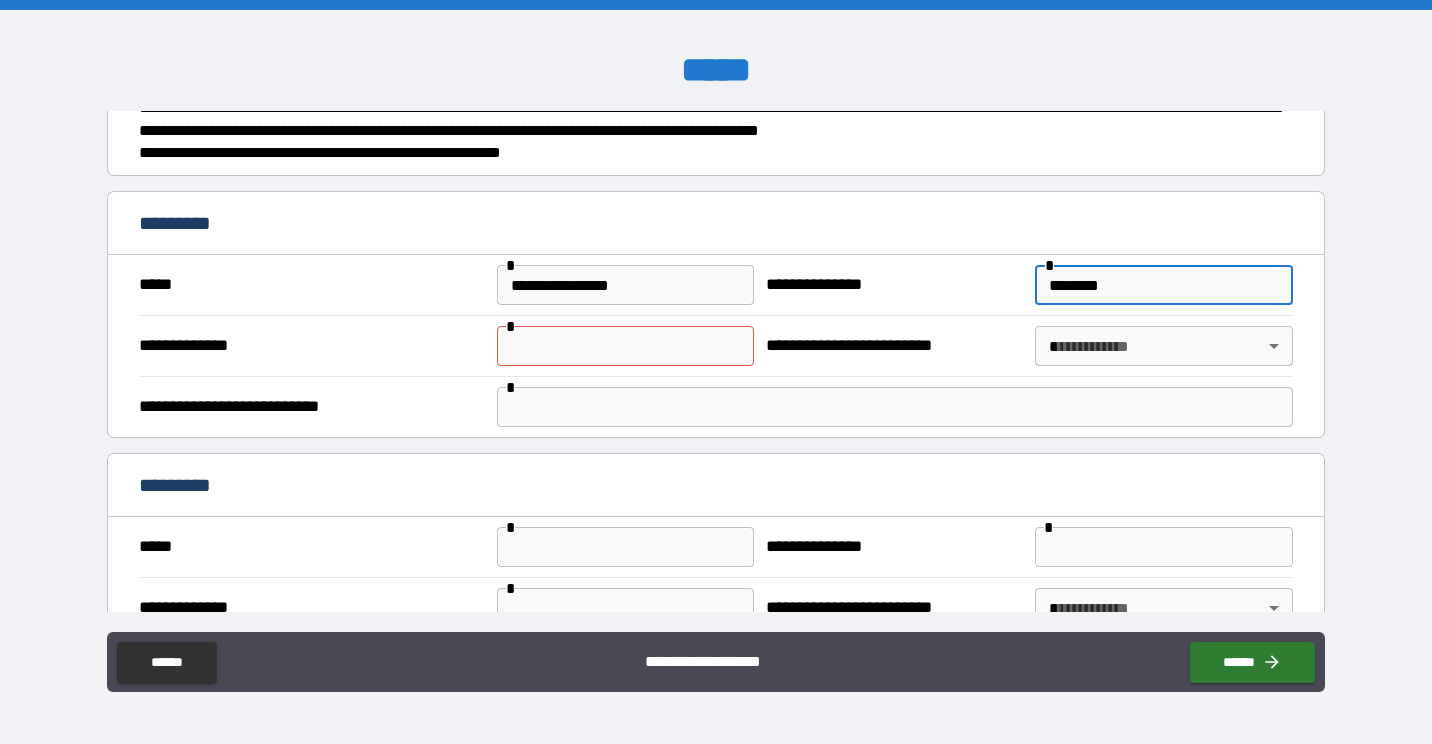 click on "********" at bounding box center [1164, 285] 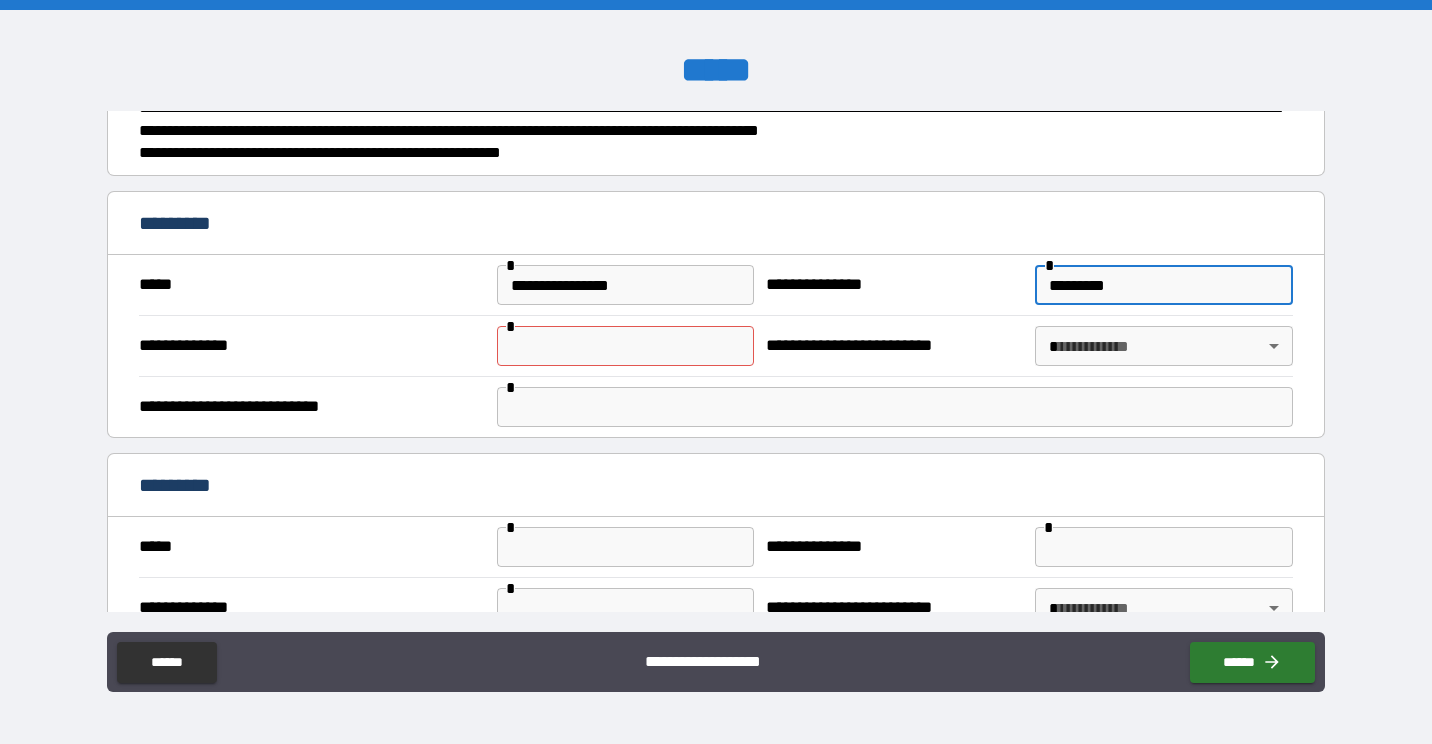 click on "*********" at bounding box center (1164, 285) 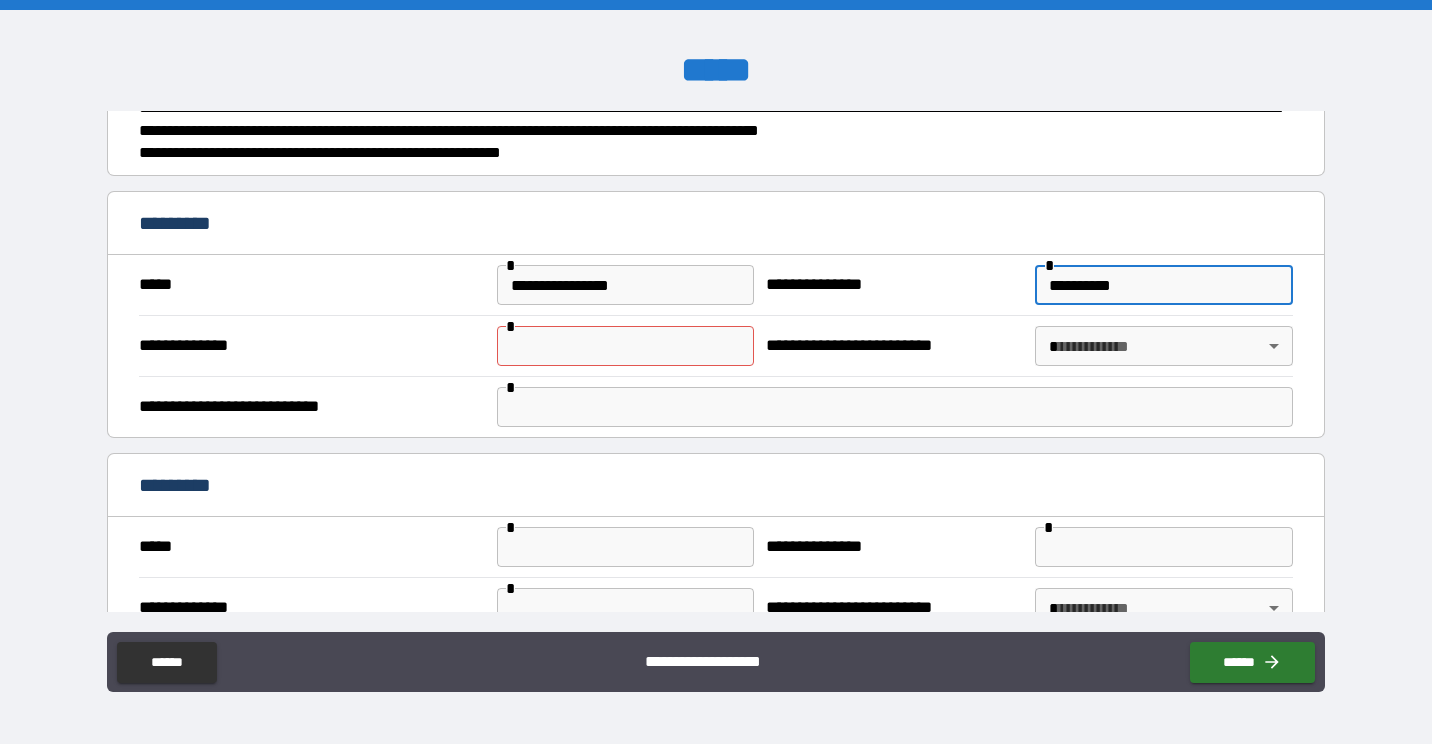 type on "**********" 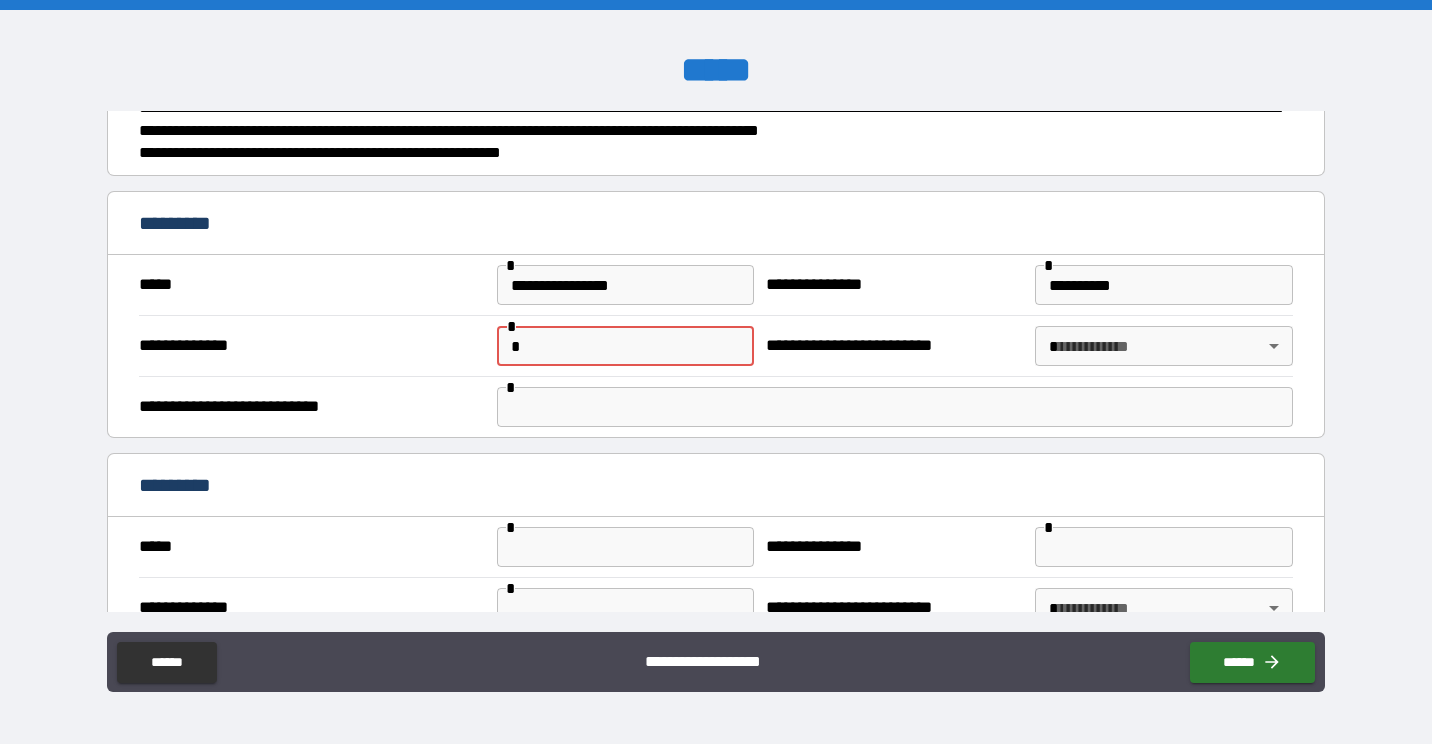 click on "*" at bounding box center [626, 346] 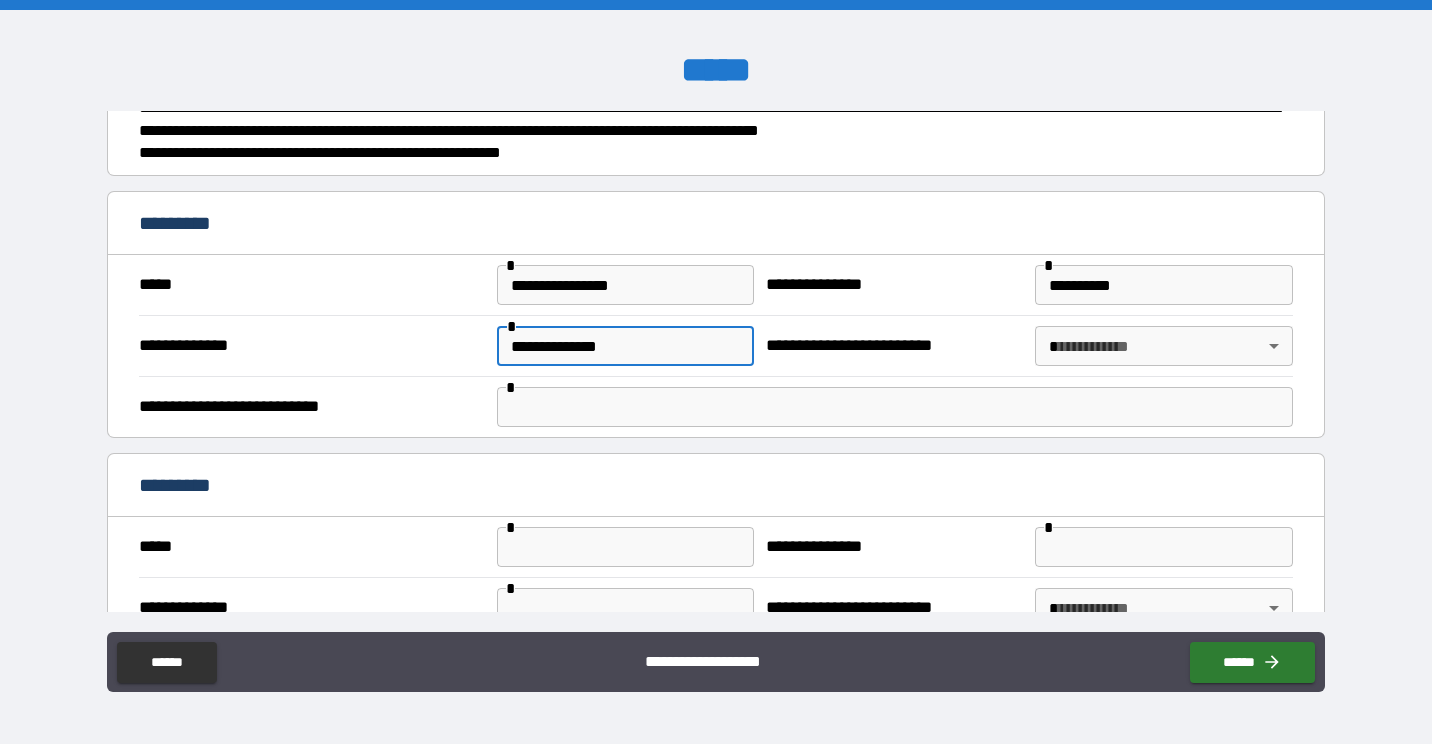 type on "**********" 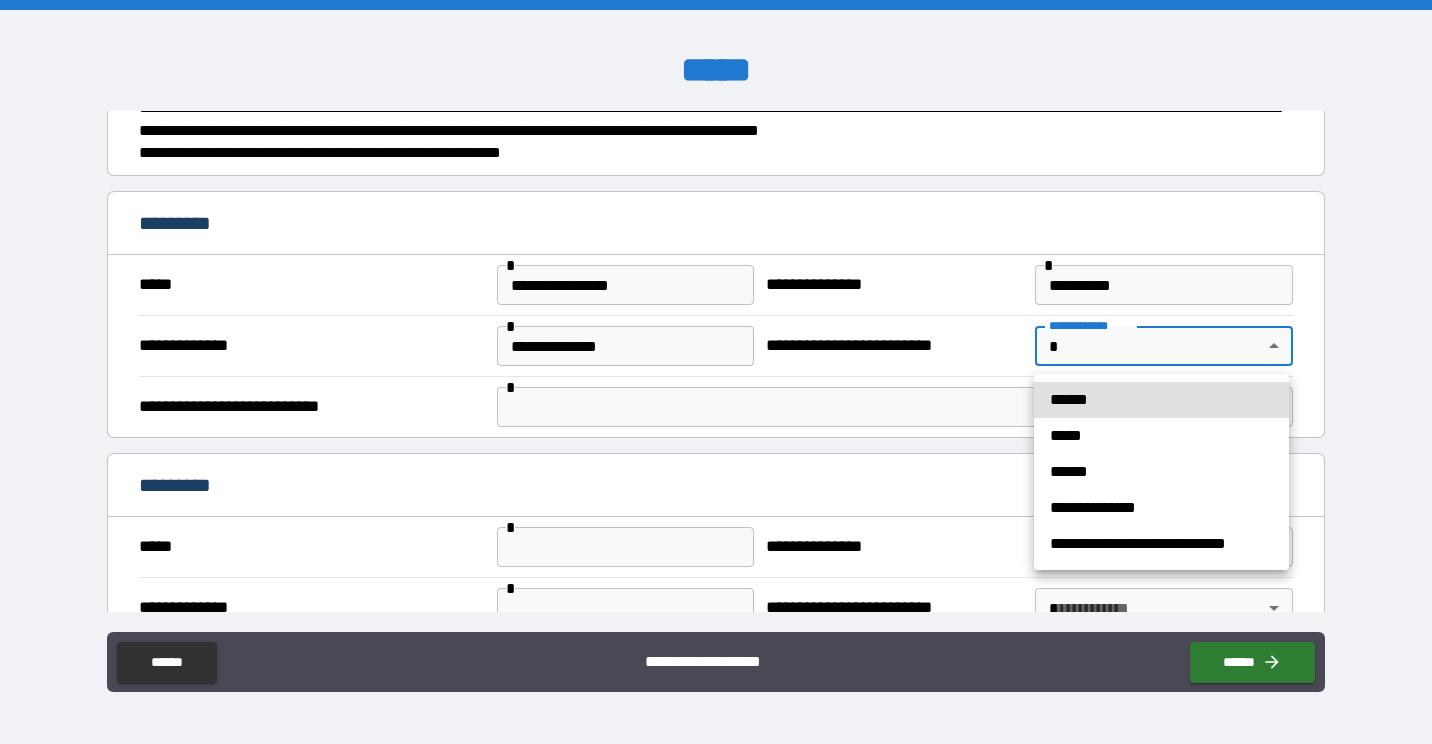 click on "[FIRST] [LAST] [CITY] [STATE] [ZIP] [COUNTRY] [ADDRESS] [PHONE] [EMAIL]" at bounding box center [716, 372] 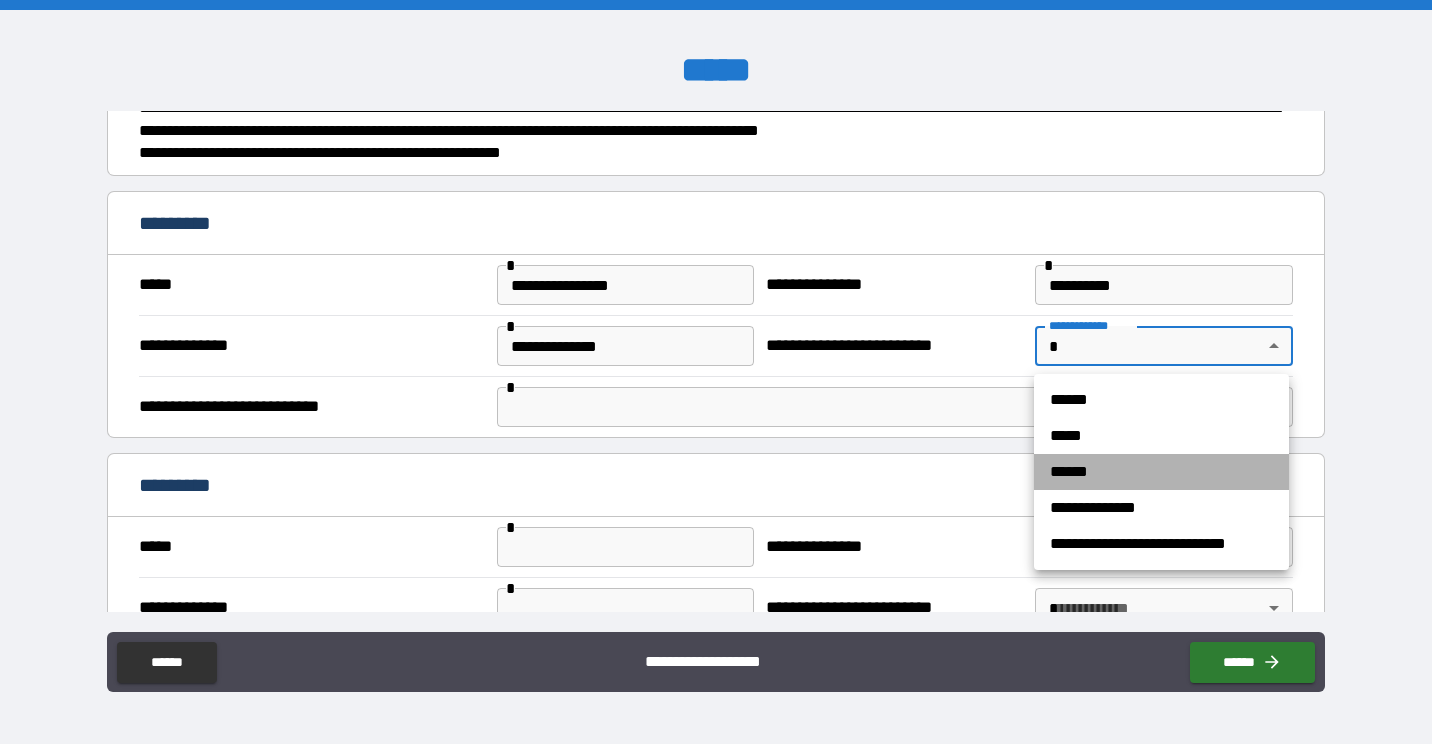 click on "******" at bounding box center [1161, 472] 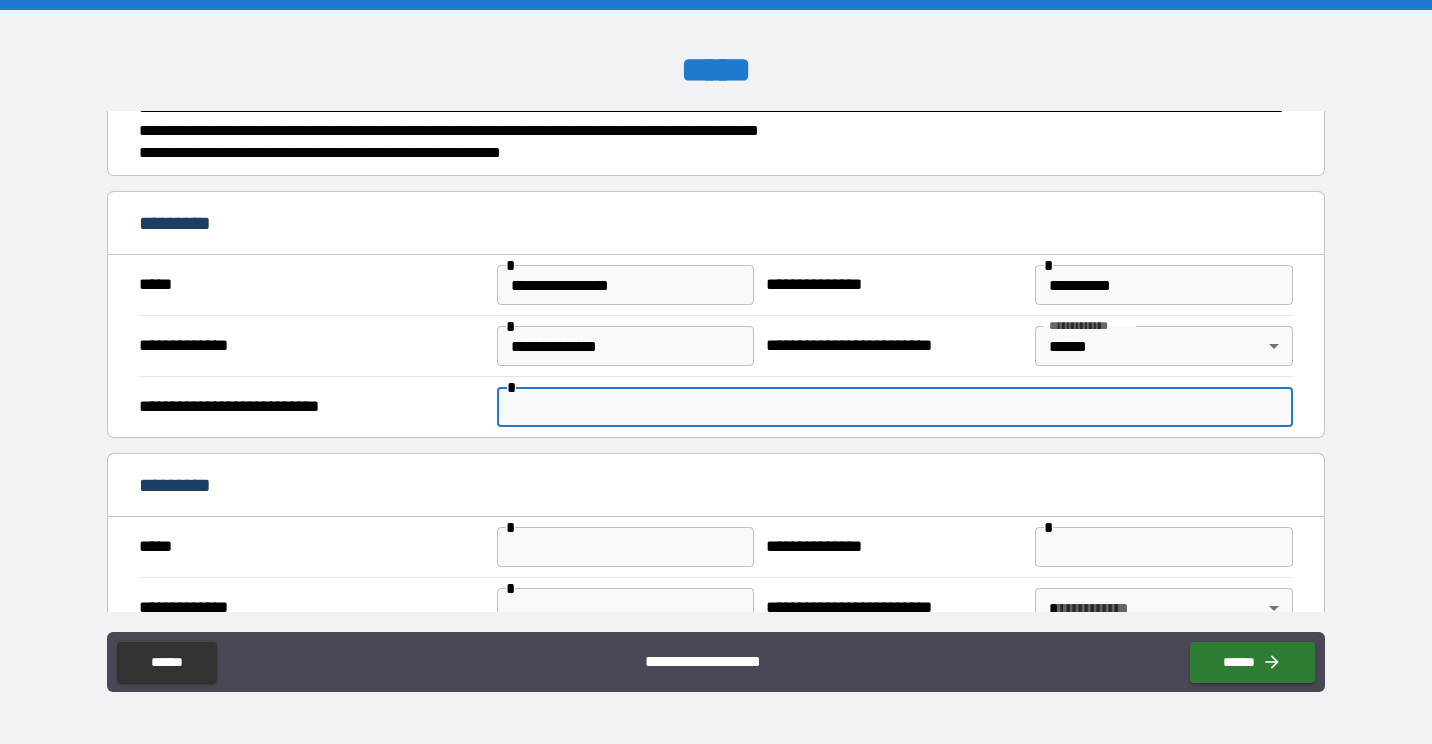 click at bounding box center (895, 407) 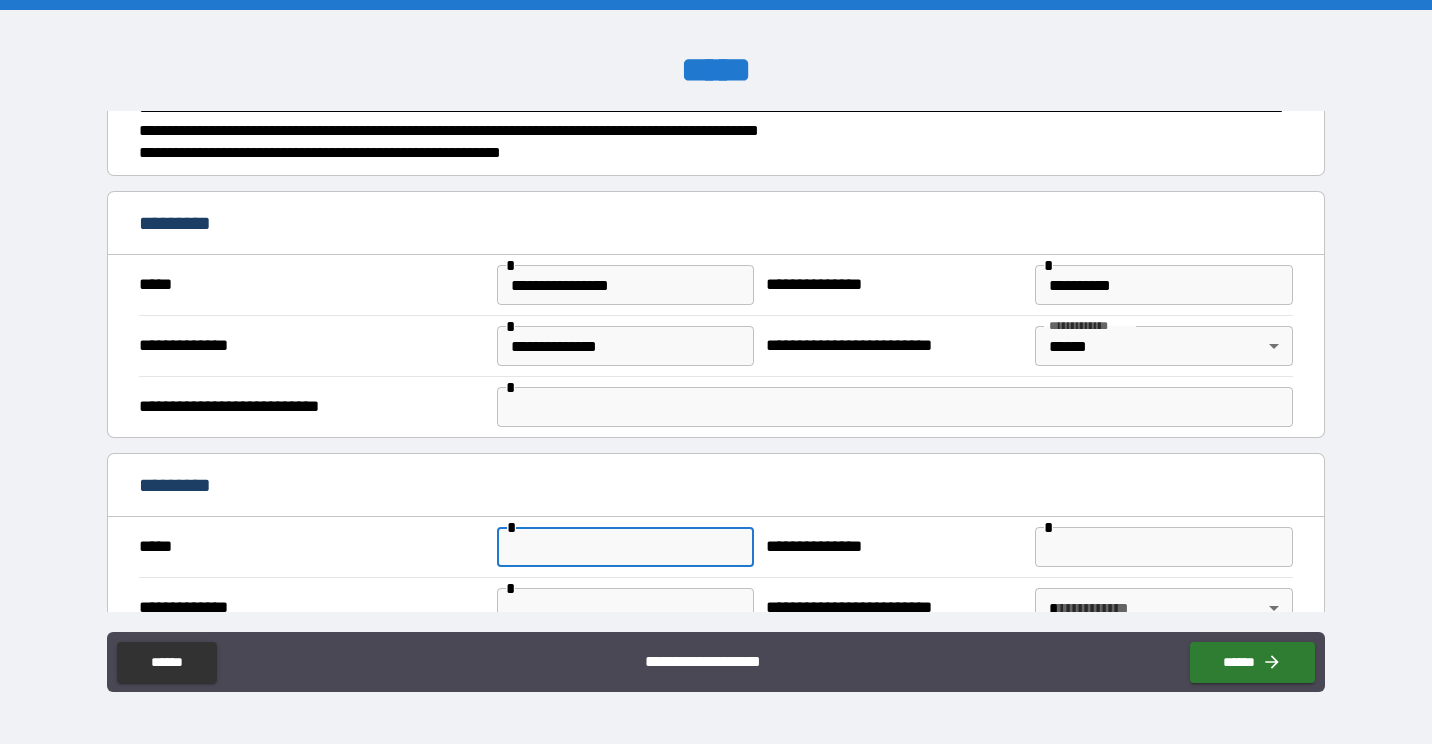 click at bounding box center (626, 547) 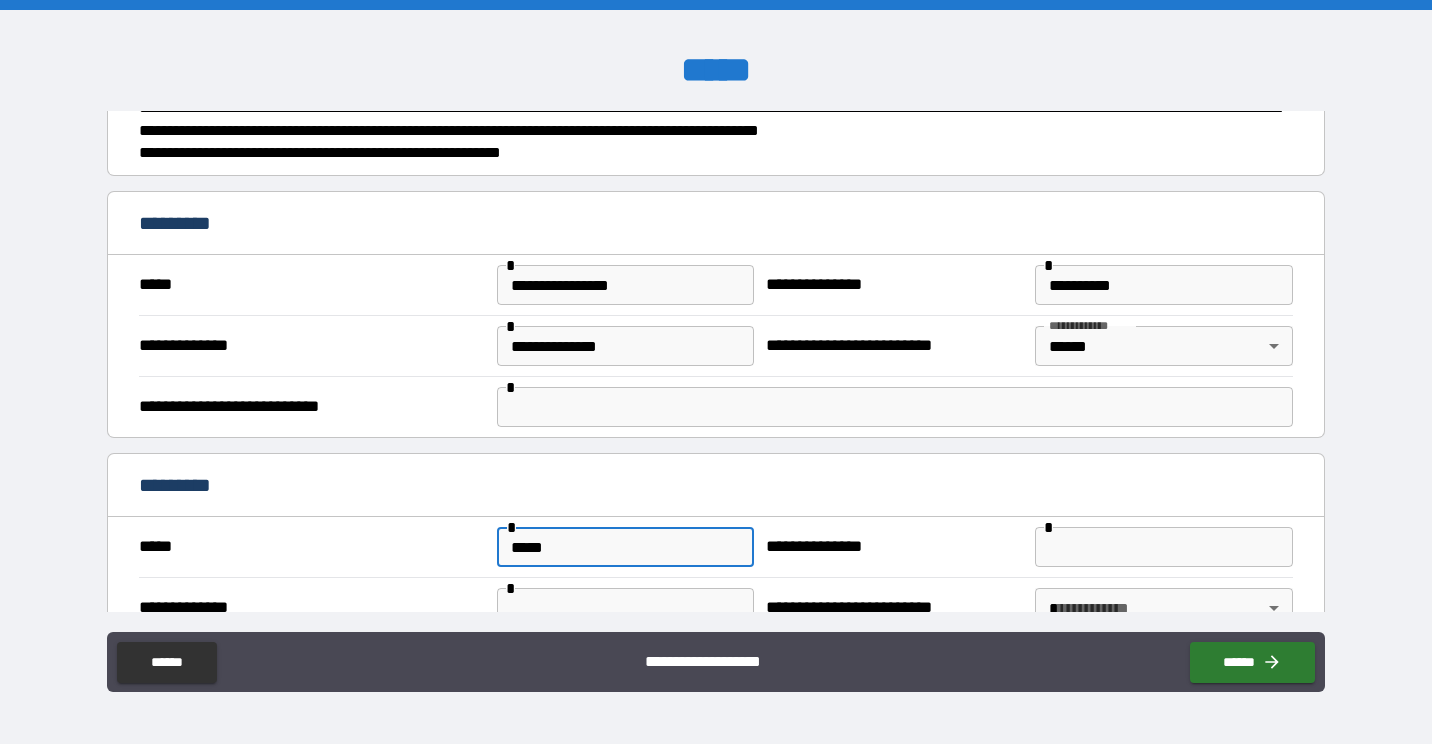 type on "*****" 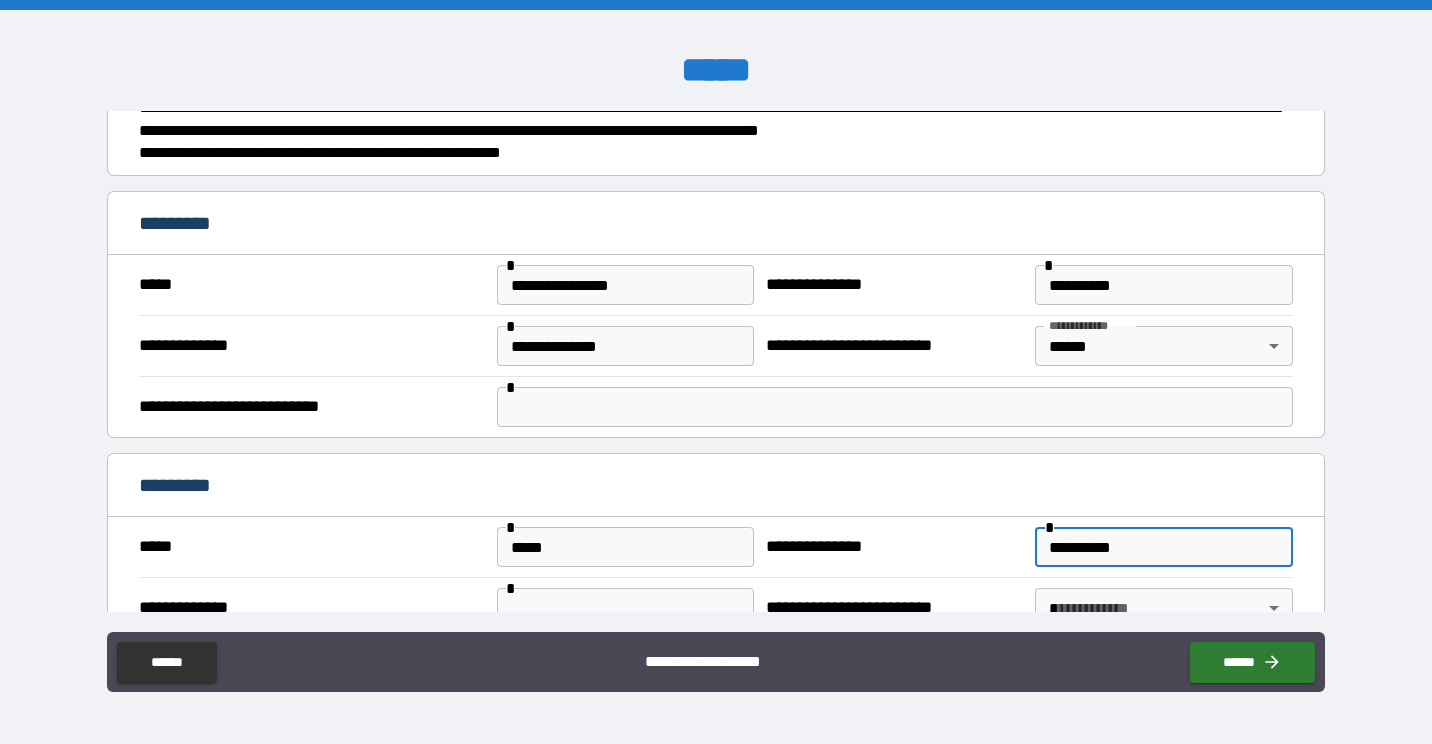 type on "**********" 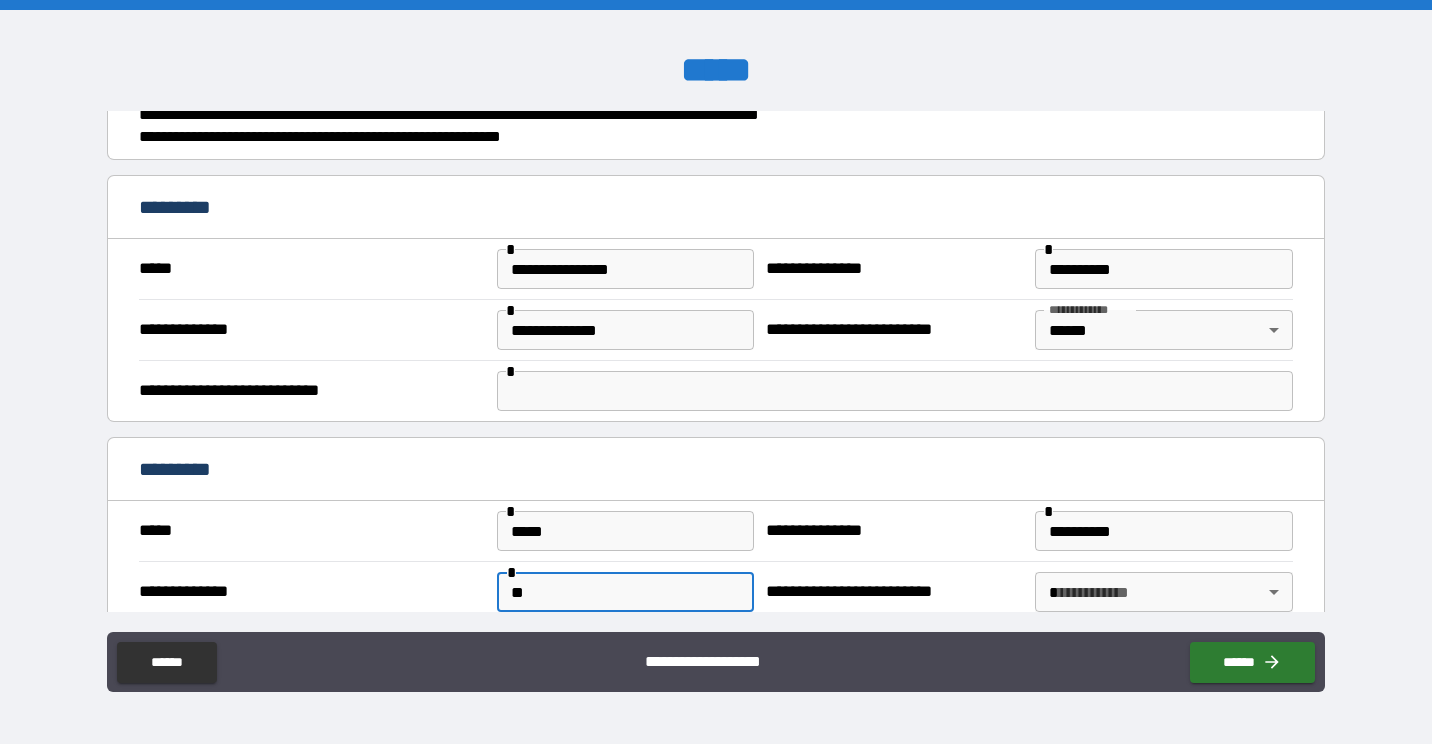 type on "*" 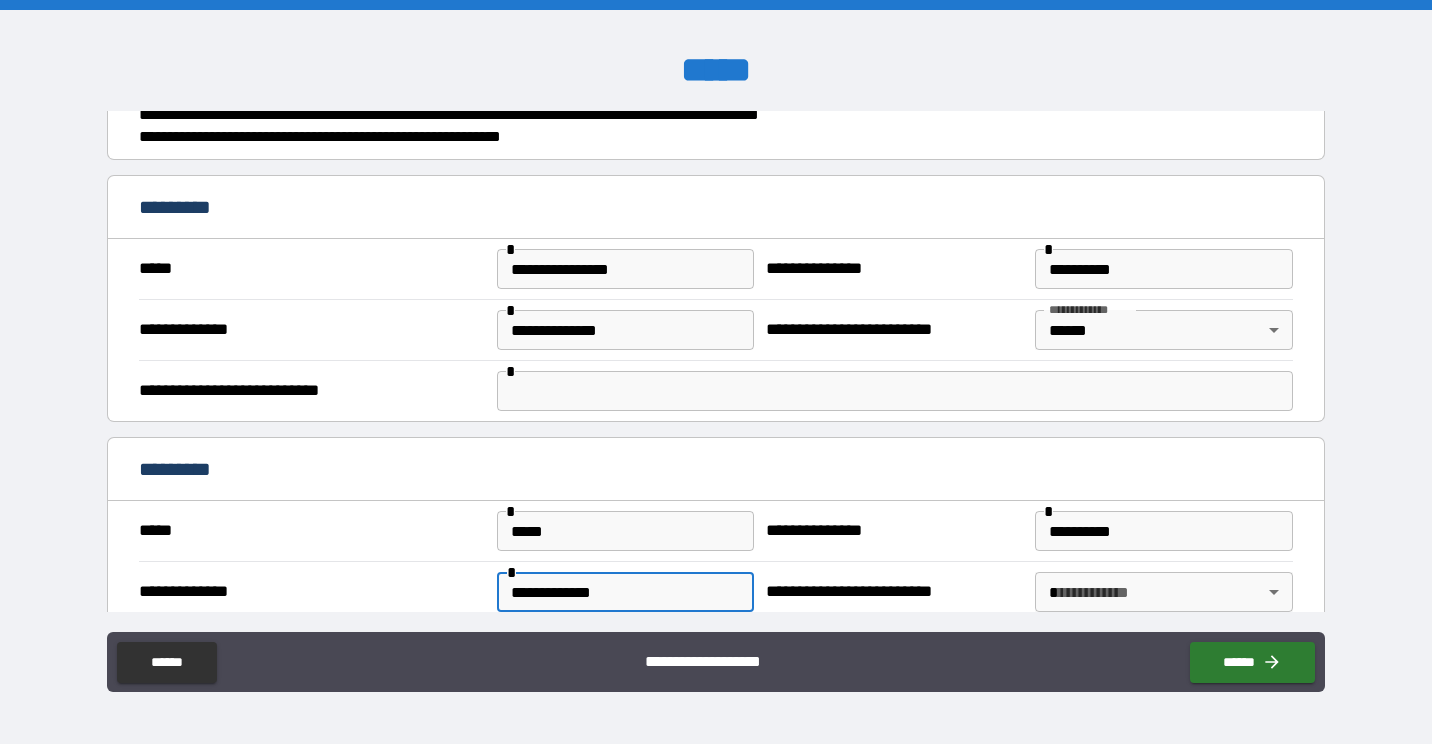 type on "**********" 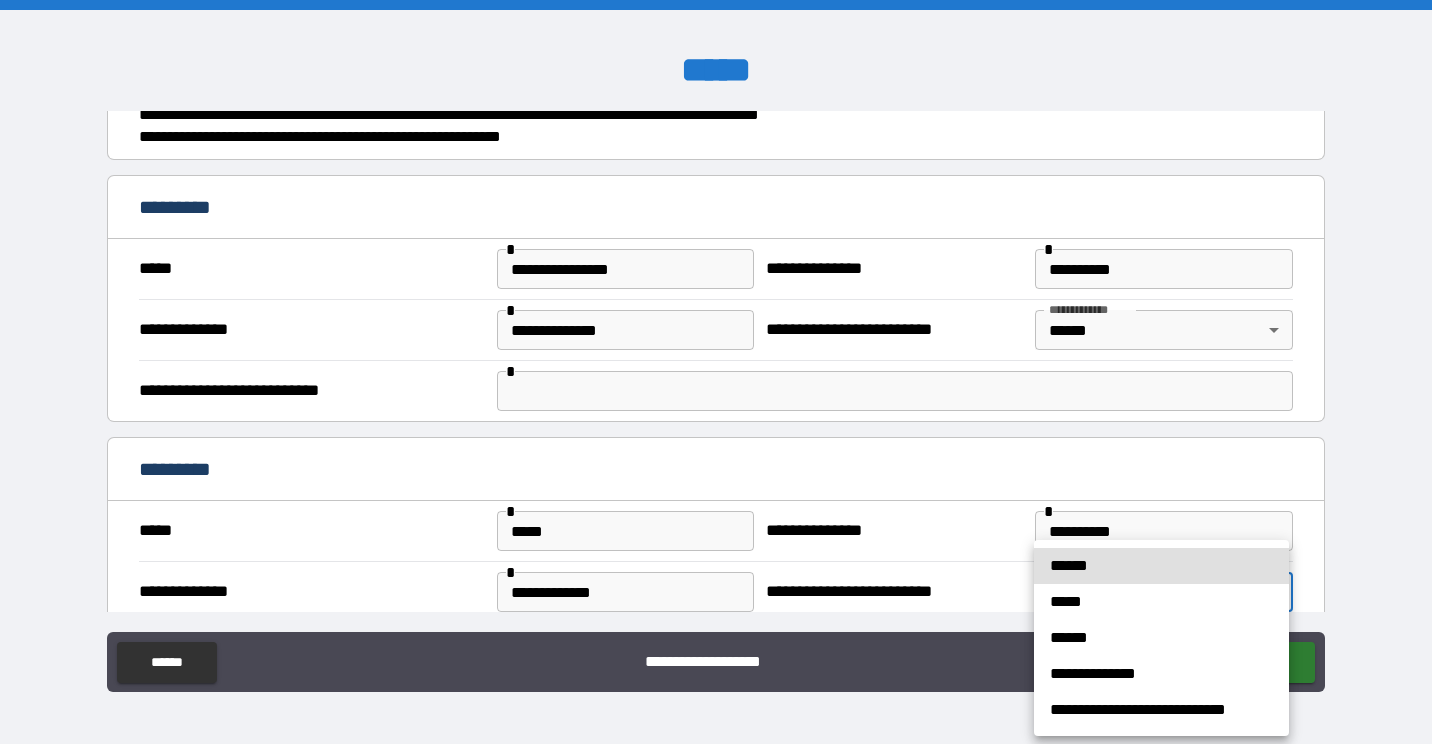 click on "[FIRST] [LAST] [CITY] [STATE] [ZIP] [COUNTRY] [ADDRESS] [PHONE] [EMAIL]" at bounding box center [716, 372] 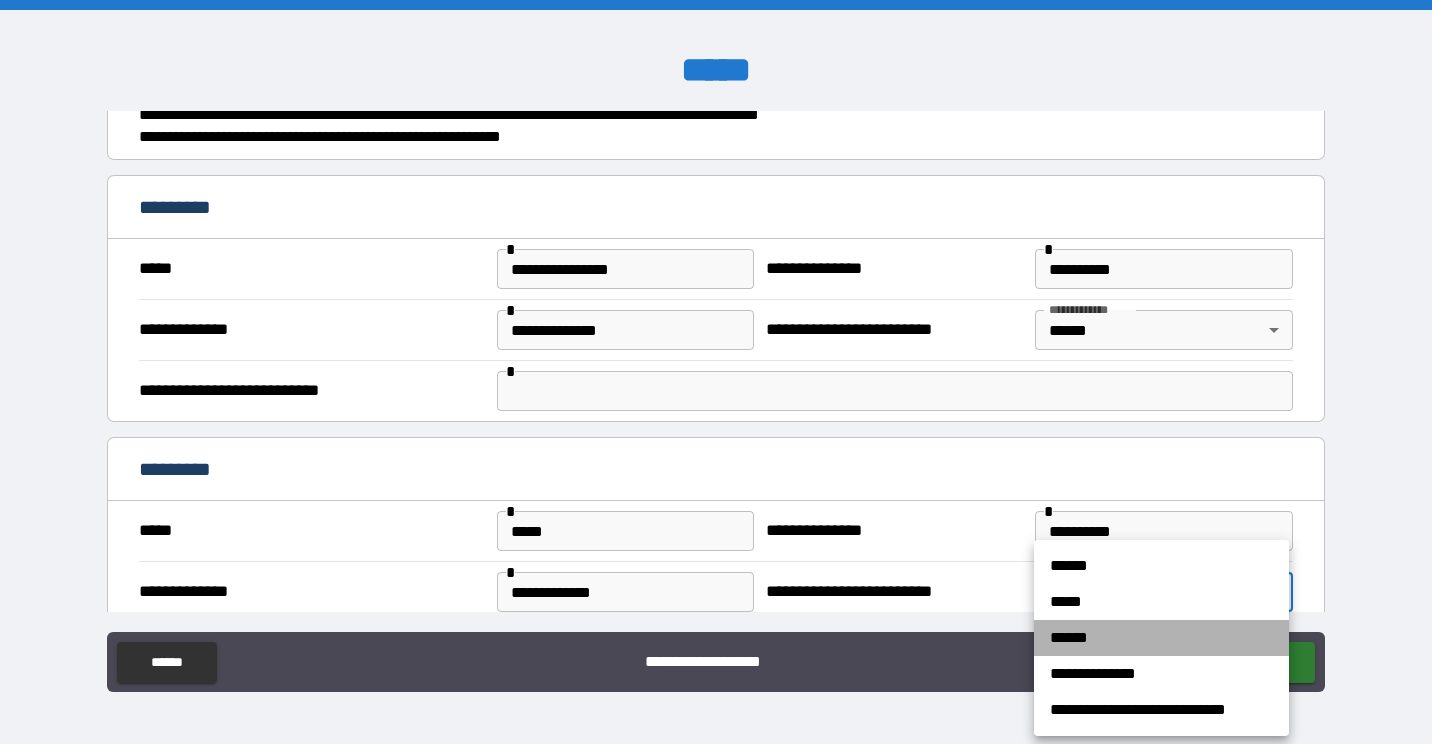 click on "******" at bounding box center (1161, 638) 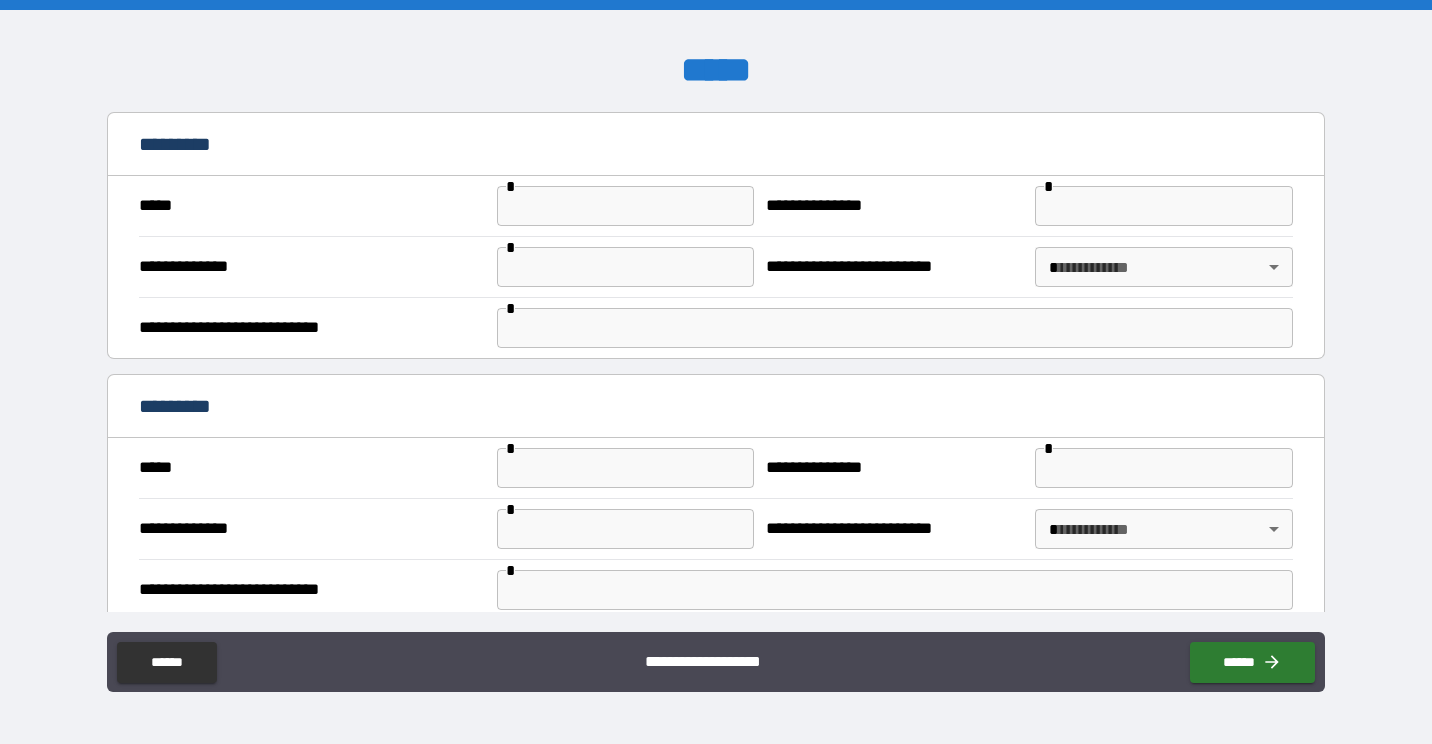 scroll, scrollTop: 1255, scrollLeft: 0, axis: vertical 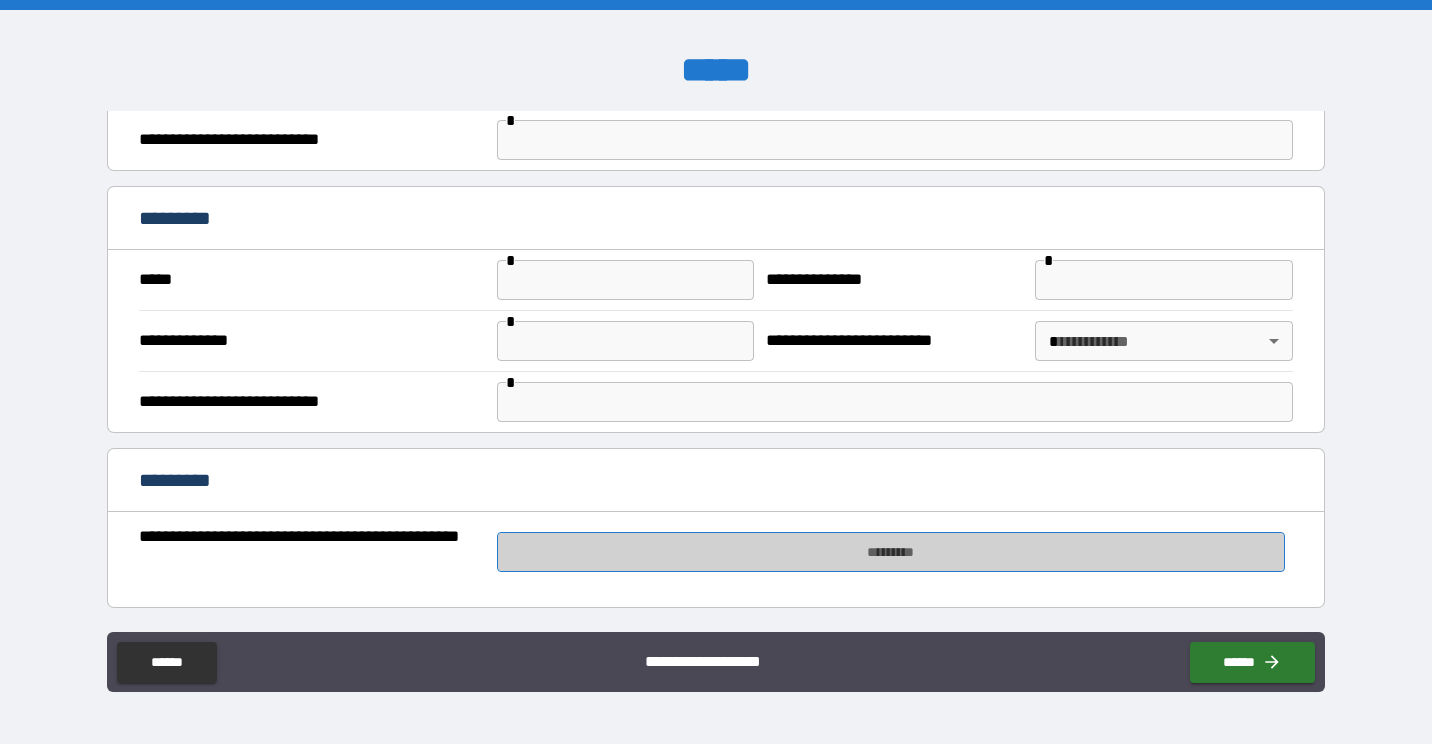 click on "*********" at bounding box center (891, 552) 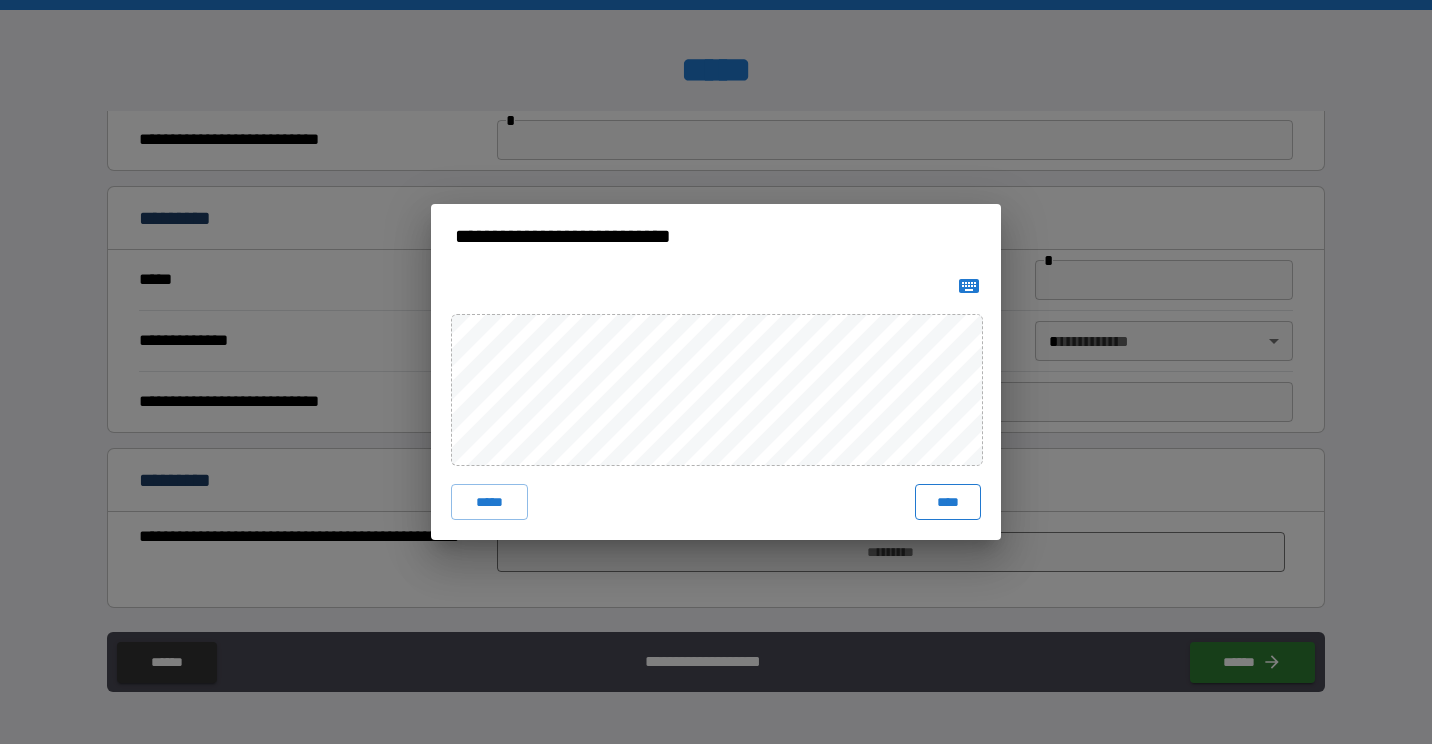 click on "****" at bounding box center [948, 502] 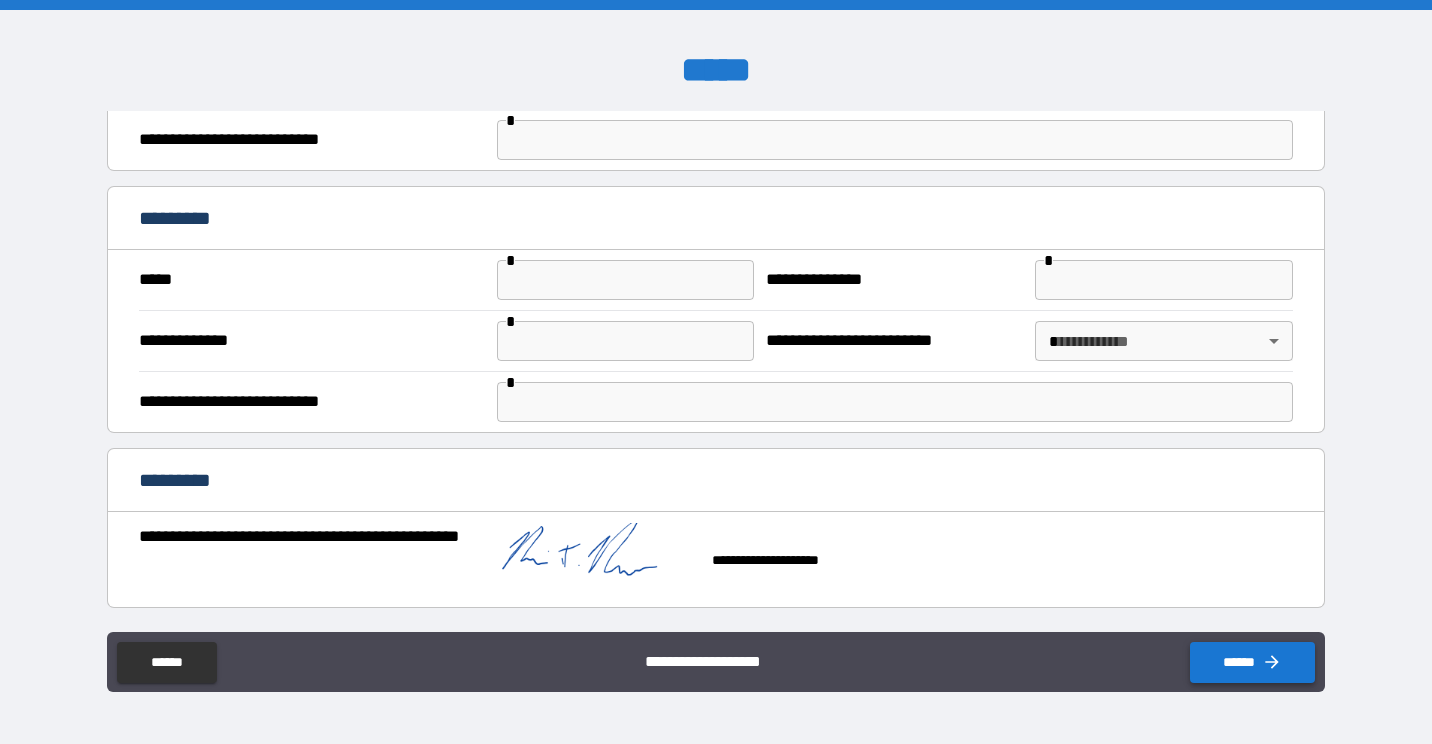 click 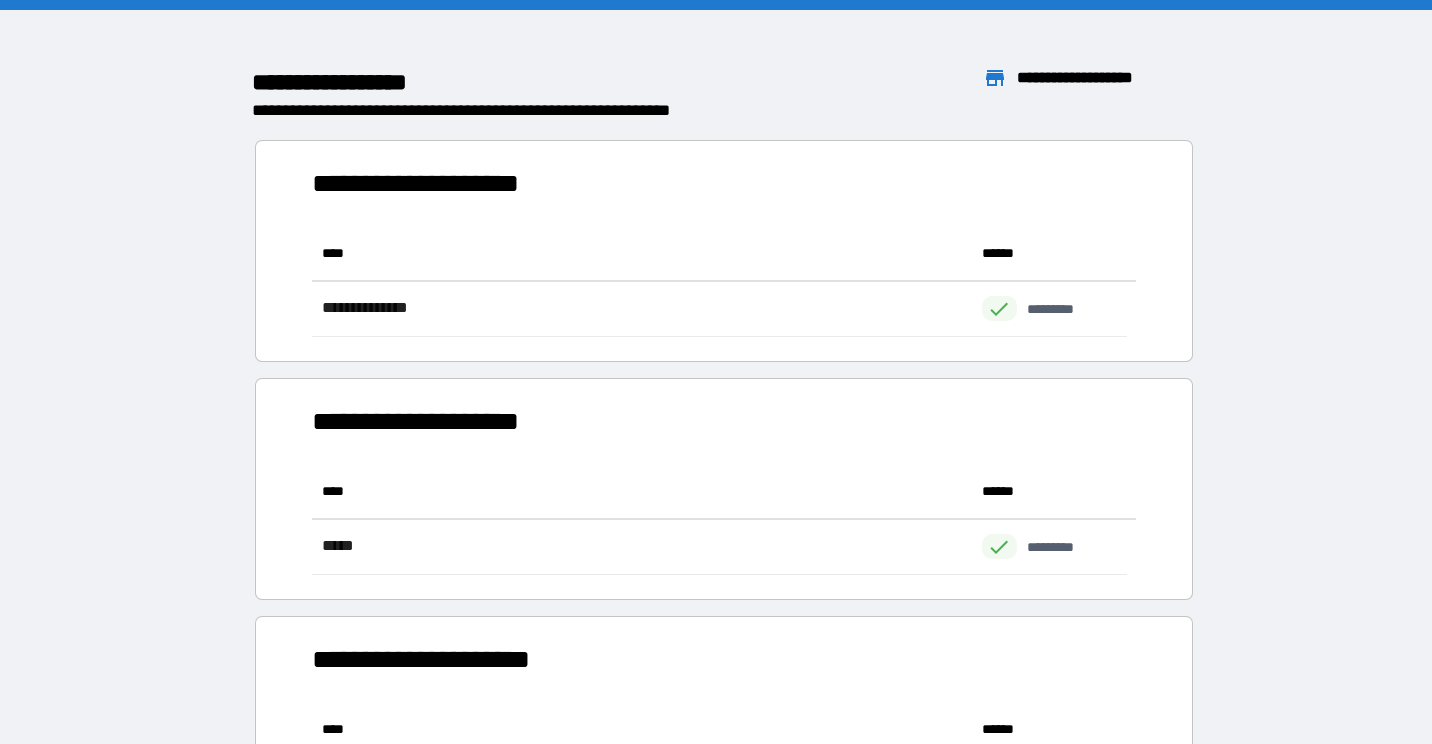 scroll, scrollTop: 16, scrollLeft: 16, axis: both 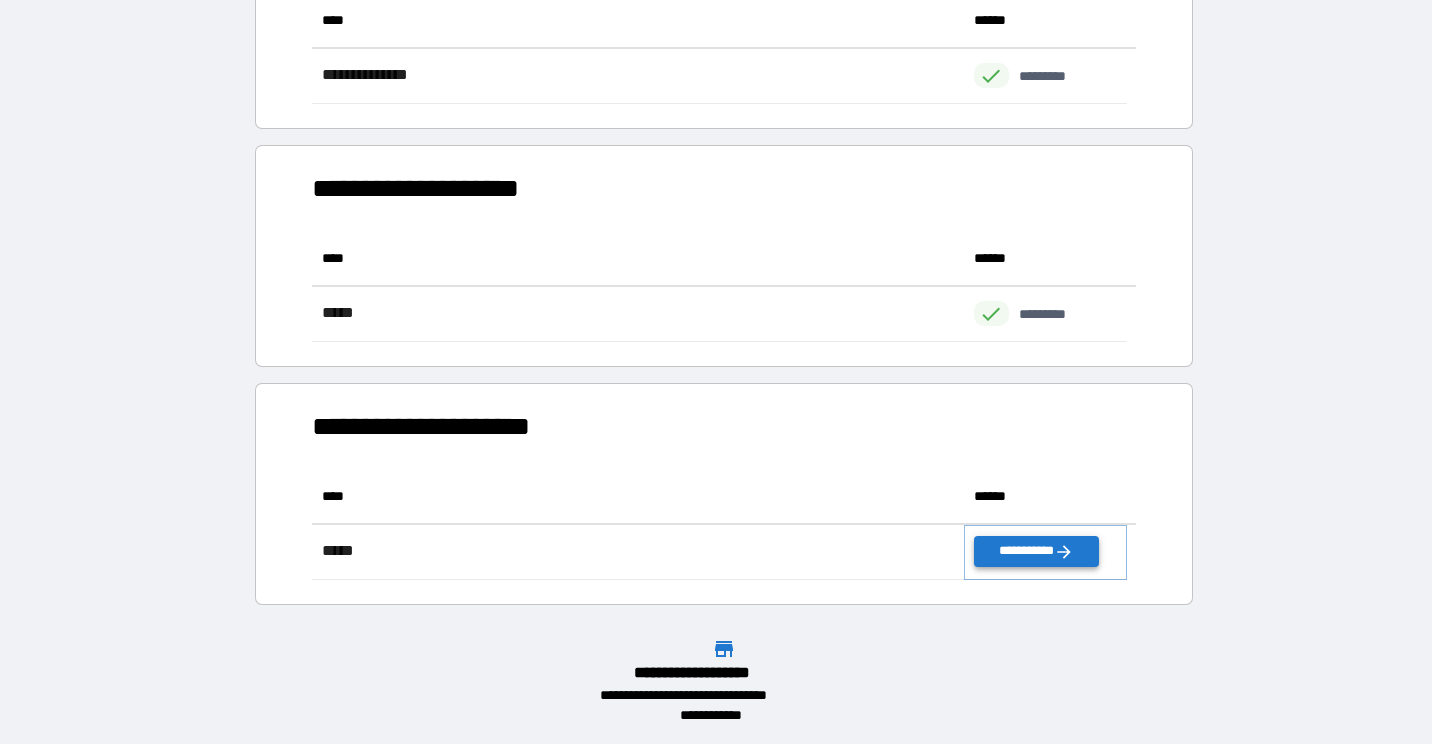 click on "**********" at bounding box center (1036, 551) 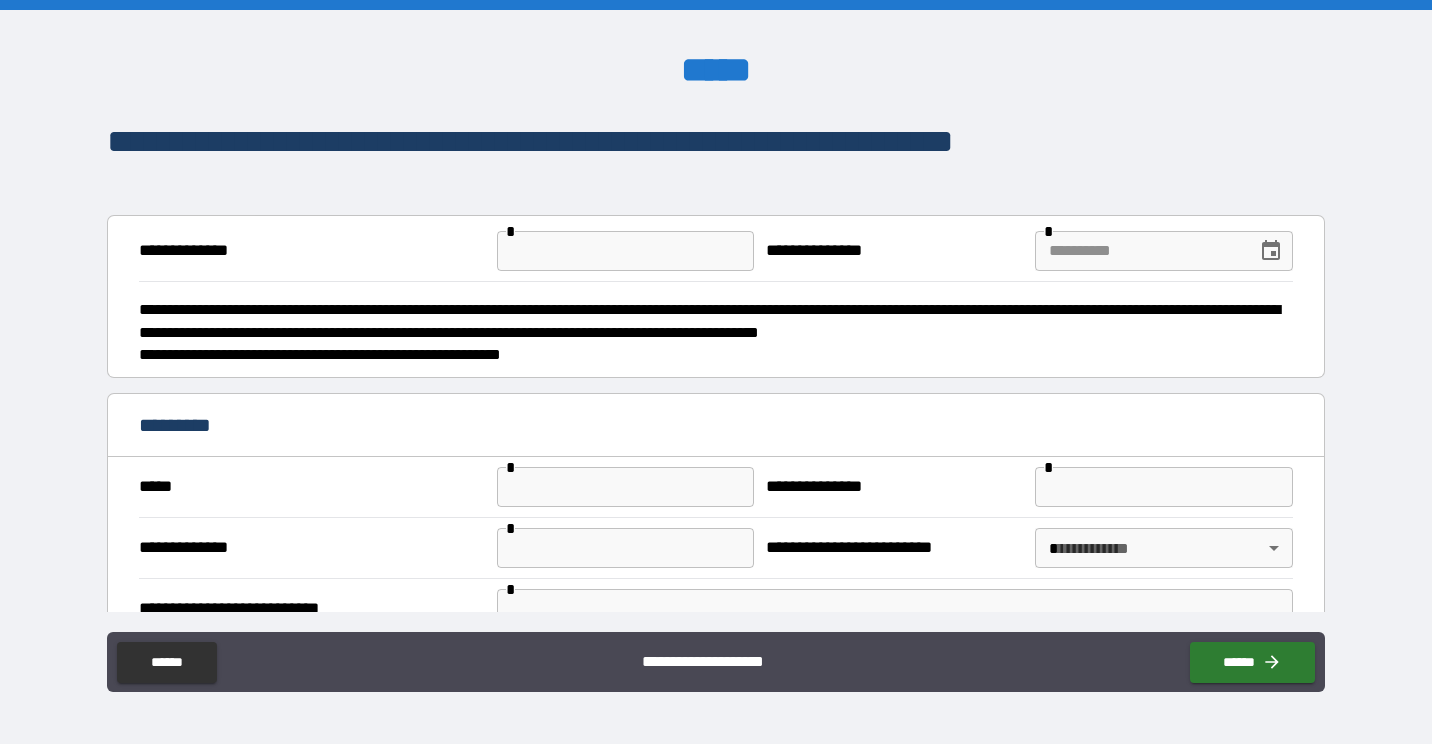 click at bounding box center (626, 251) 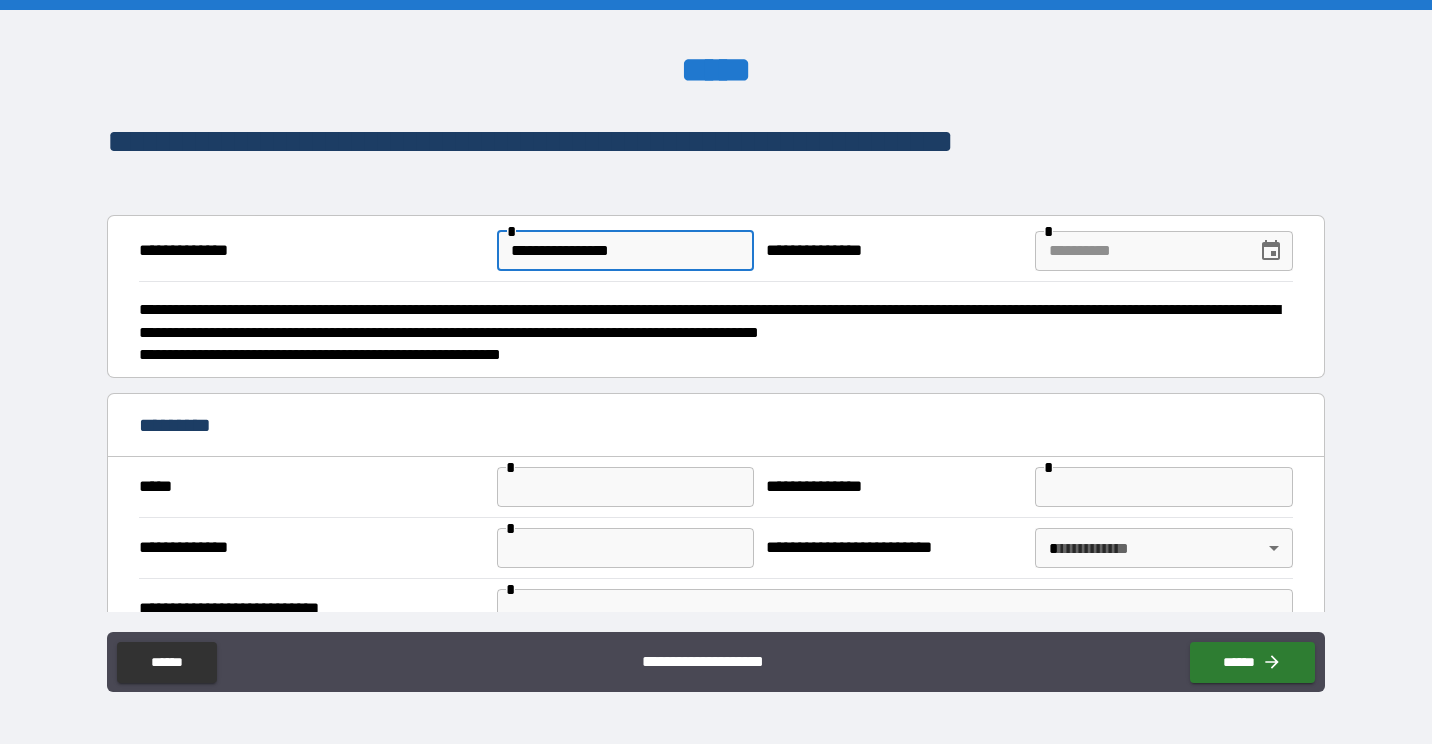 type on "**********" 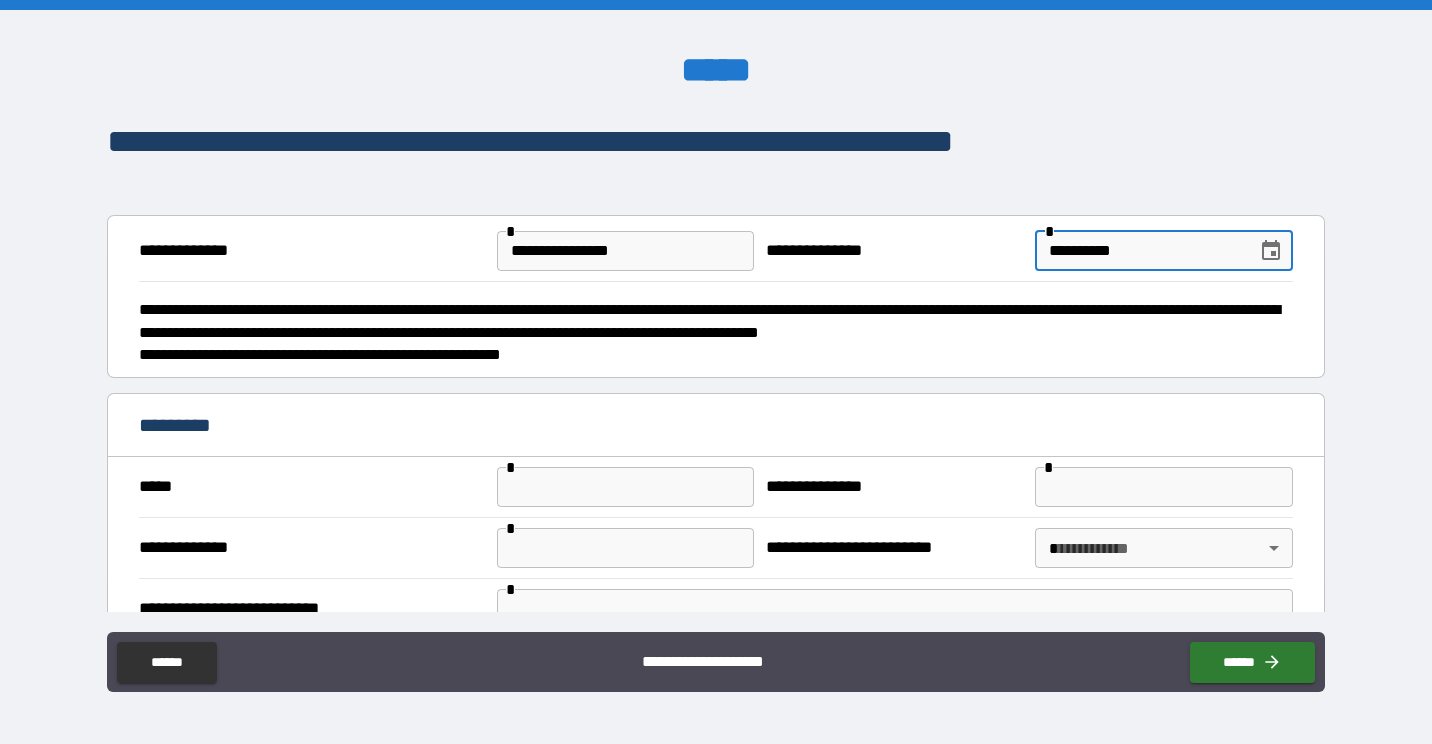 type on "**********" 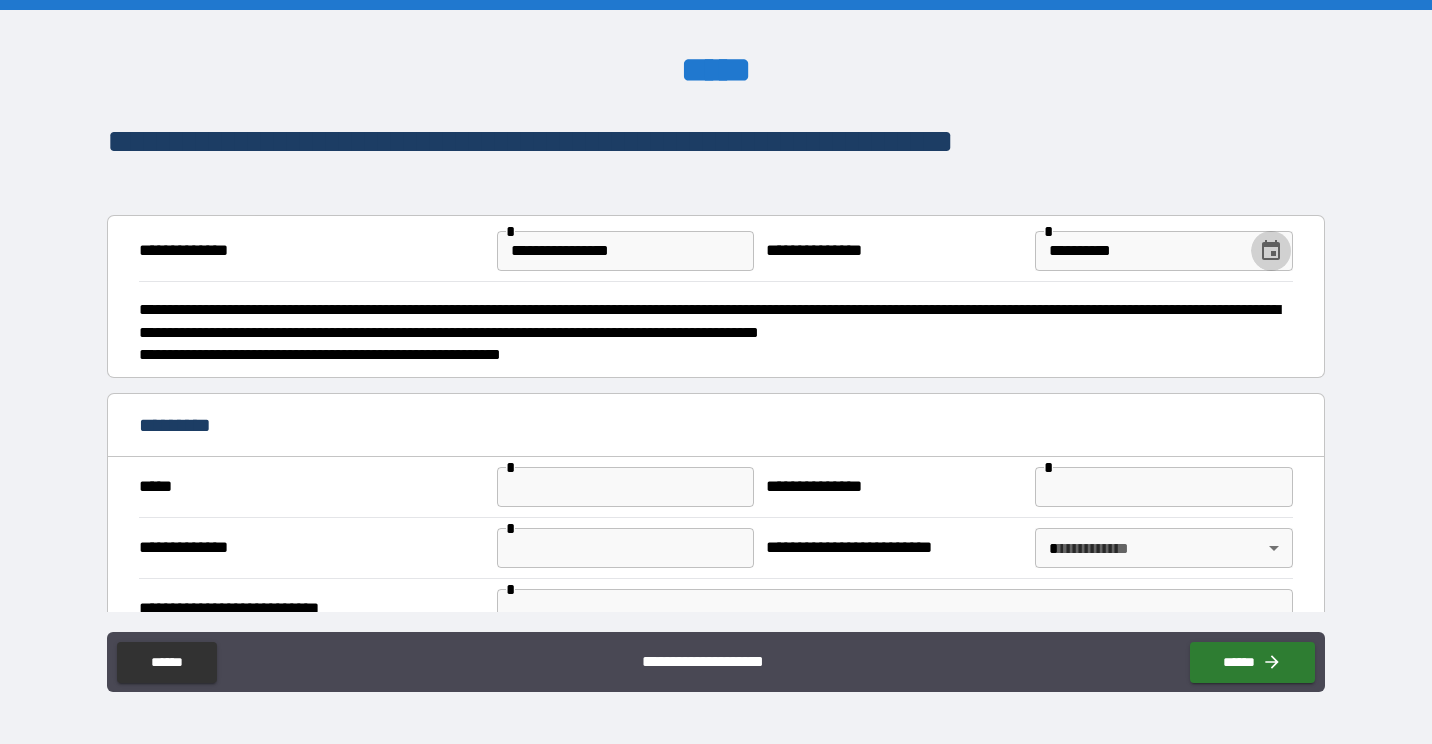 type 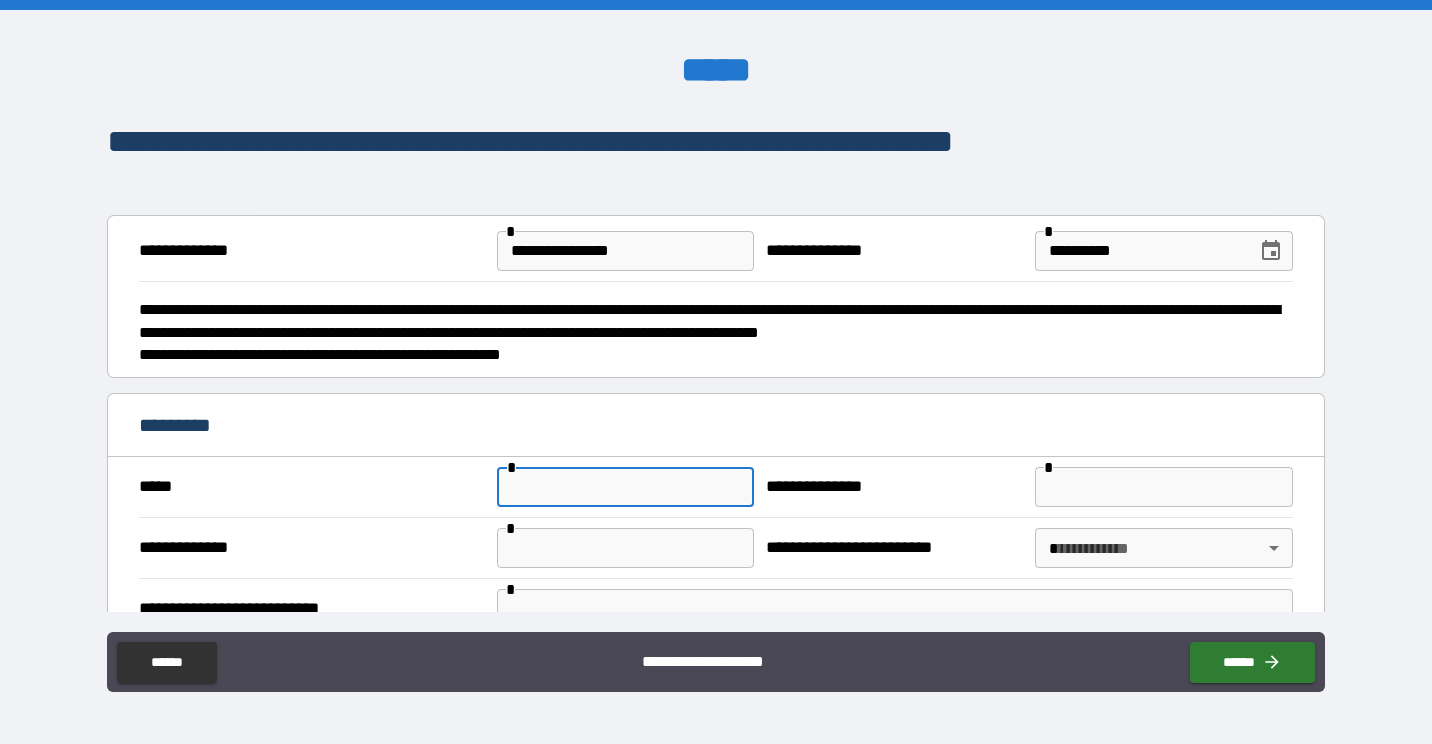 click at bounding box center (626, 487) 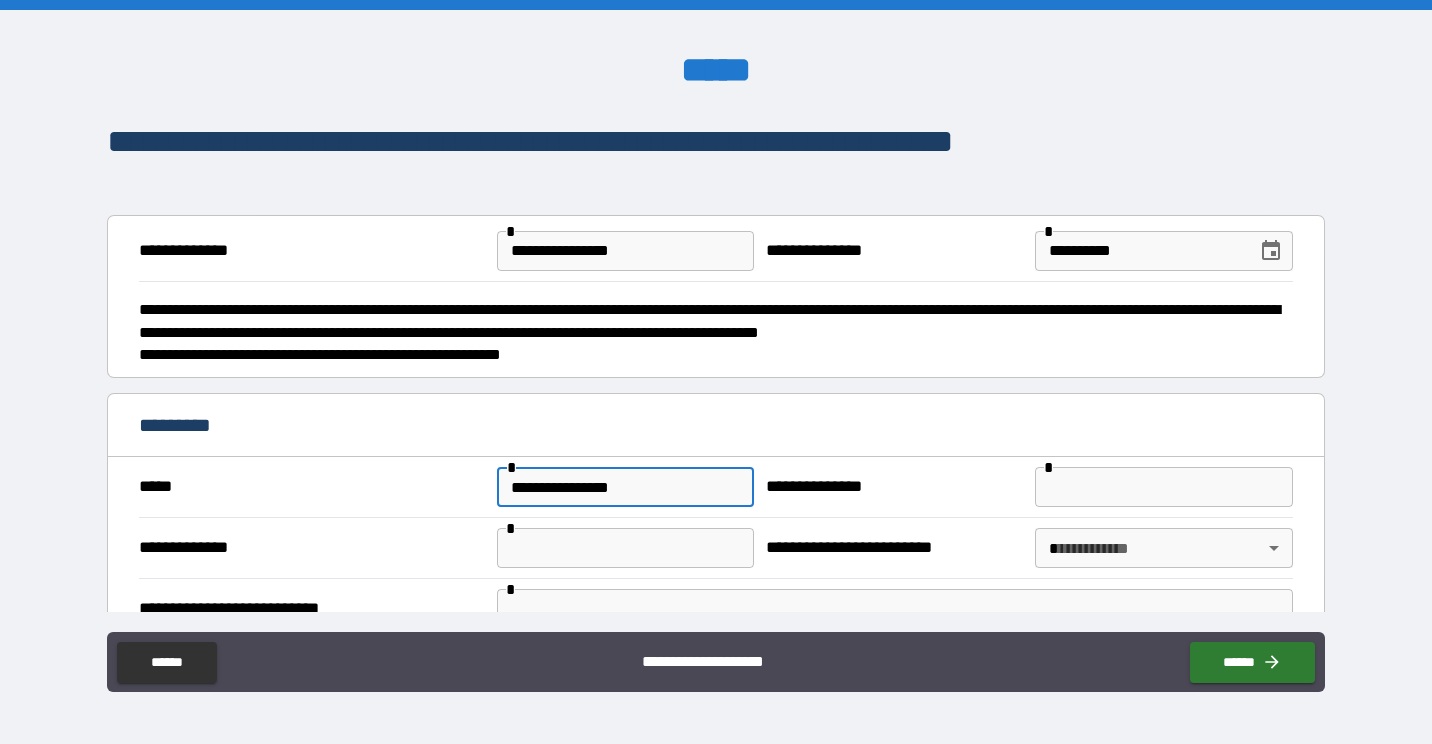 type on "**********" 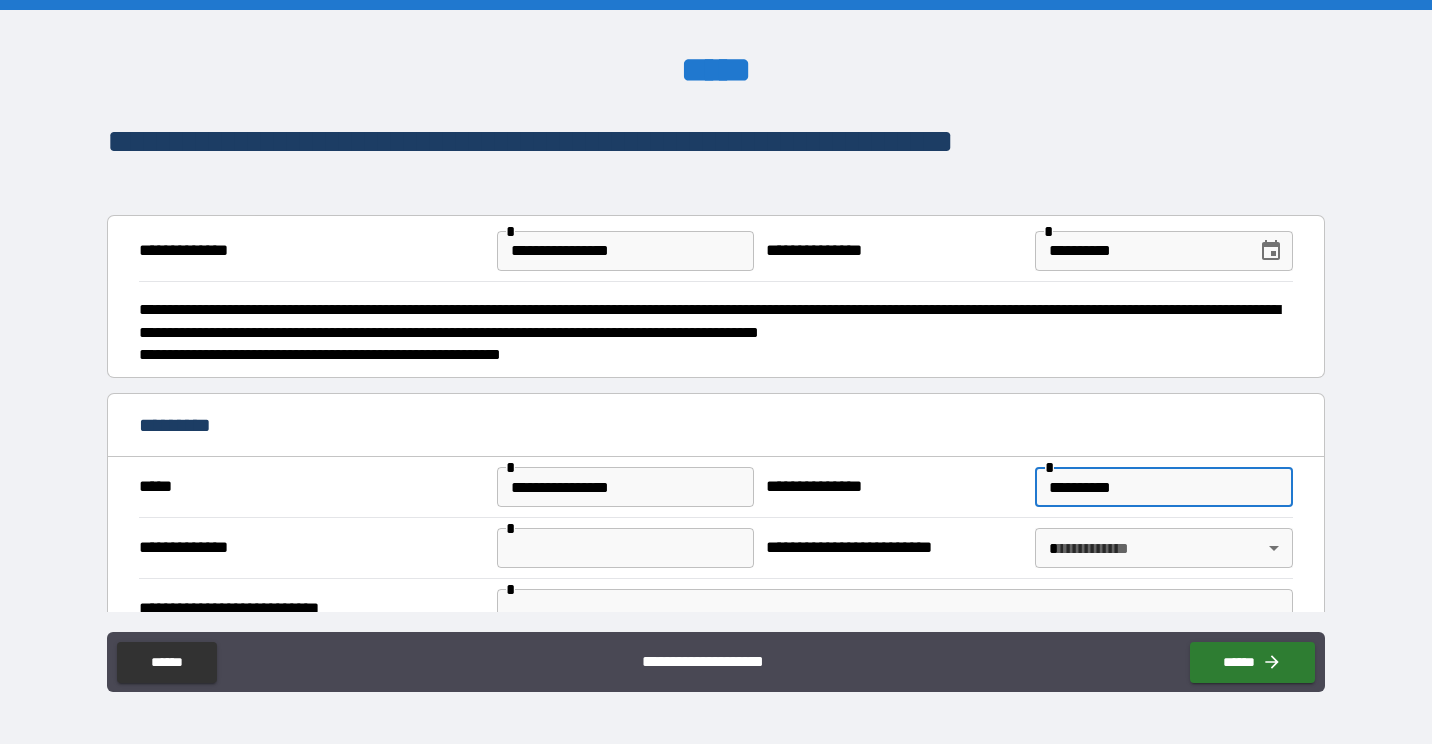 type on "**********" 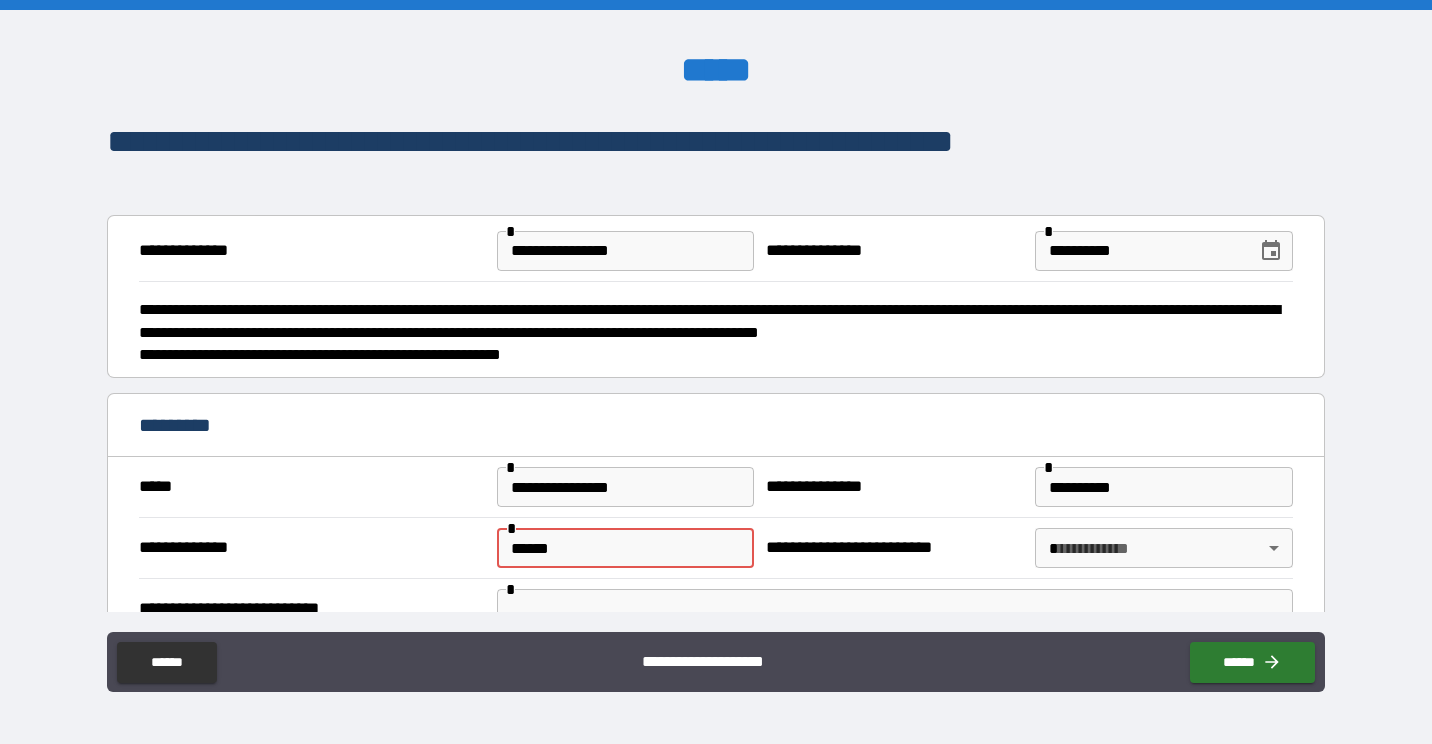 type on "**********" 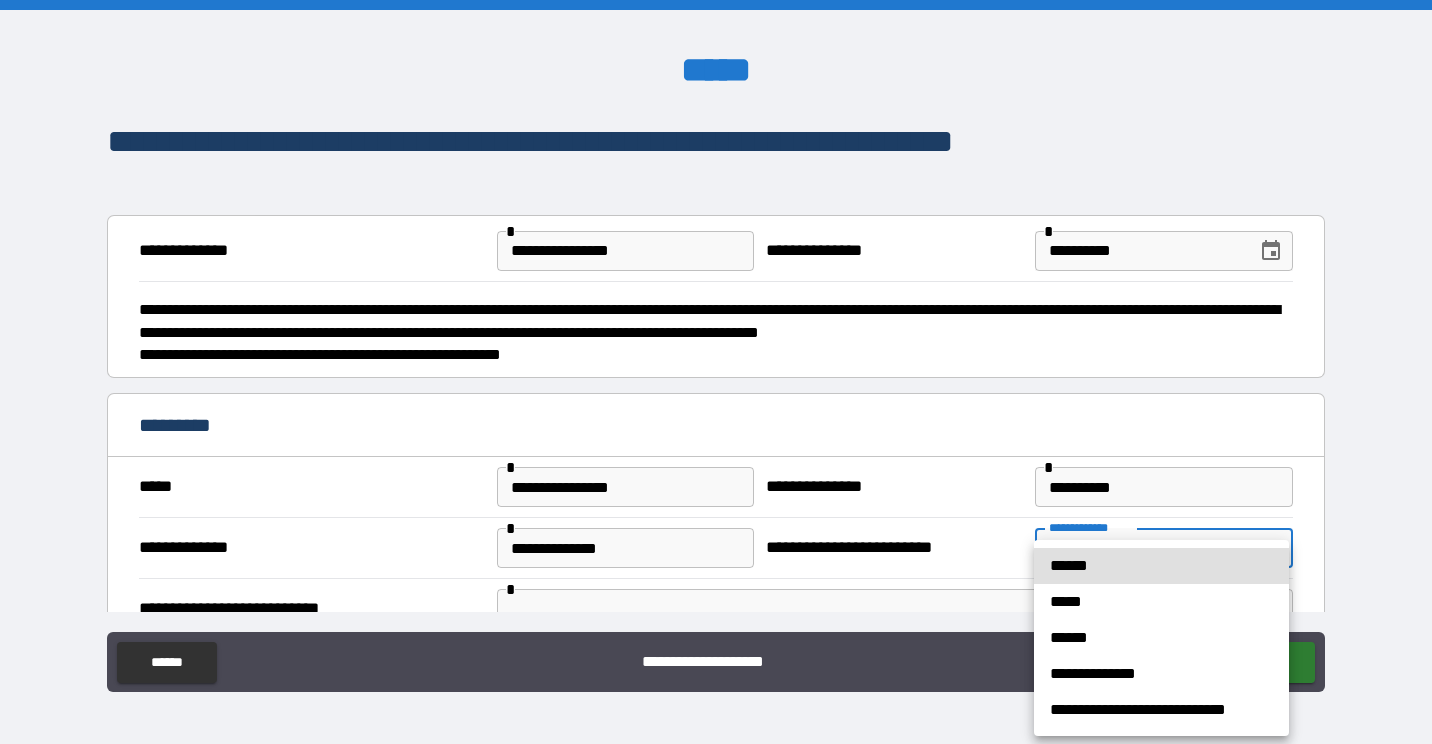 click on "[FIRST] [LAST] [CITY] [STATE] [ZIP] [COUNTRY] [ADDRESS] [PHONE] [EMAIL]" at bounding box center [716, 372] 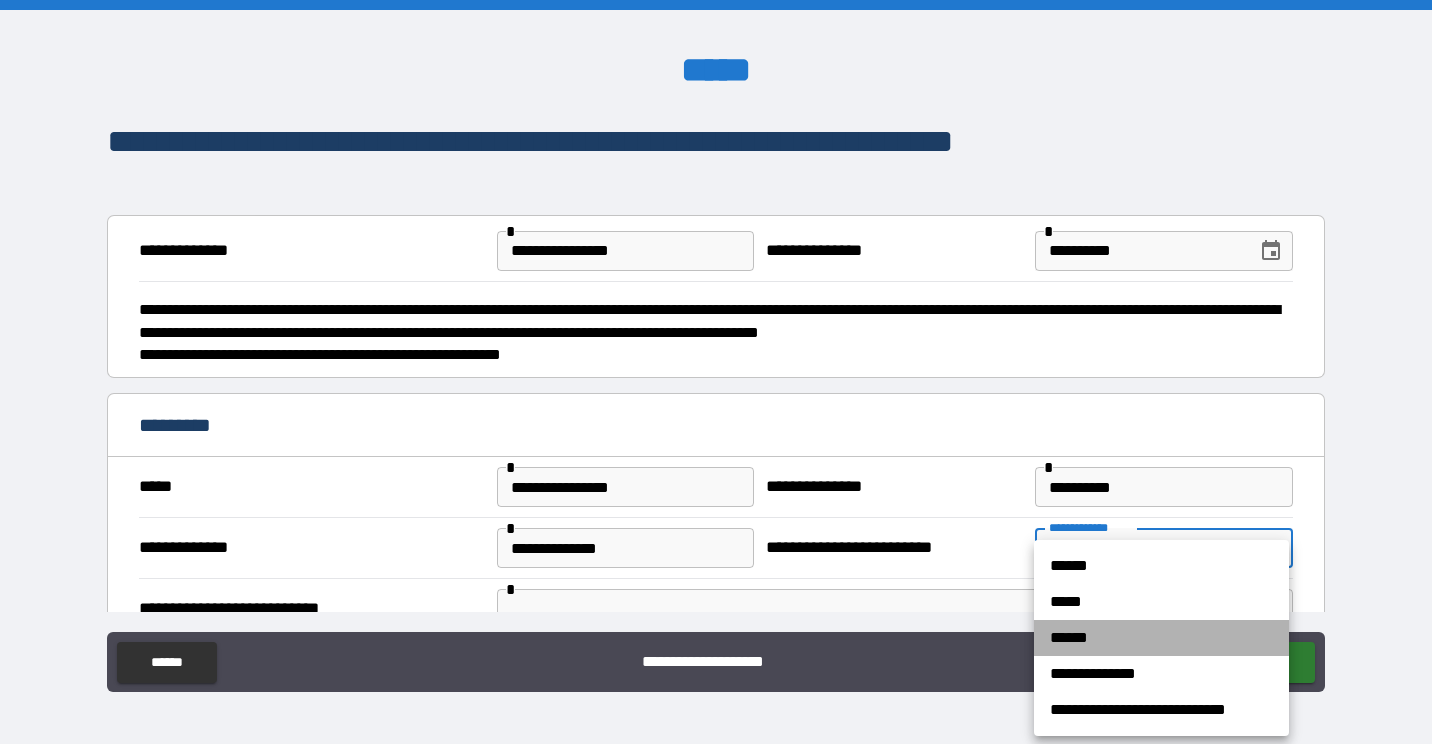 click on "******" at bounding box center [1161, 638] 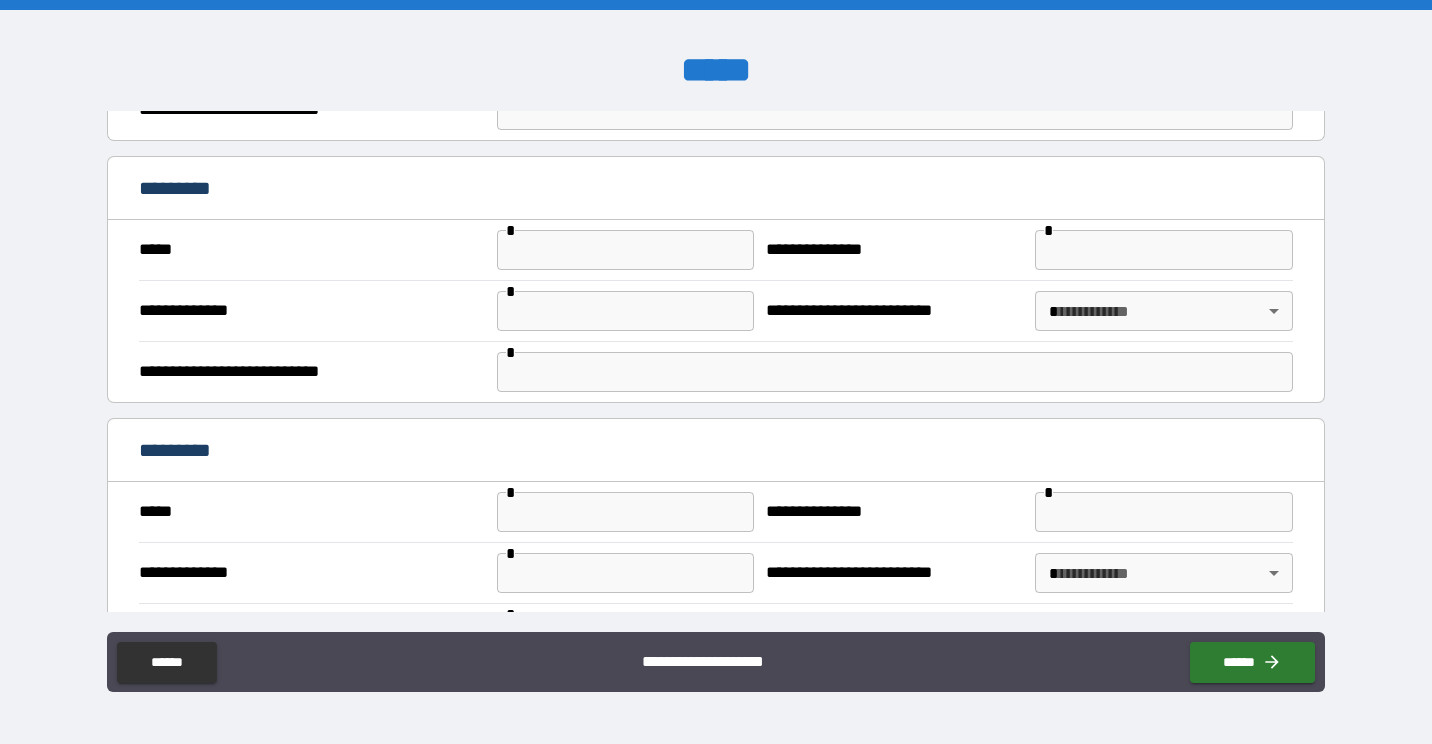 scroll, scrollTop: 500, scrollLeft: 0, axis: vertical 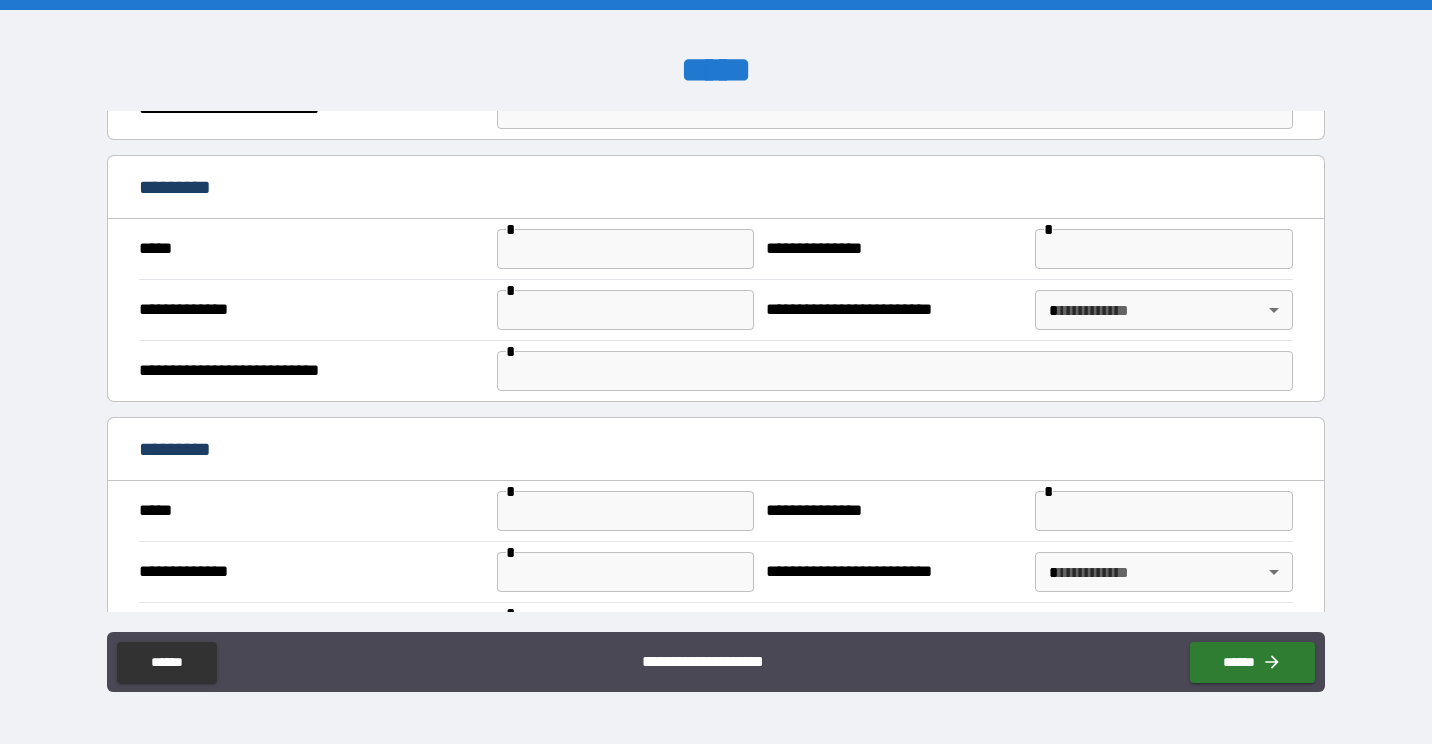 click at bounding box center [626, 249] 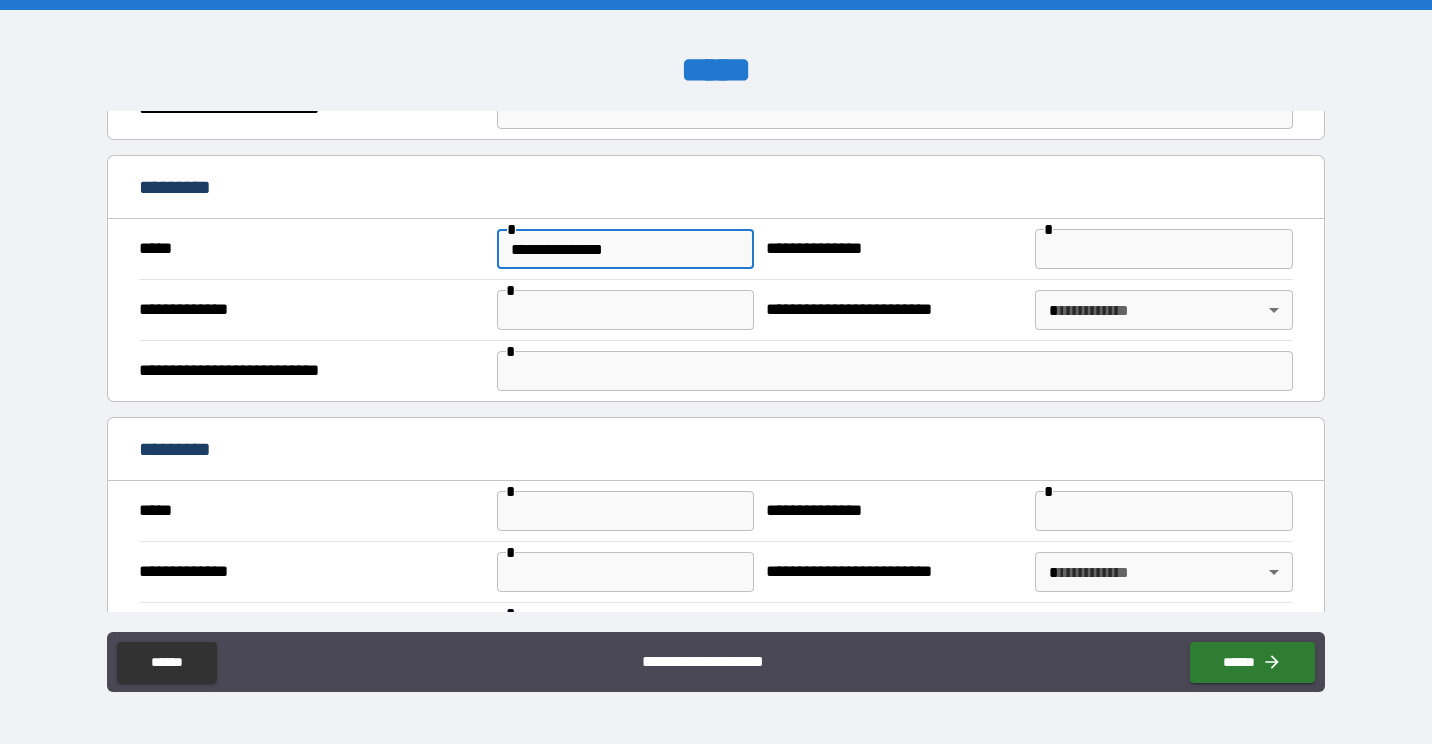 type on "**********" 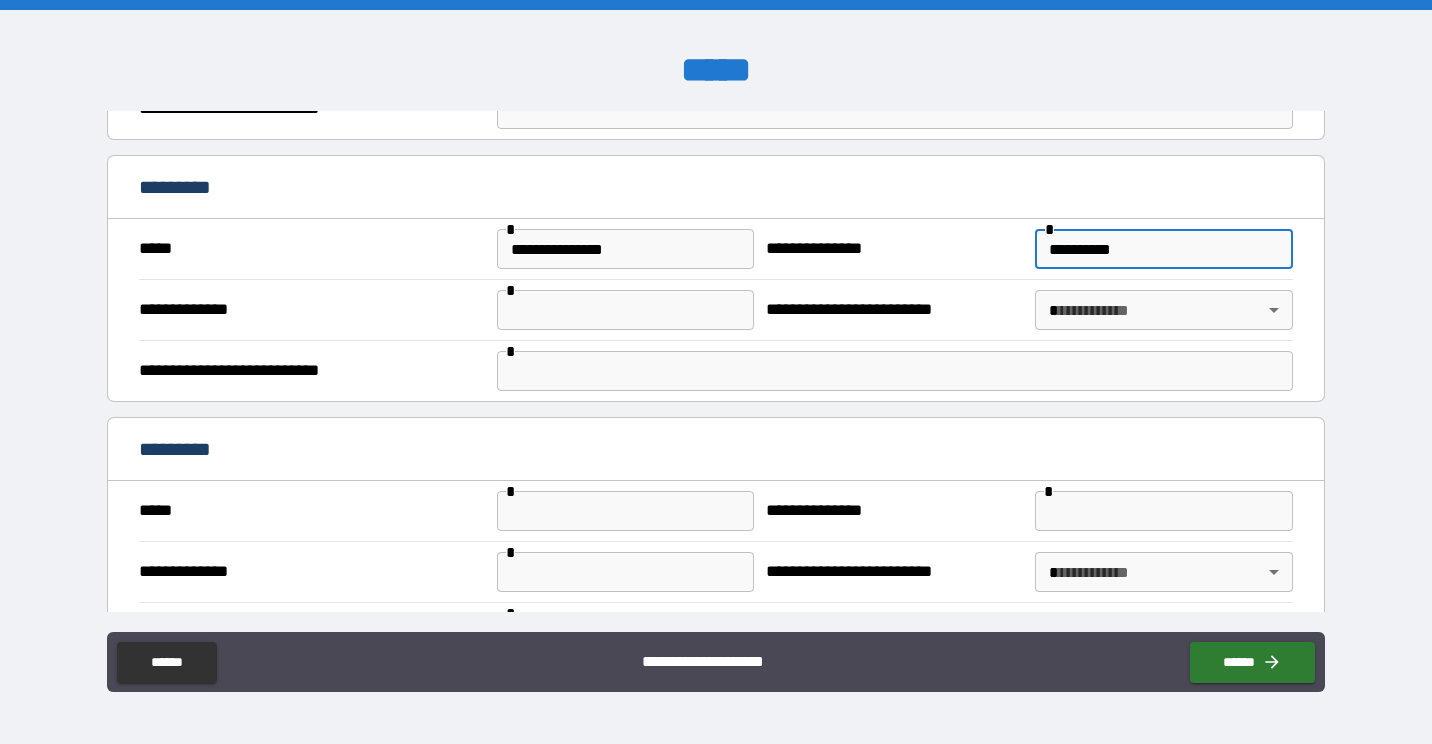 type on "**********" 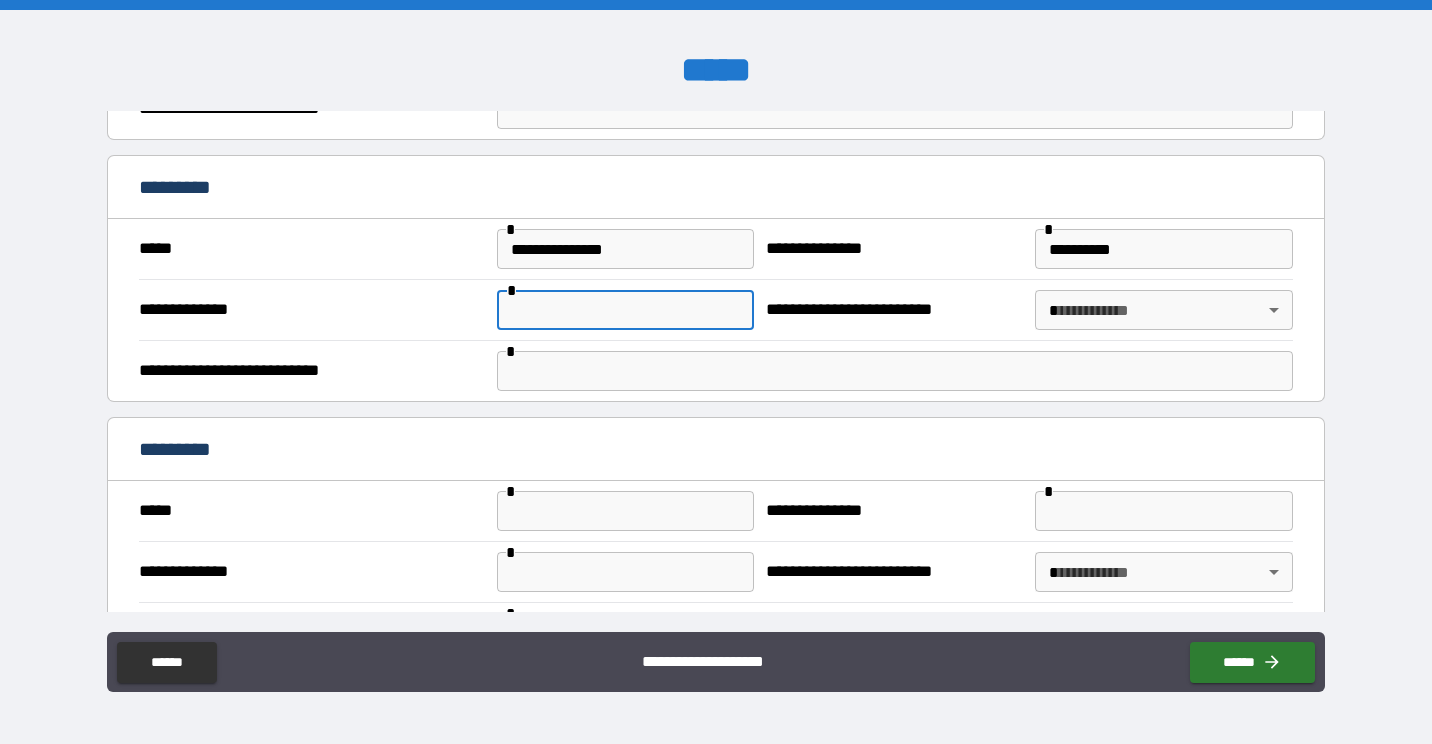 type on "*" 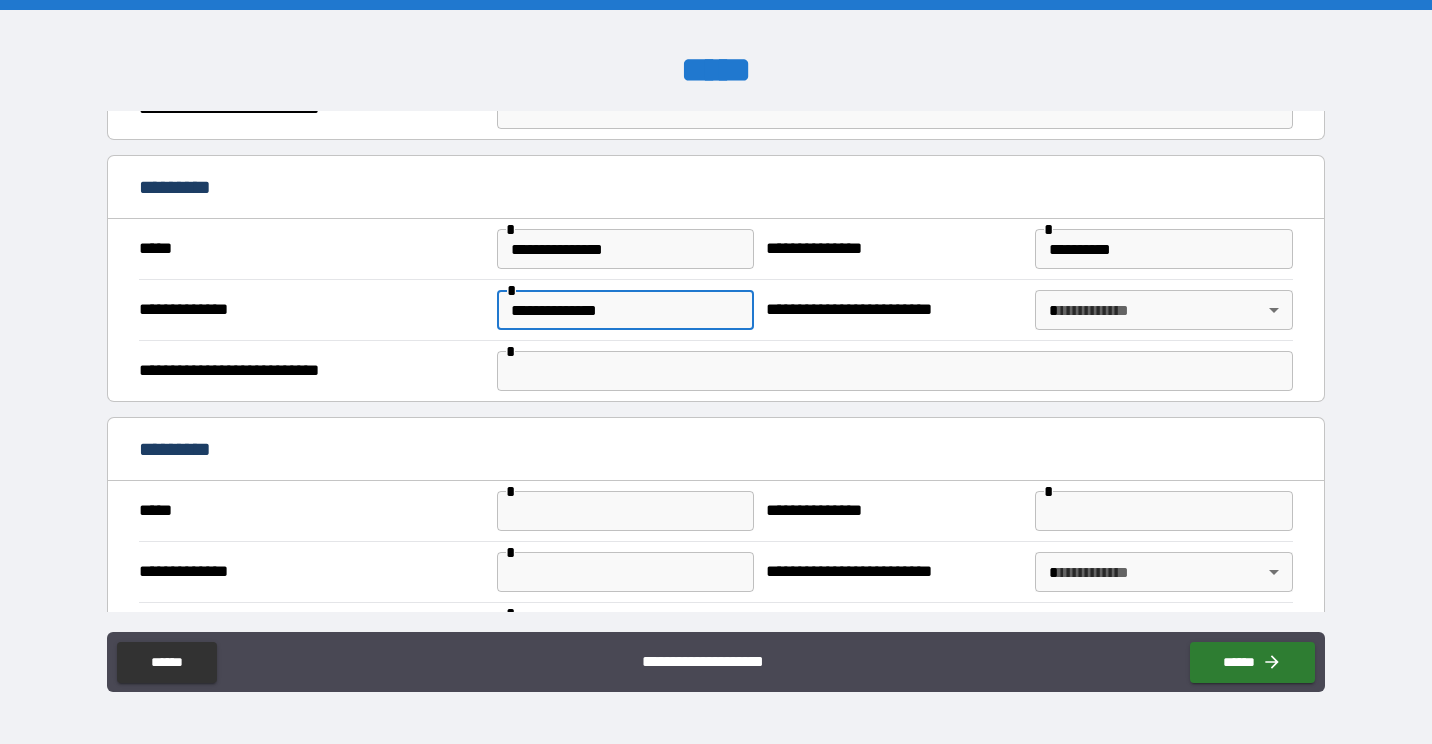 type on "**********" 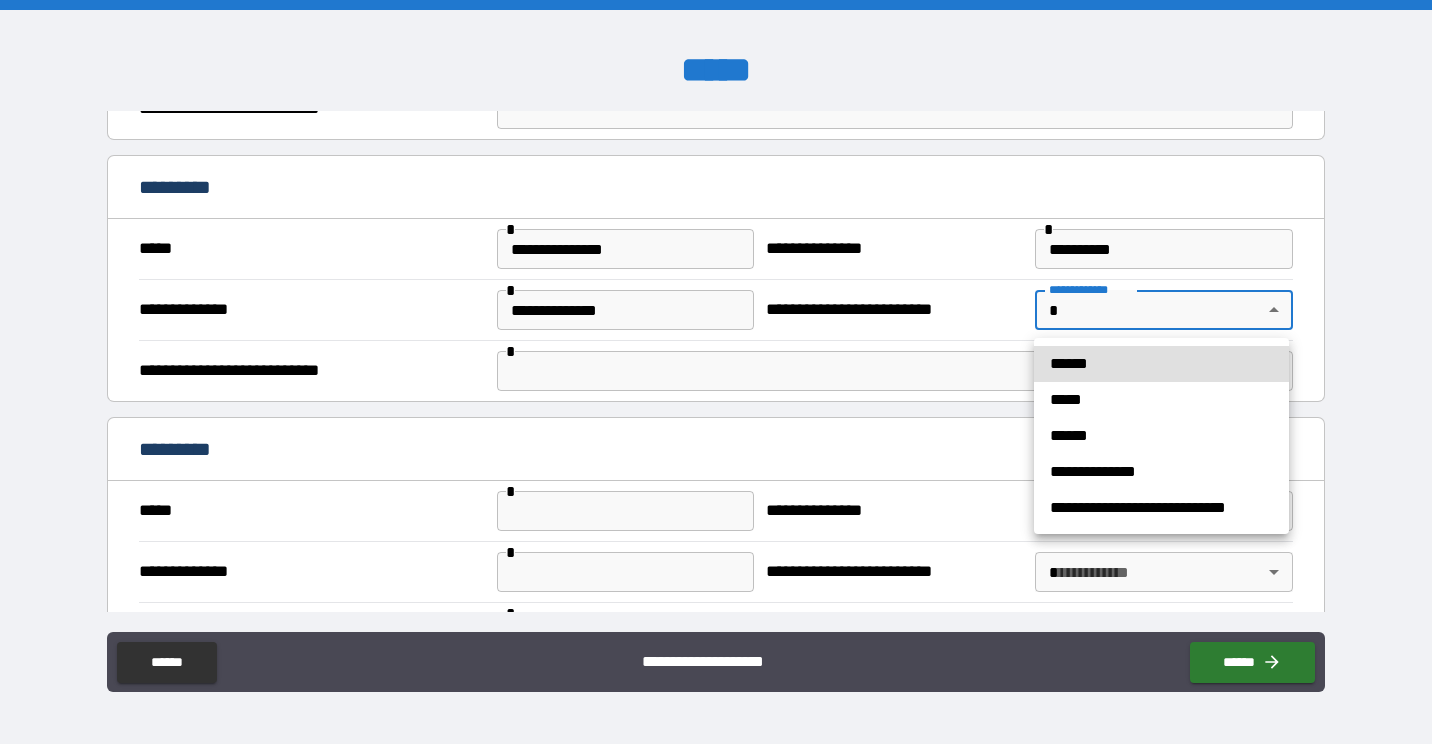 click on "[FIRST] [LAST] [CITY] [STATE] [ZIP] [COUNTRY] [ADDRESS] [PHONE] [EMAIL]" at bounding box center (716, 372) 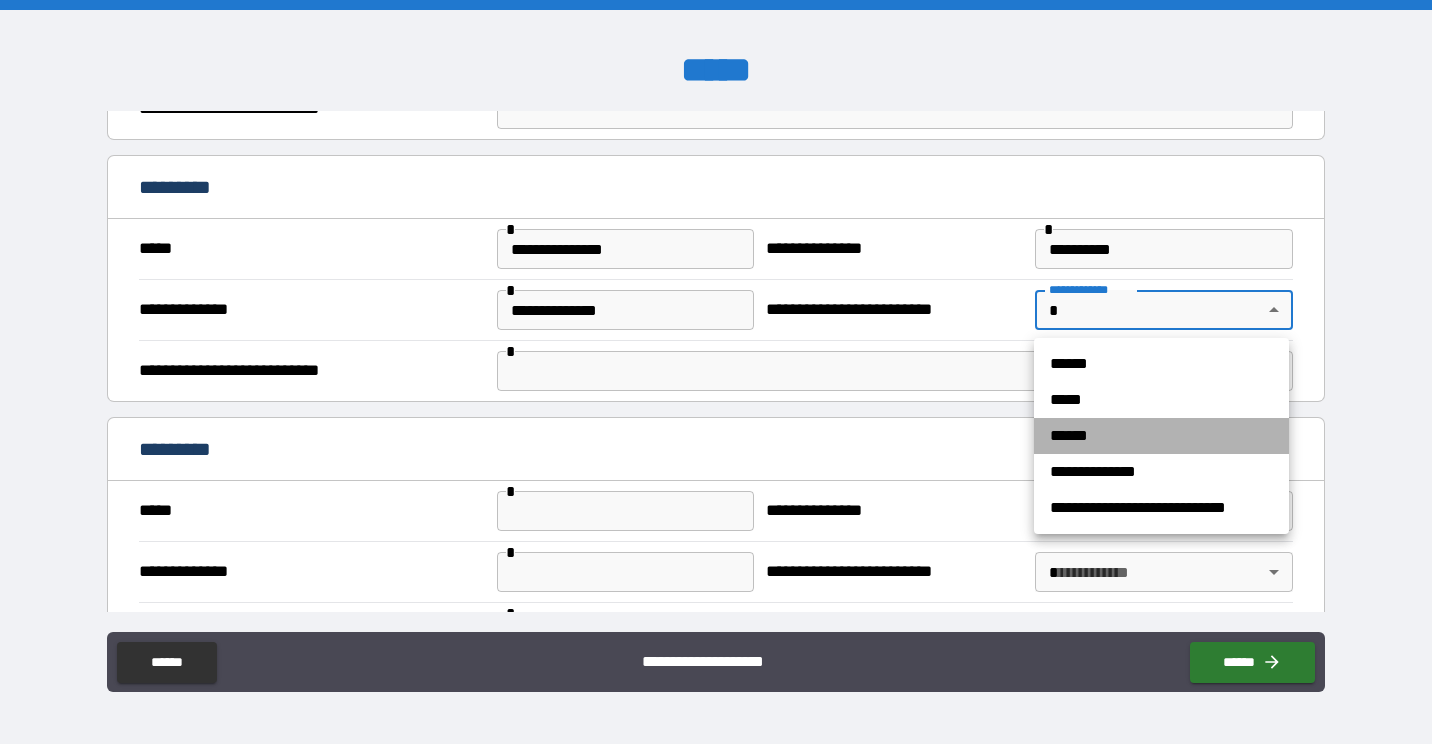 click on "******" at bounding box center [1161, 436] 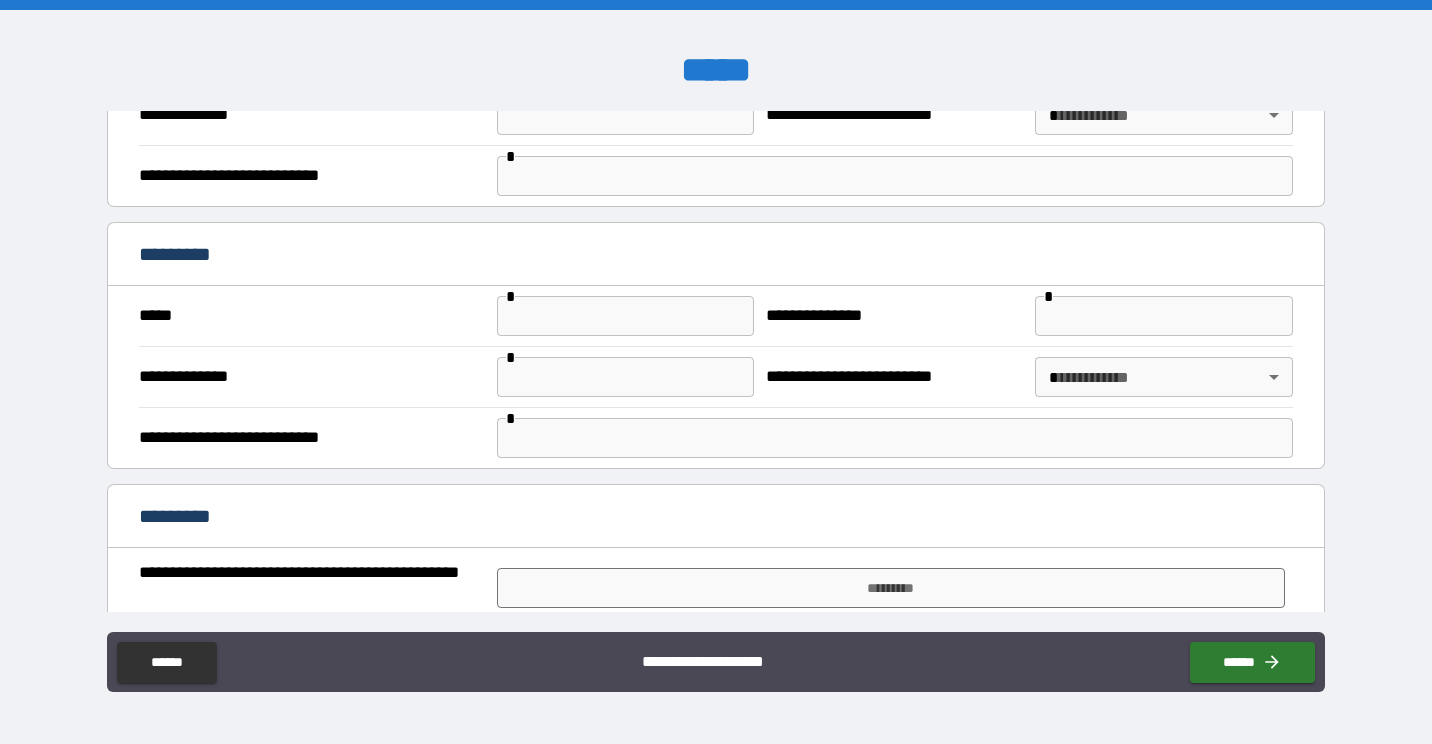scroll, scrollTop: 1255, scrollLeft: 0, axis: vertical 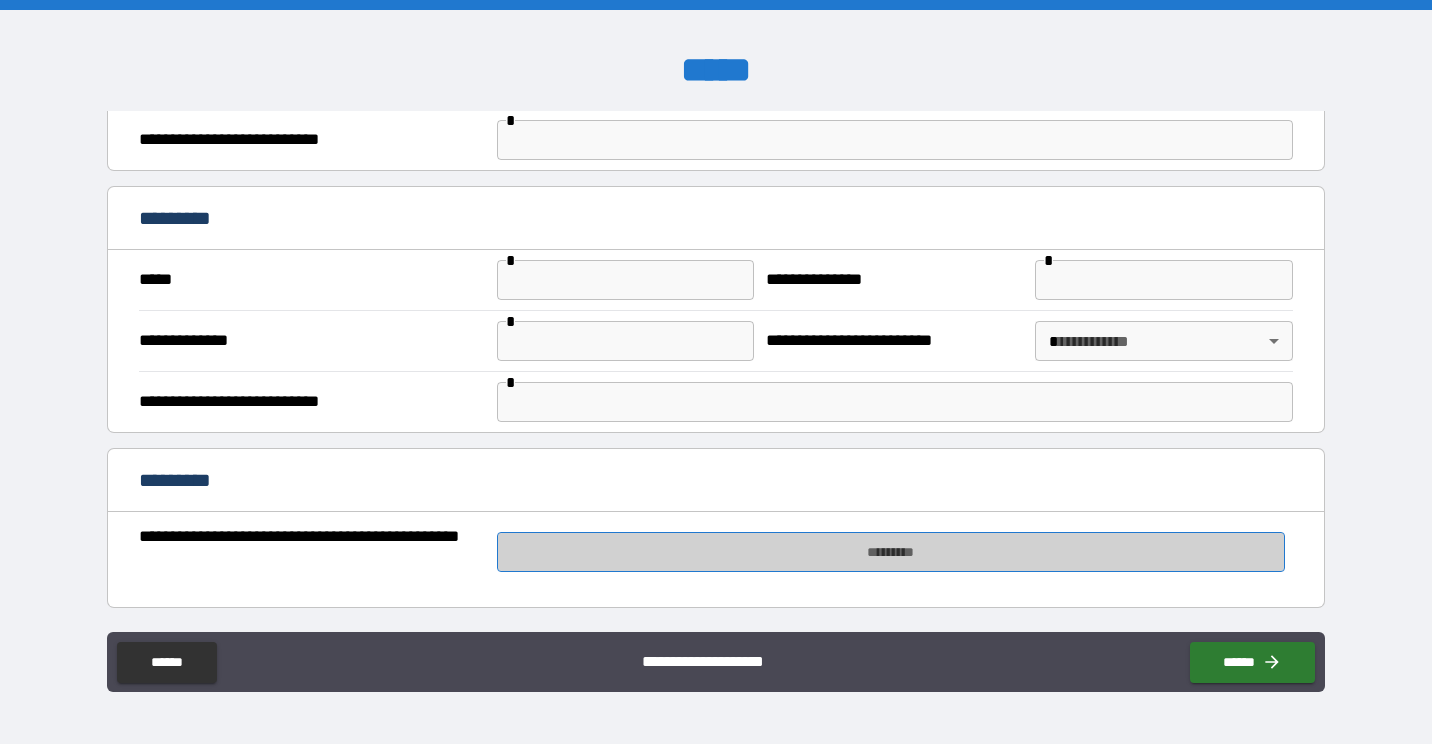 click on "*********" at bounding box center [891, 552] 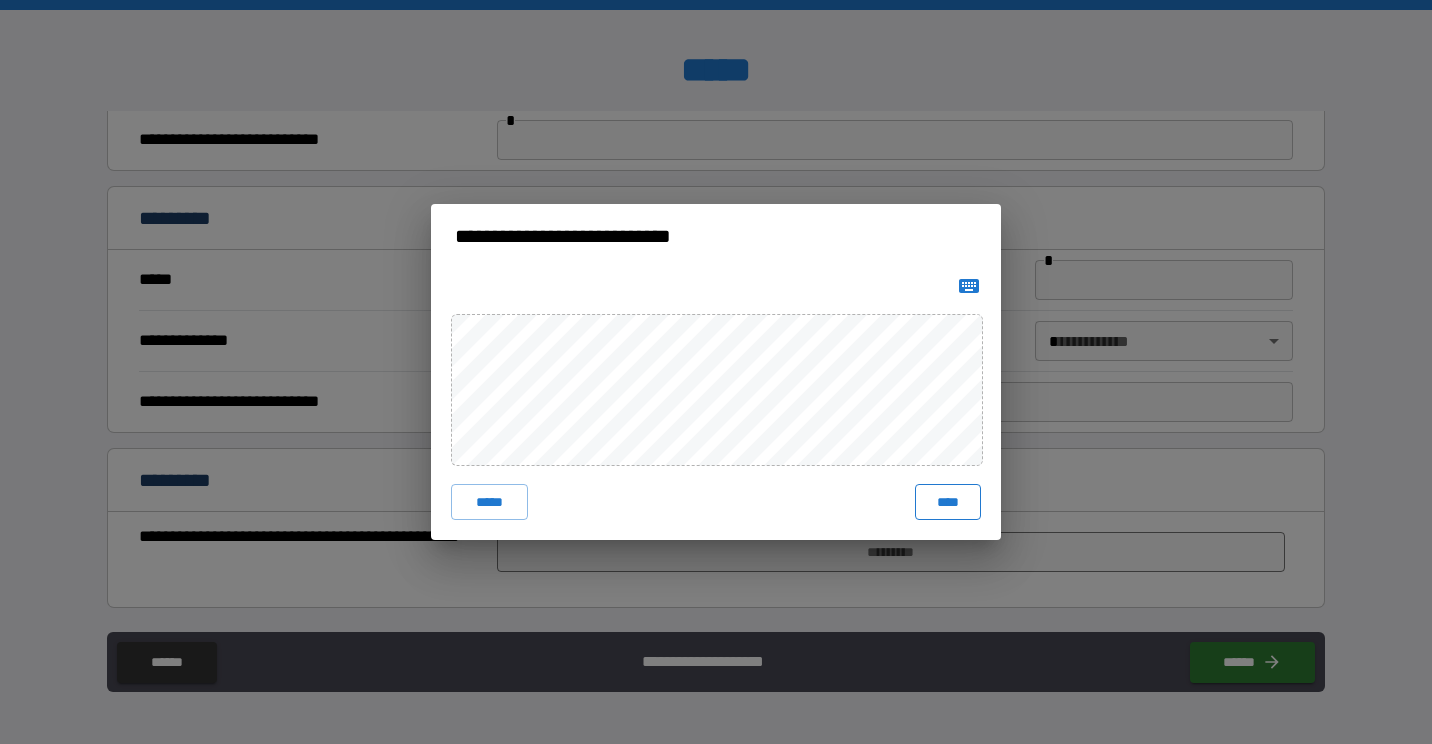 click on "****" at bounding box center (948, 502) 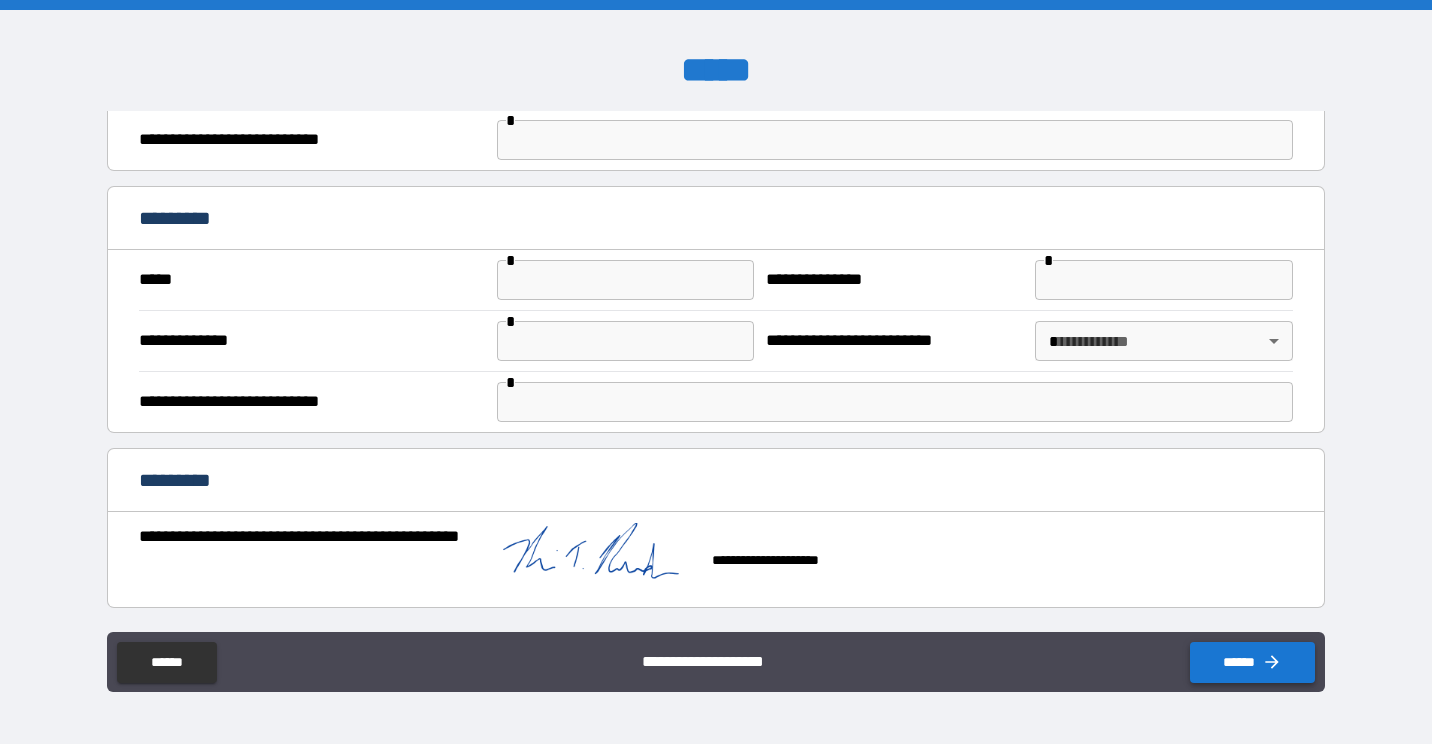 click on "******" at bounding box center [1252, 662] 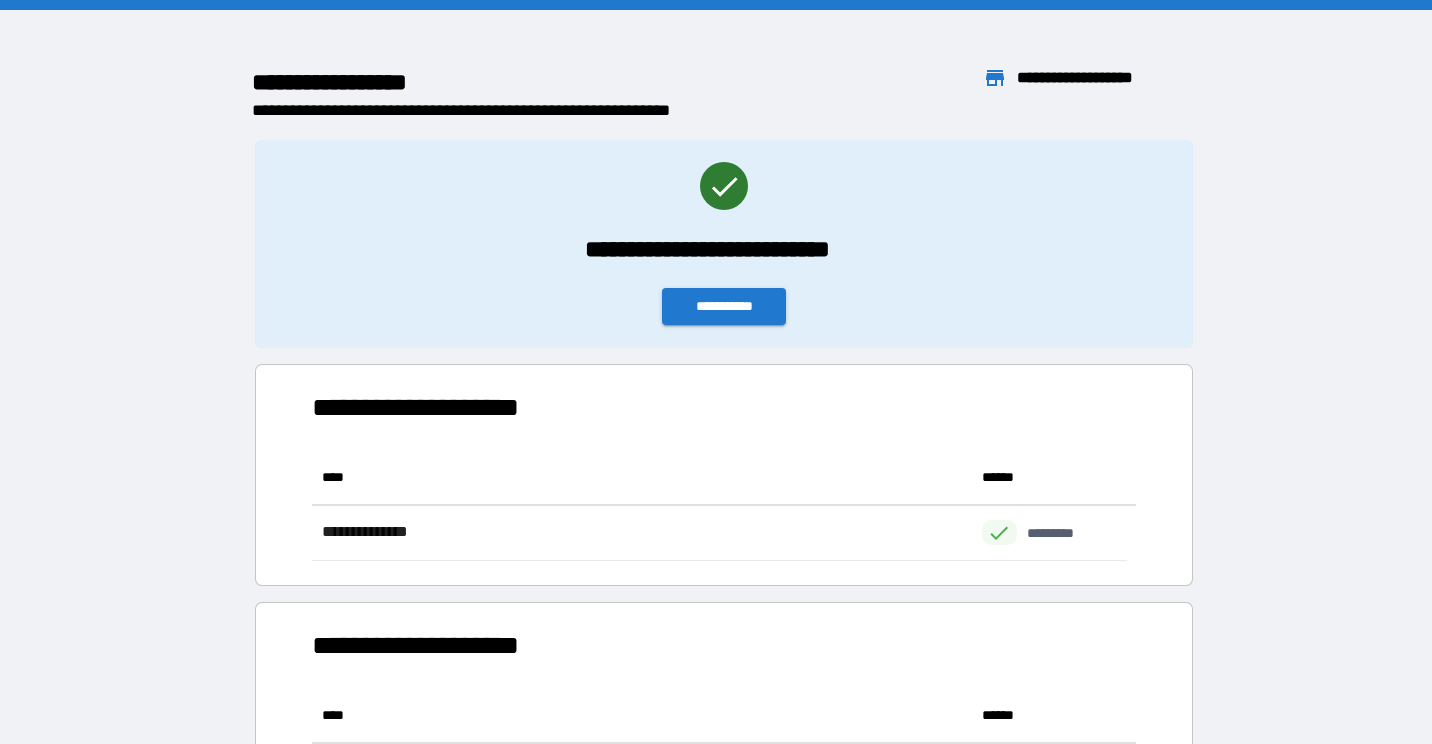scroll, scrollTop: 16, scrollLeft: 16, axis: both 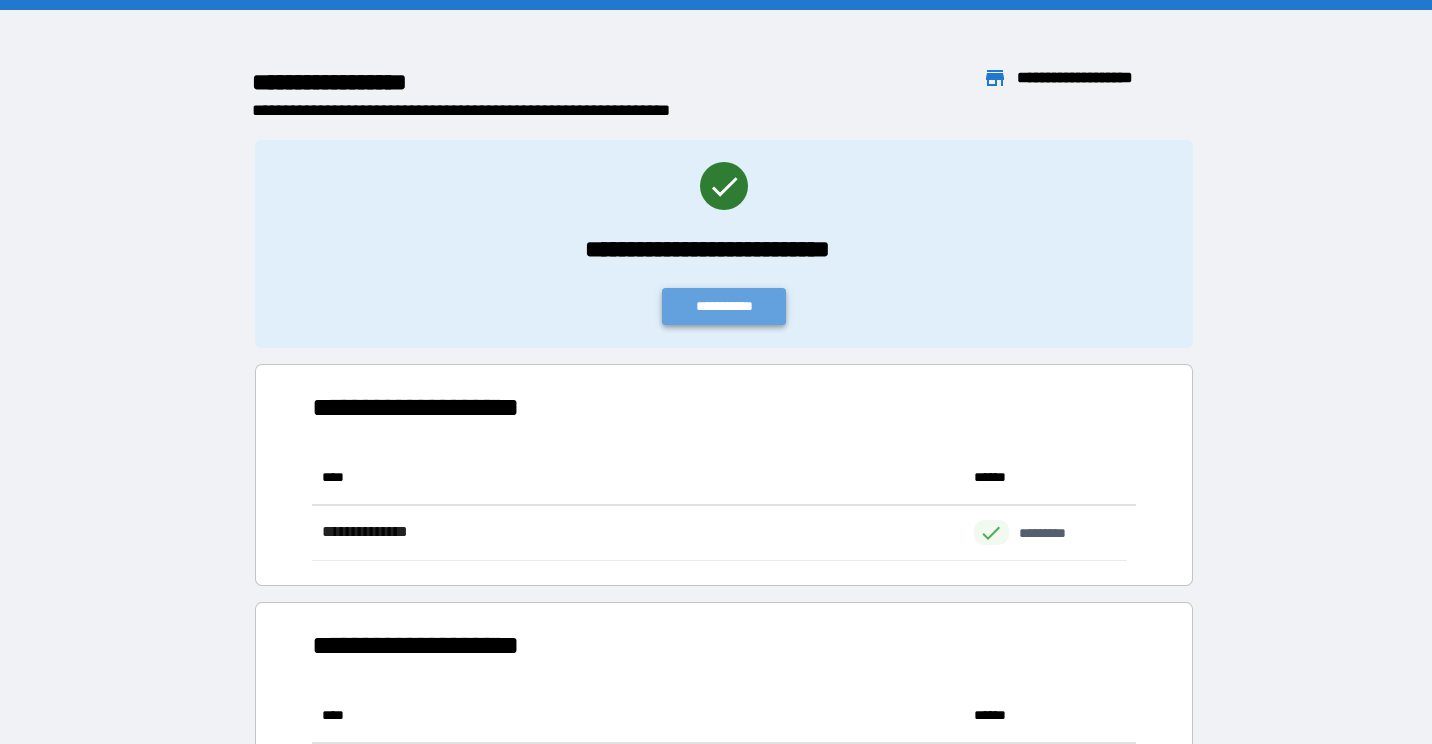 click on "**********" at bounding box center (724, 306) 